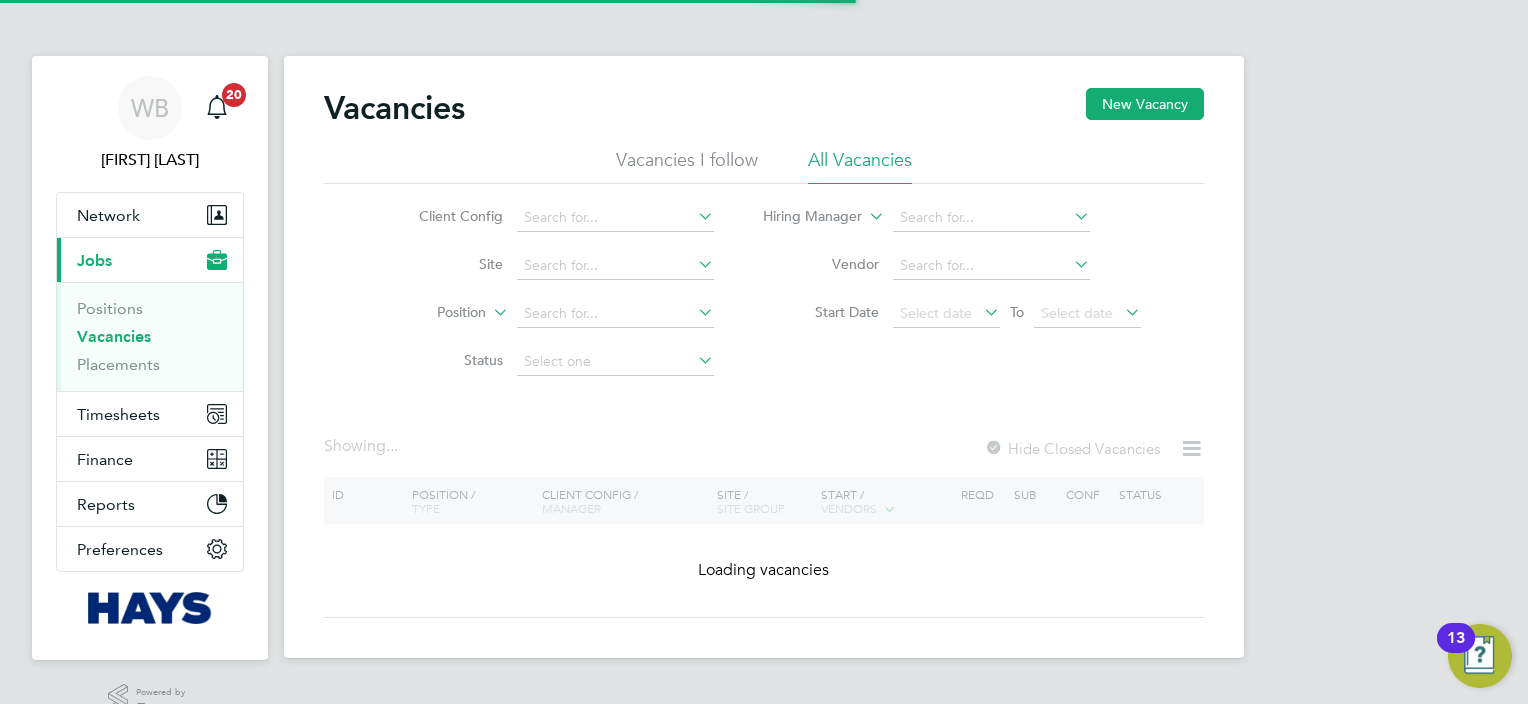 scroll, scrollTop: 0, scrollLeft: 0, axis: both 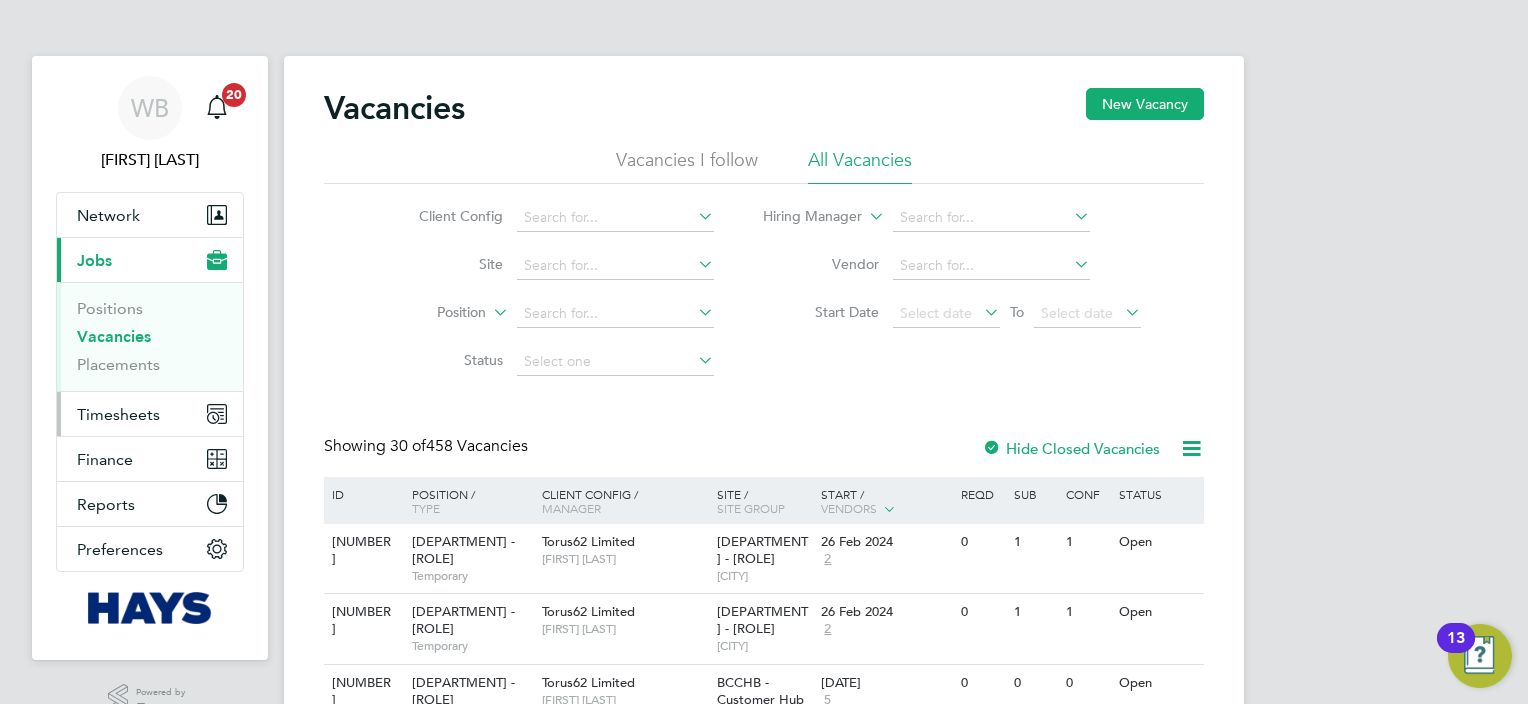 click on "Timesheets" at bounding box center [118, 414] 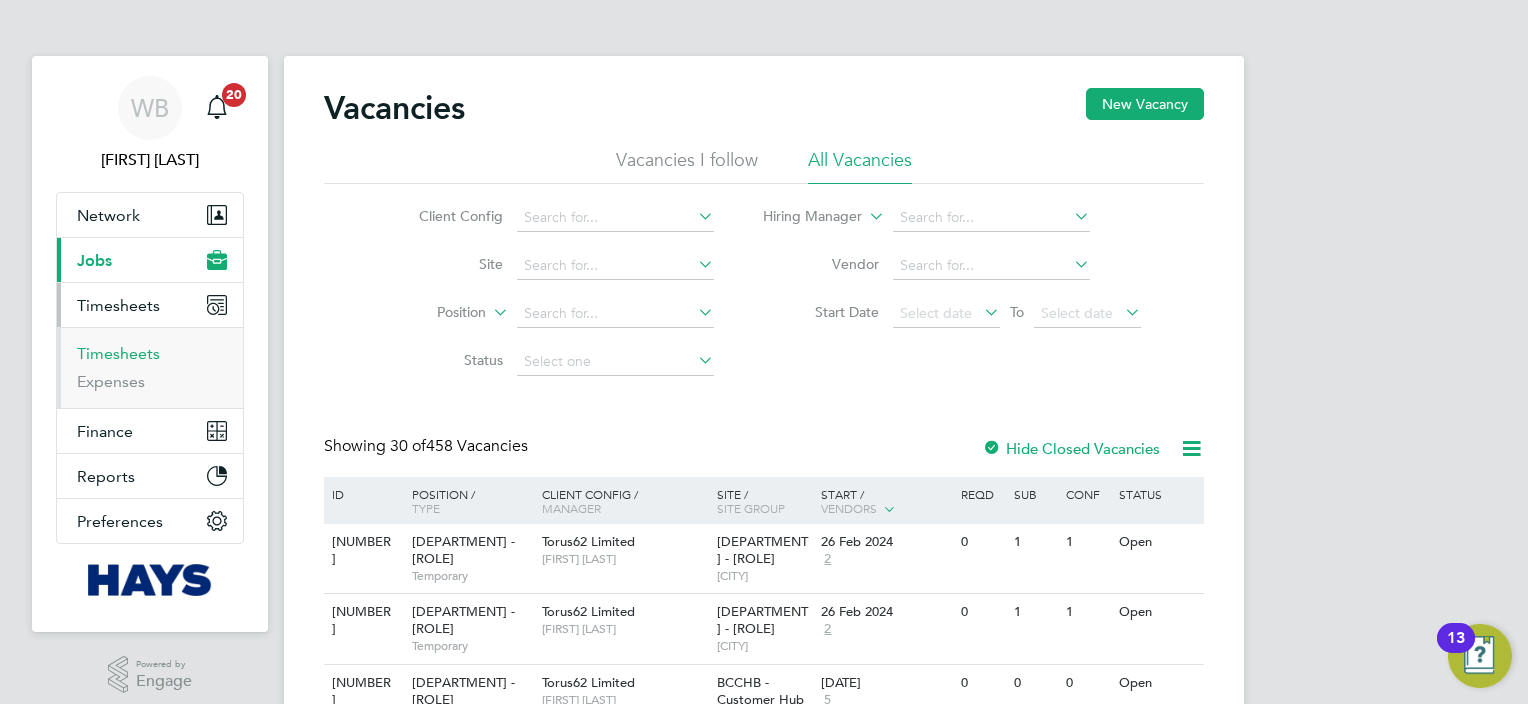 click on "Timesheets" at bounding box center (118, 353) 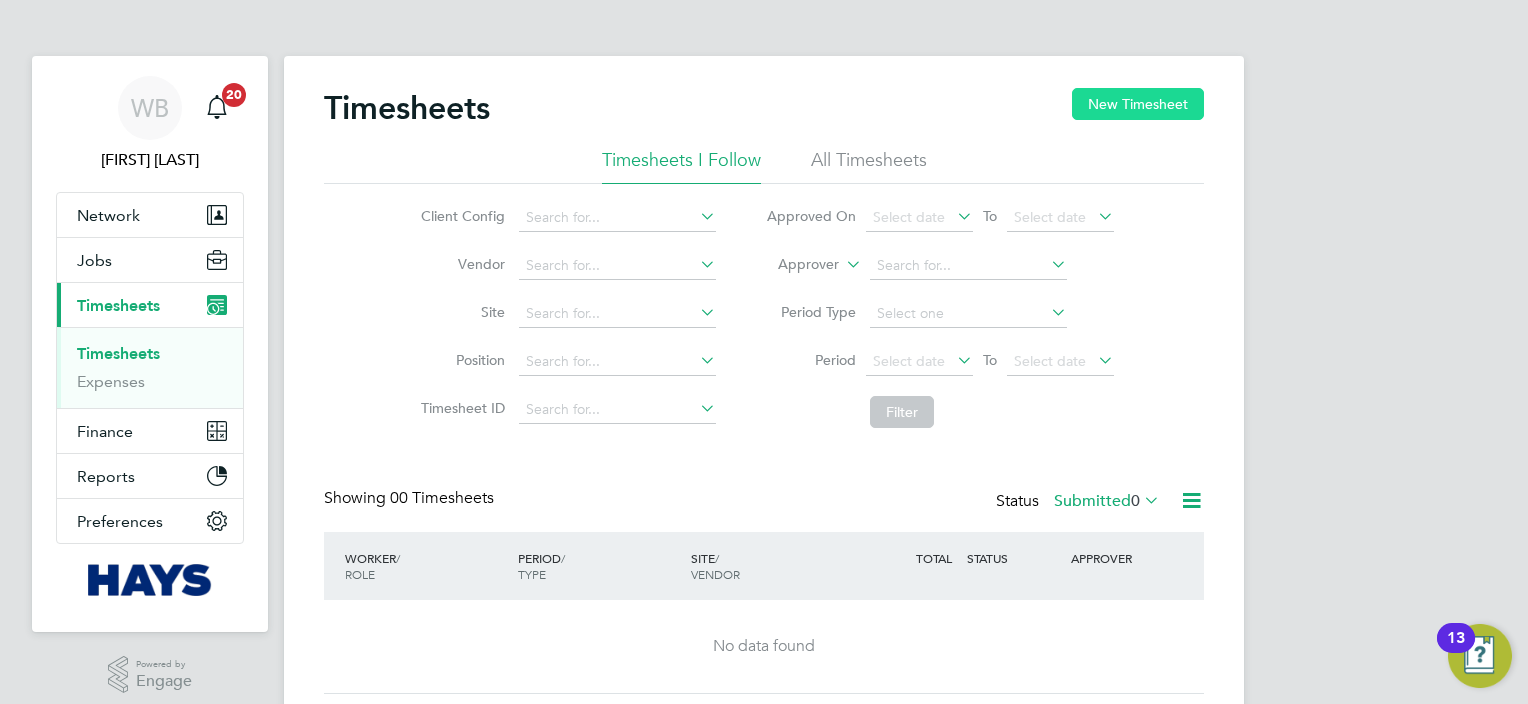 click on "New Timesheet" 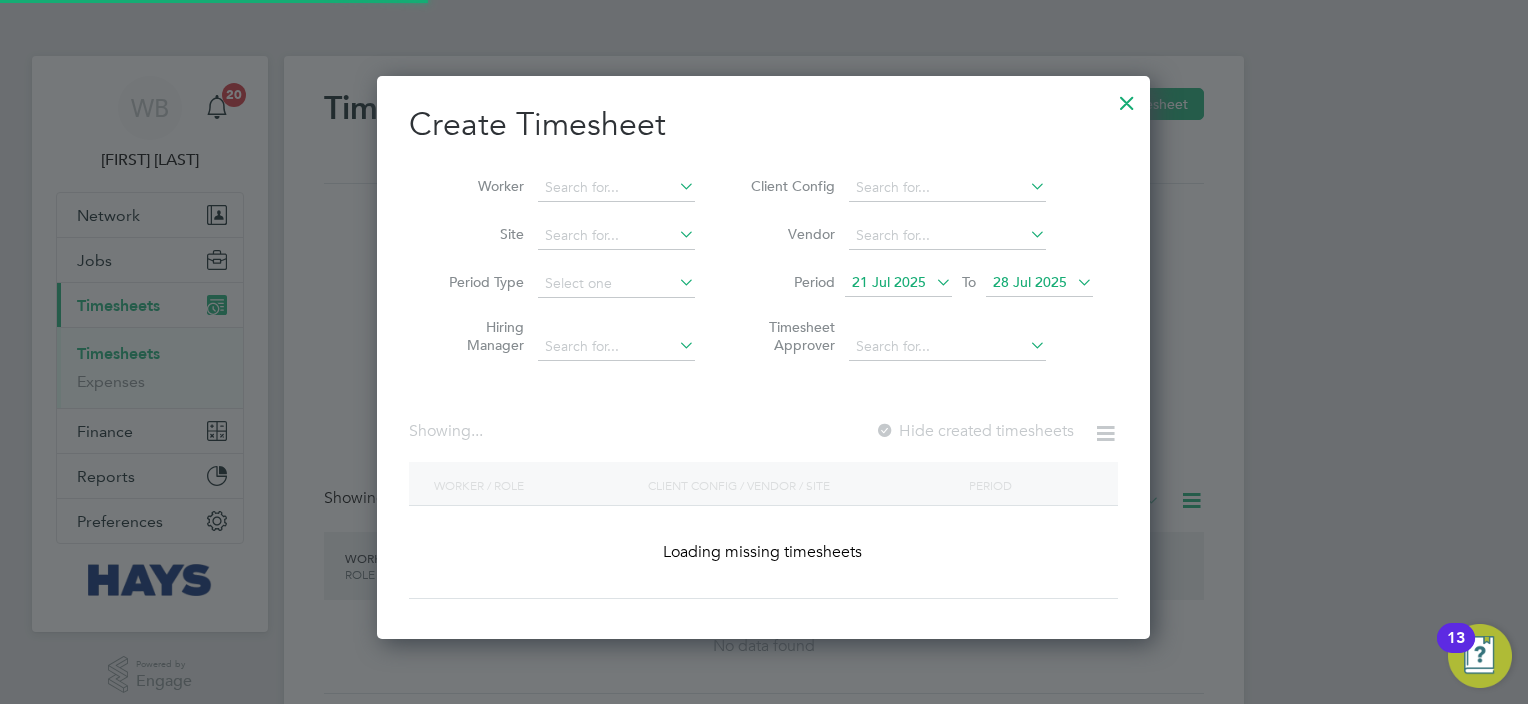 scroll, scrollTop: 10, scrollLeft: 10, axis: both 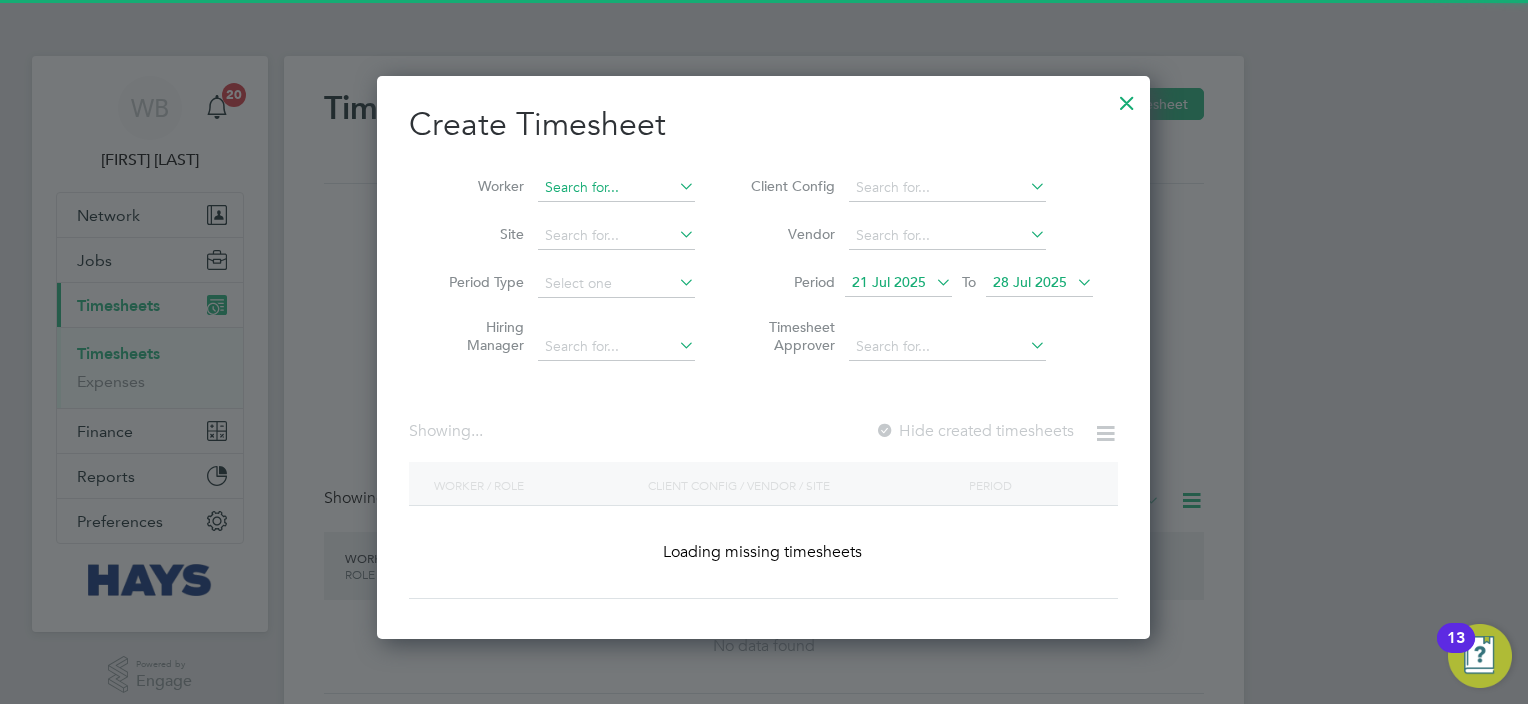 click at bounding box center [616, 188] 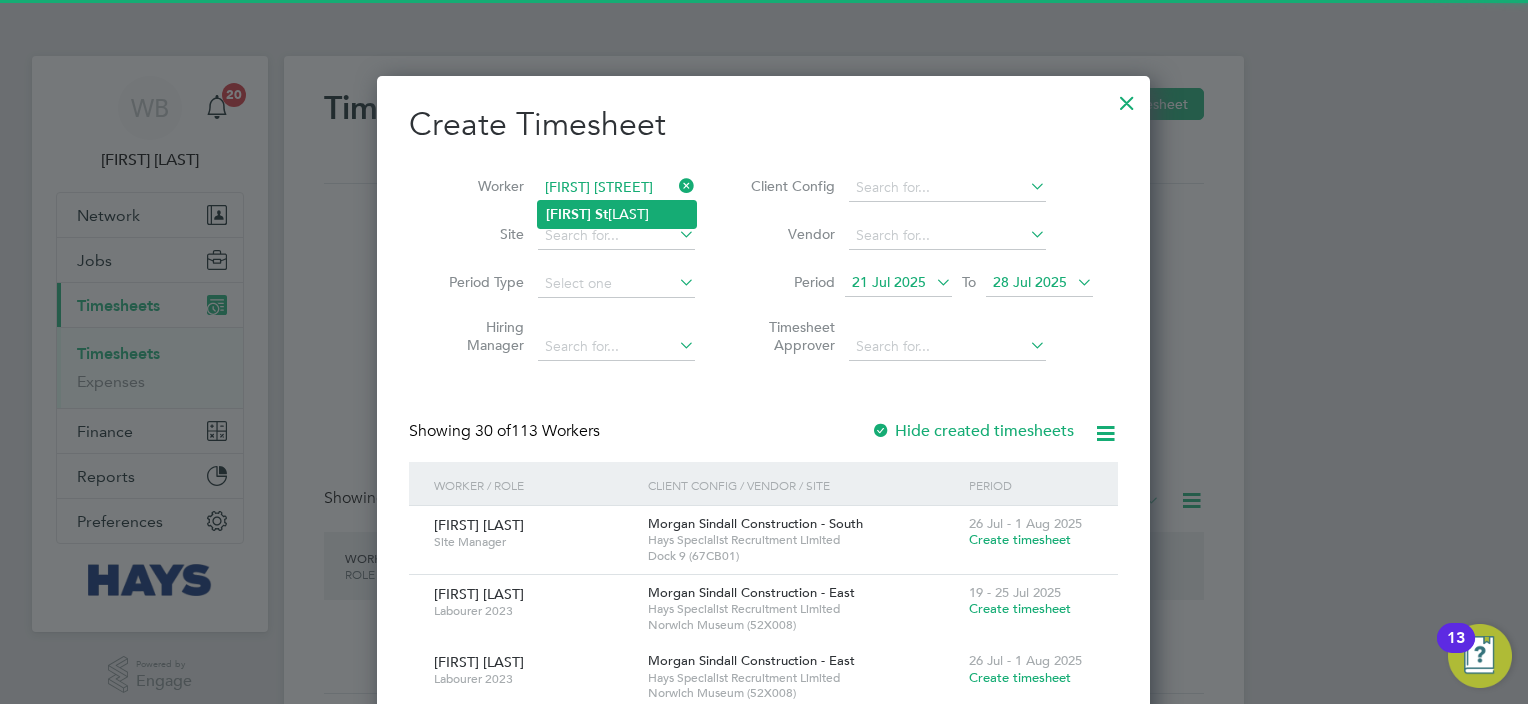 click on "[FIRST] [LAST]" 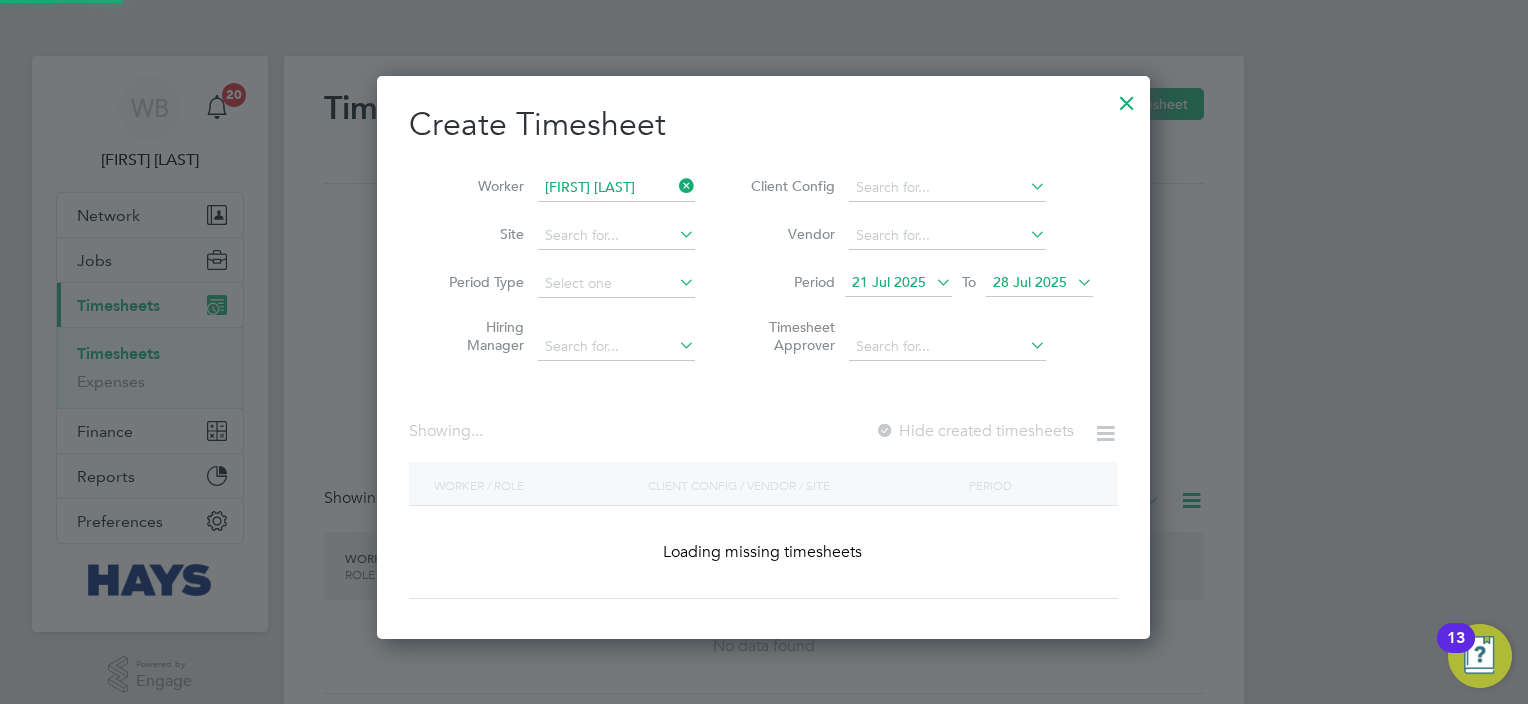 scroll, scrollTop: 10, scrollLeft: 10, axis: both 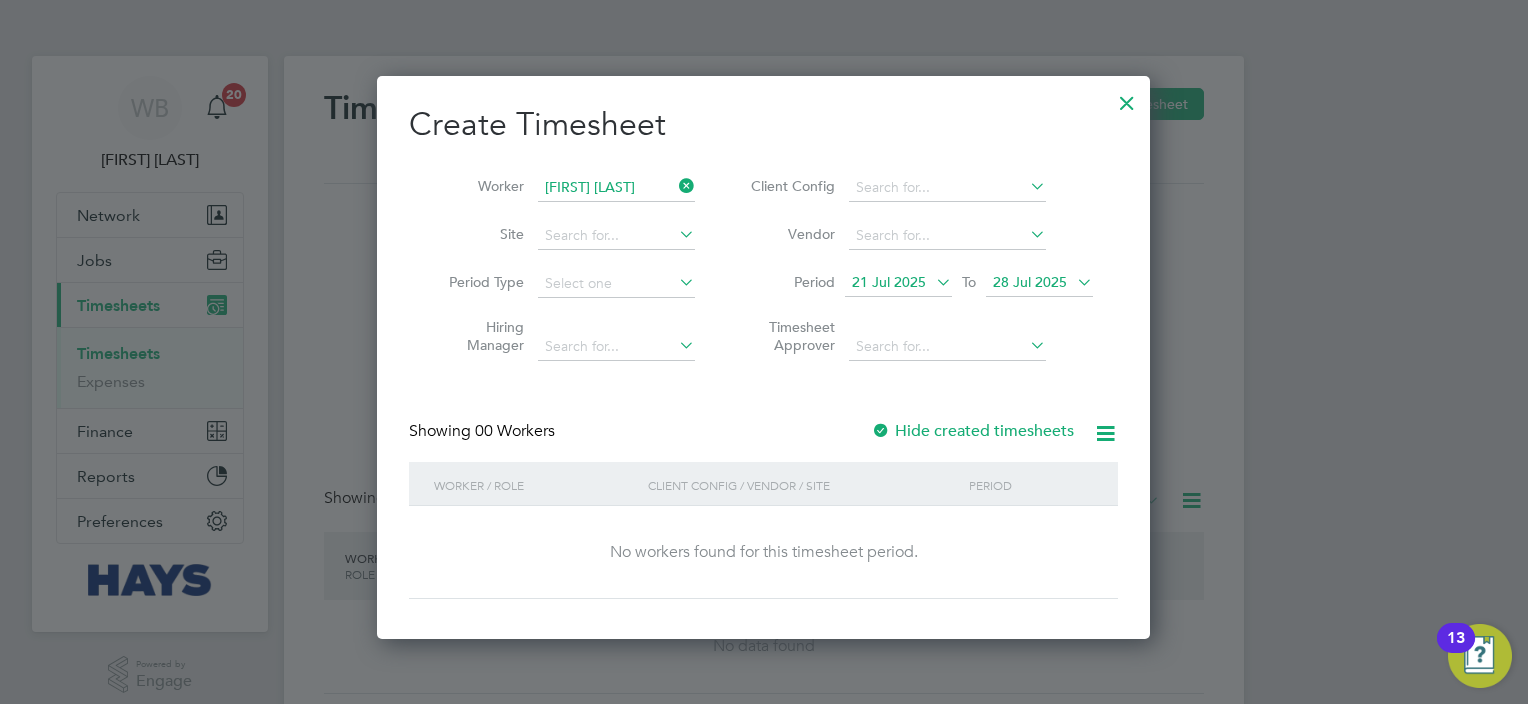 click on "Hide created timesheets" at bounding box center (972, 431) 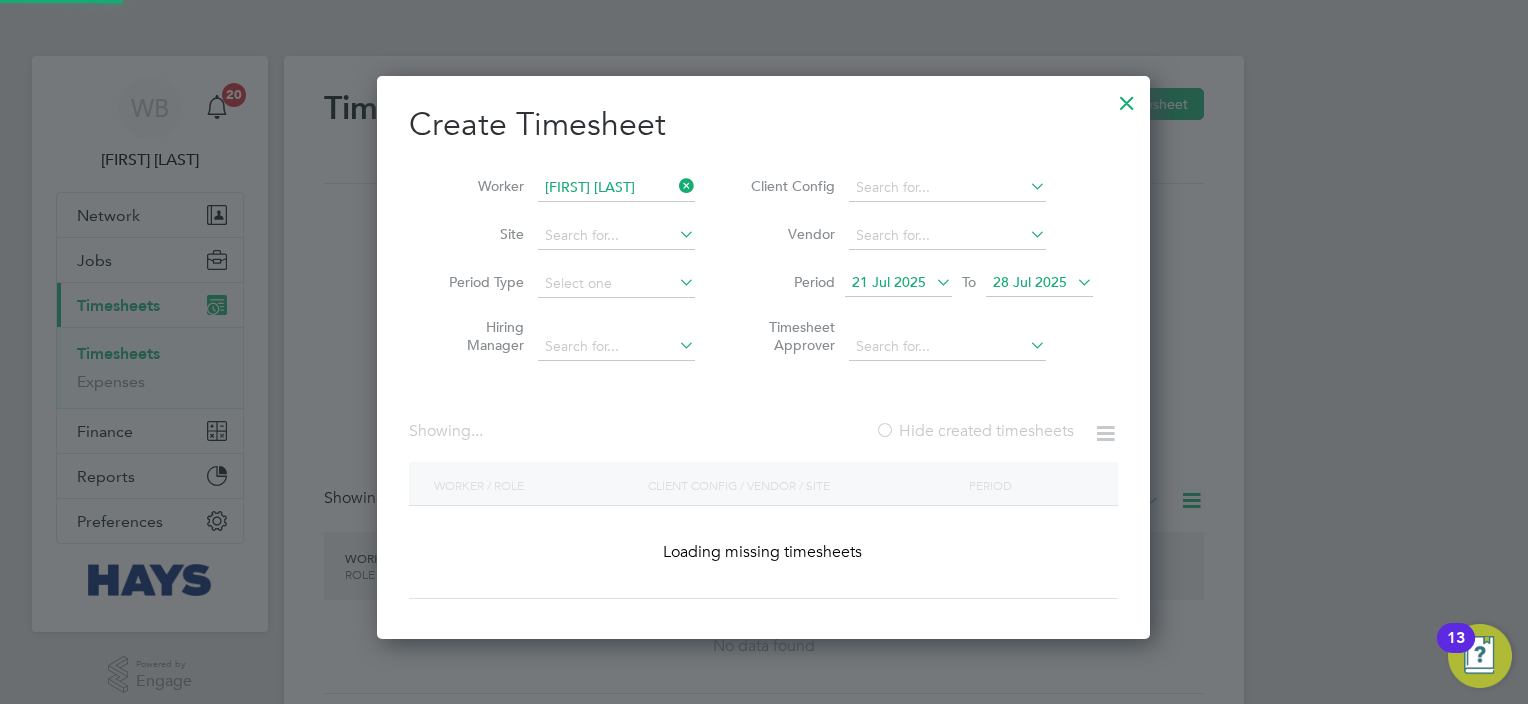 scroll, scrollTop: 10, scrollLeft: 10, axis: both 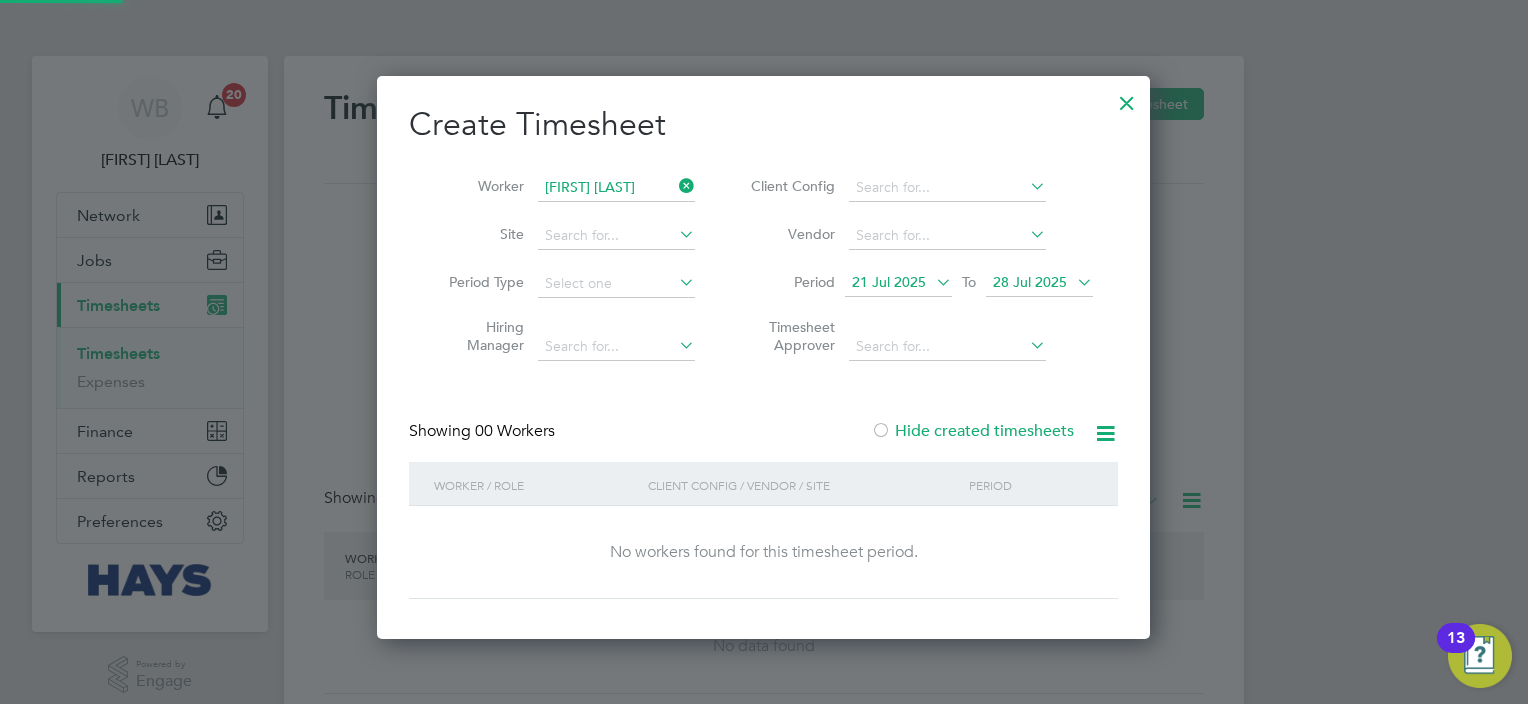 click on "Hide created timesheets" at bounding box center (972, 431) 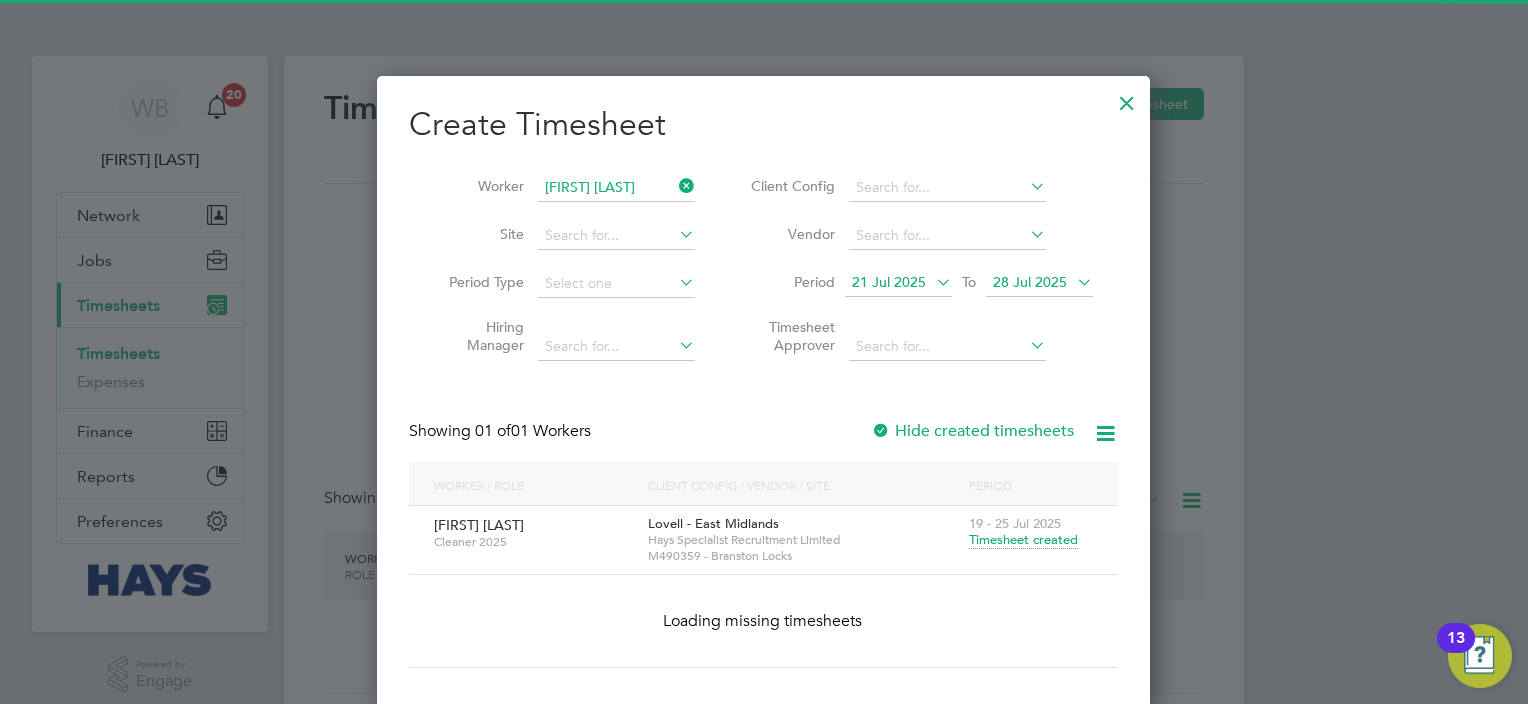 scroll, scrollTop: 9, scrollLeft: 10, axis: both 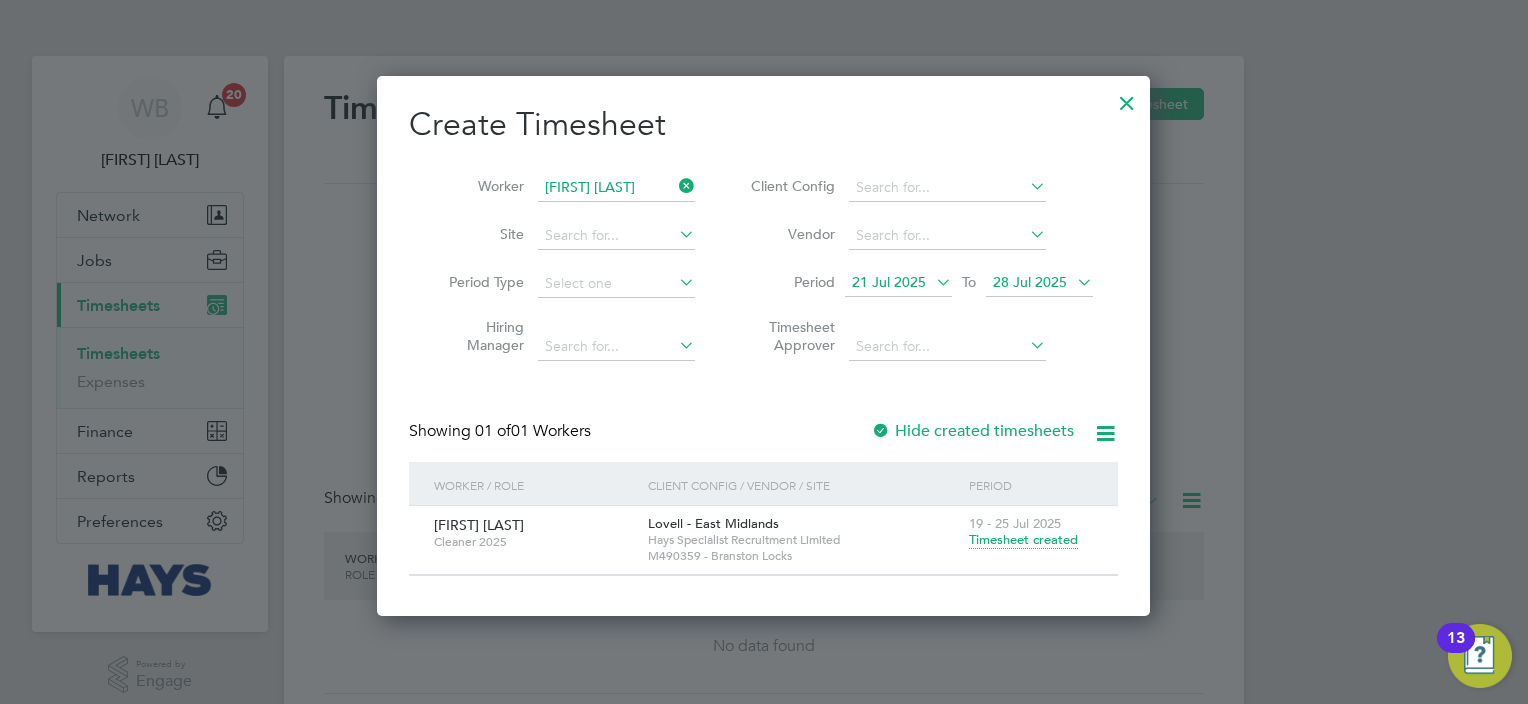 click on "Timesheet created" at bounding box center (1023, 540) 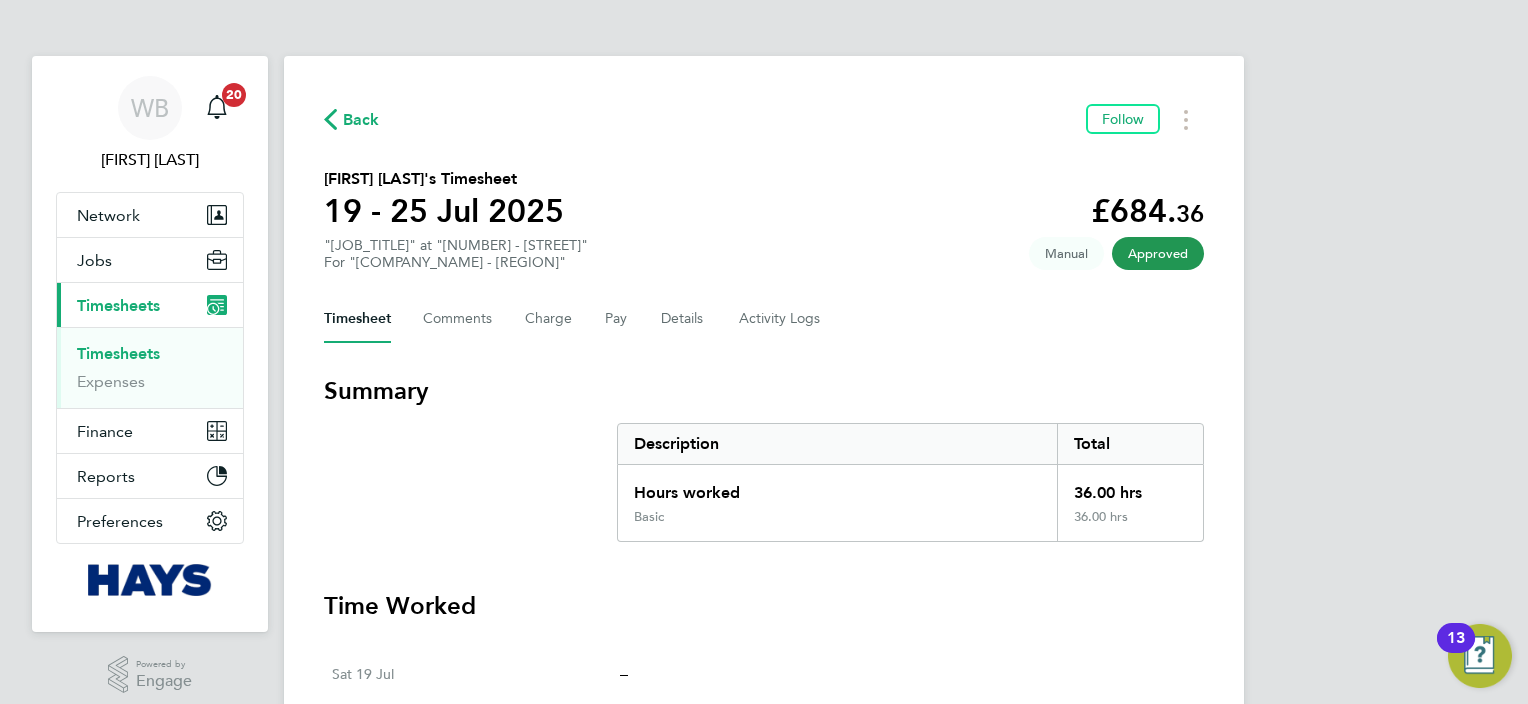 click on "Back" 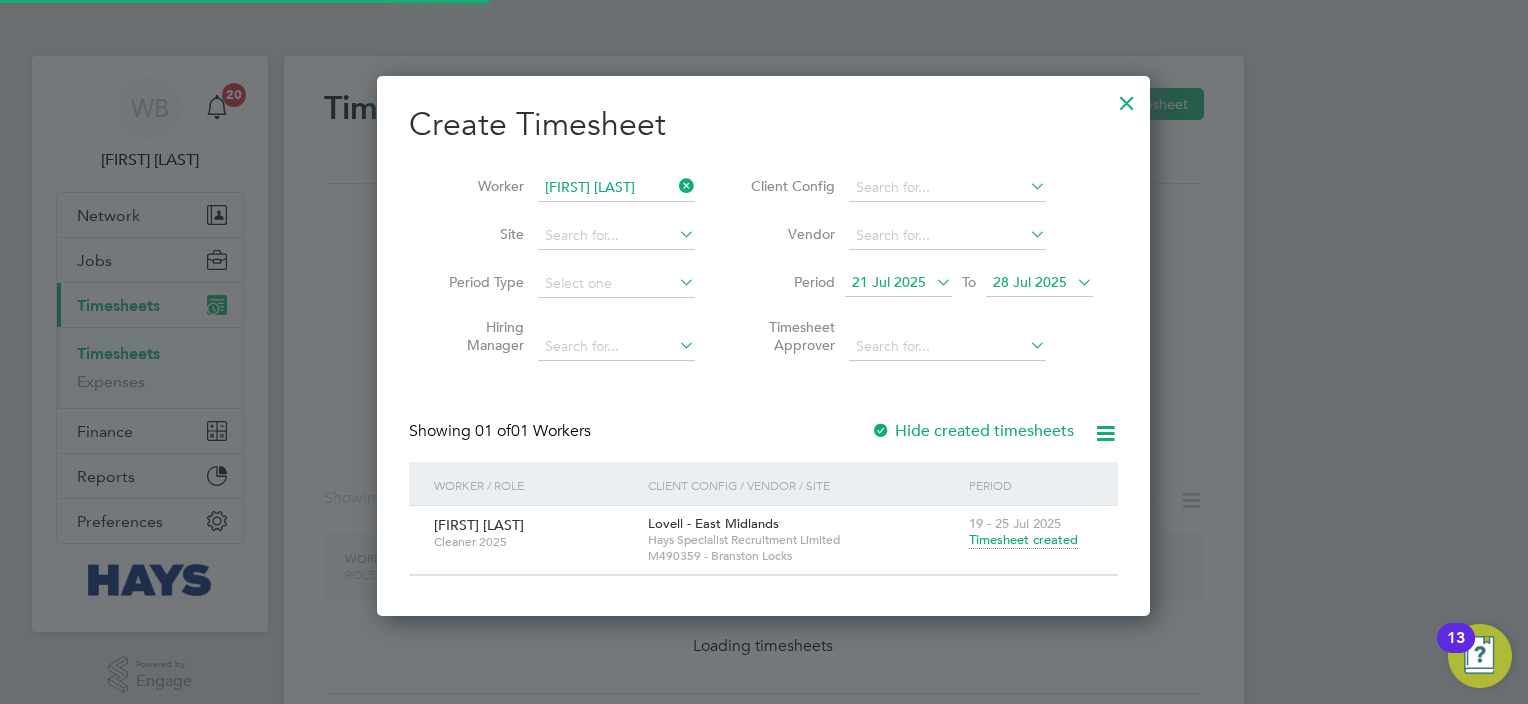 scroll, scrollTop: 9, scrollLeft: 10, axis: both 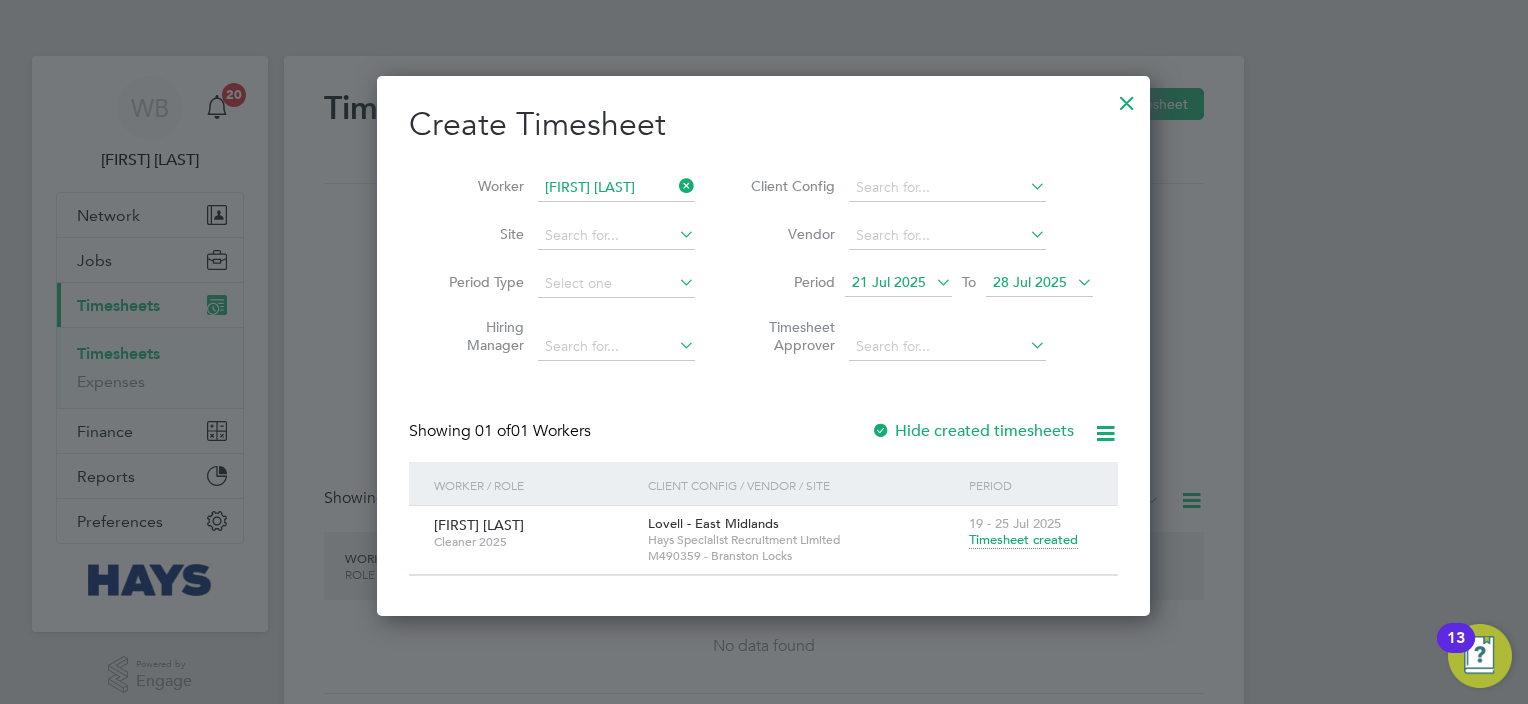 click on "28 Jul 2025" at bounding box center (1039, 283) 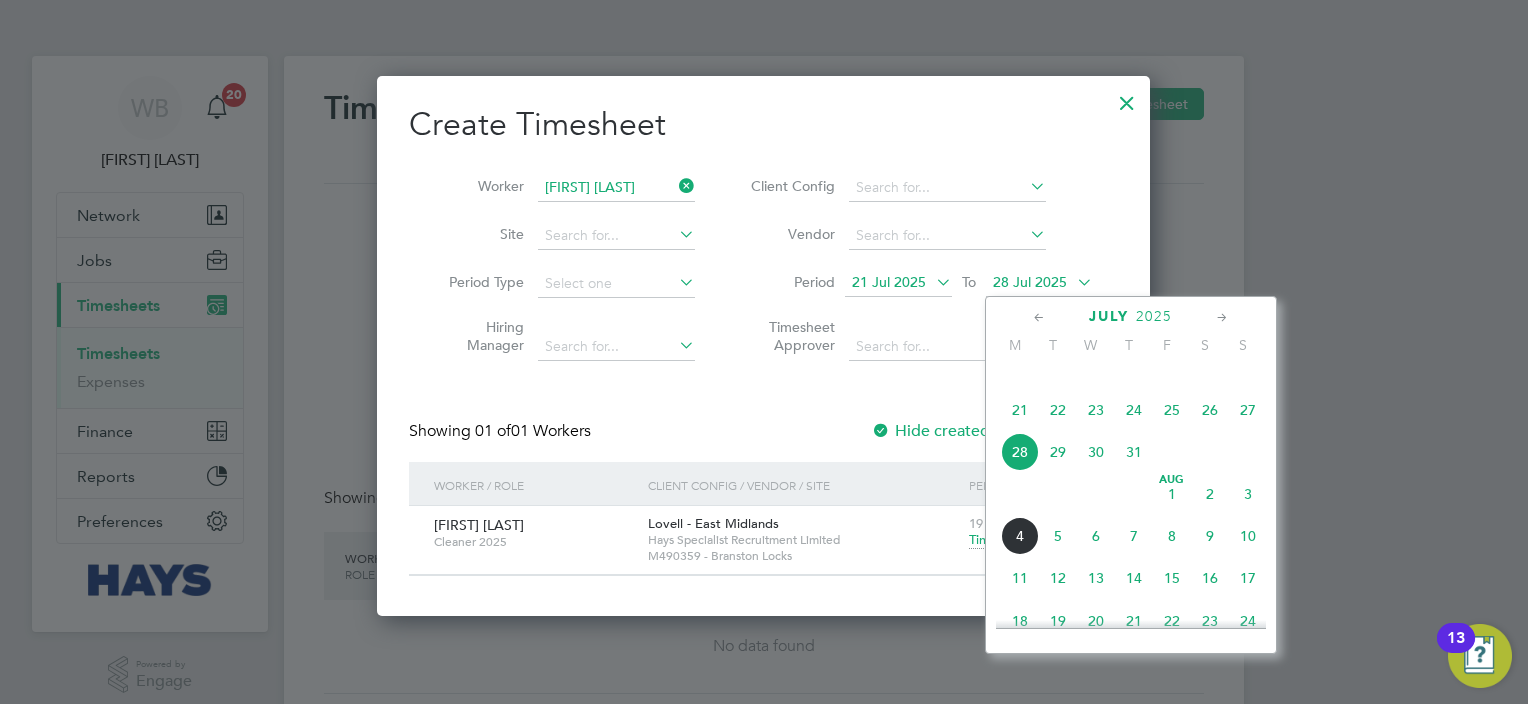 click on "4" 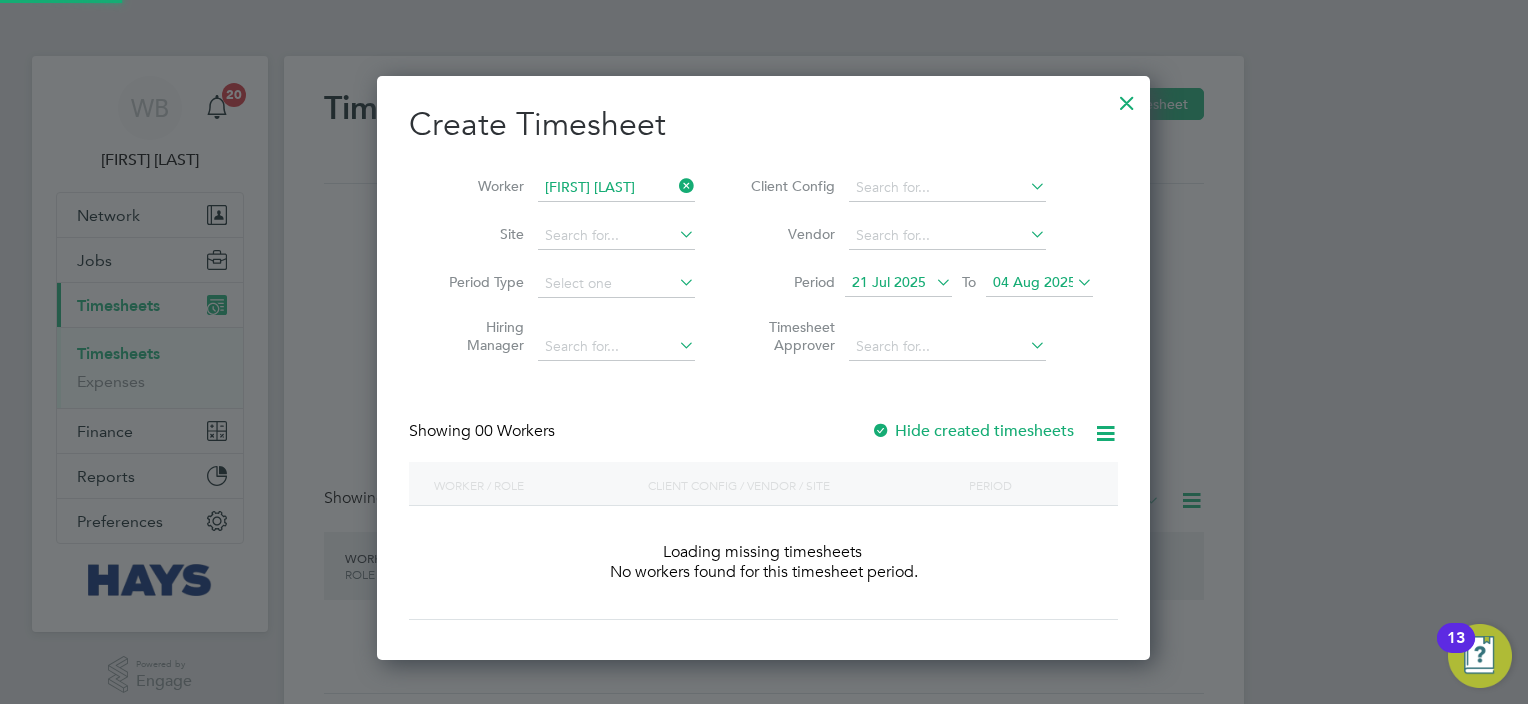 scroll, scrollTop: 10, scrollLeft: 10, axis: both 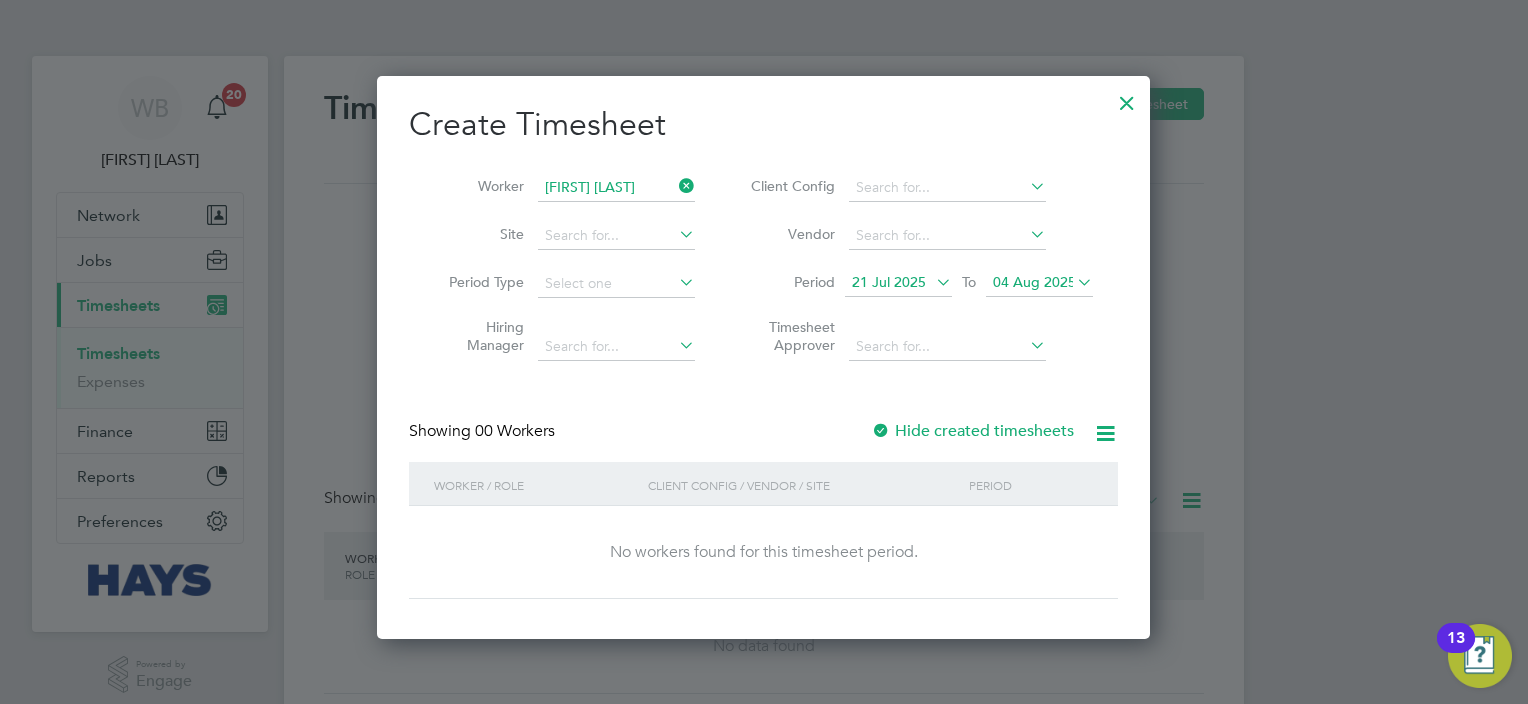 click on "Hide created timesheets" at bounding box center [972, 431] 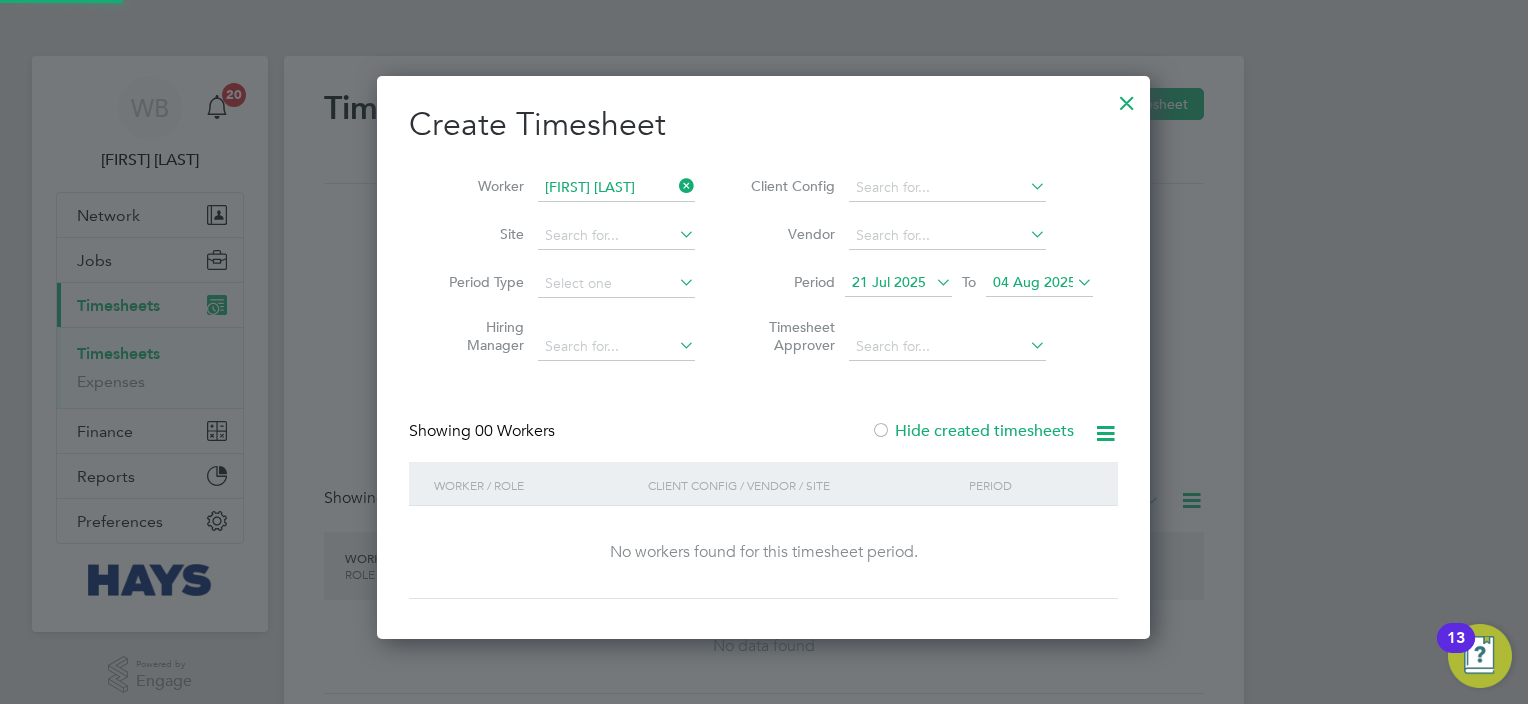 click on "Hide created timesheets" at bounding box center (972, 431) 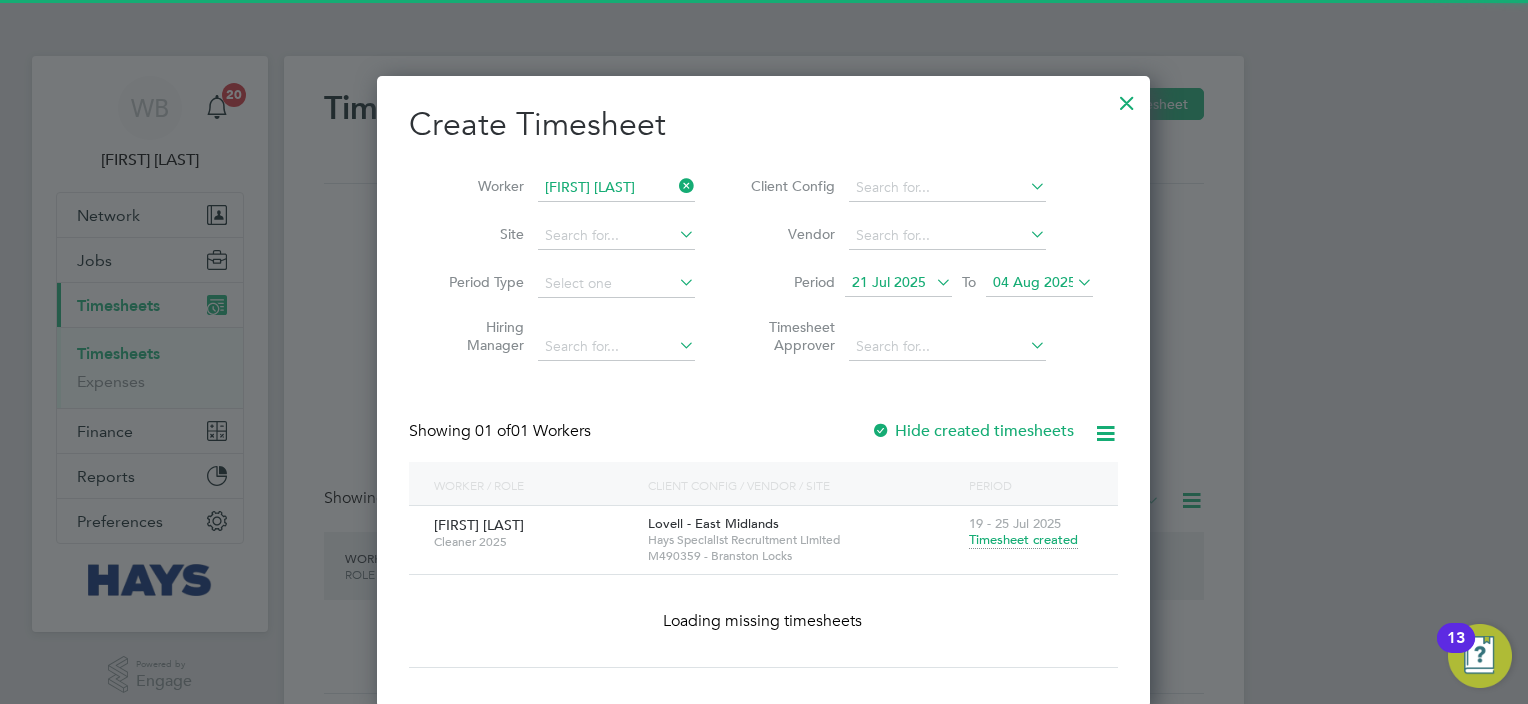 scroll, scrollTop: 9, scrollLeft: 10, axis: both 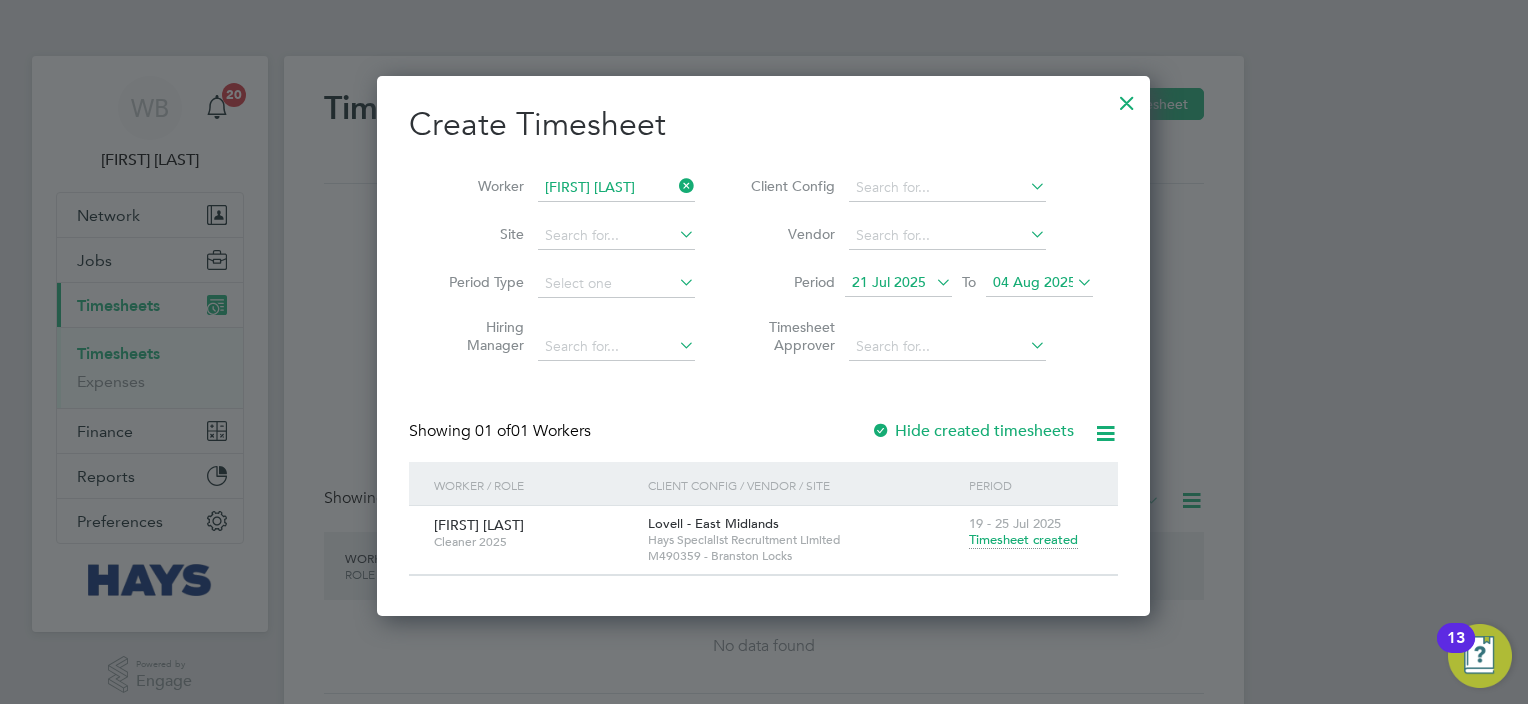 click on "04 Aug 2025" at bounding box center [1034, 282] 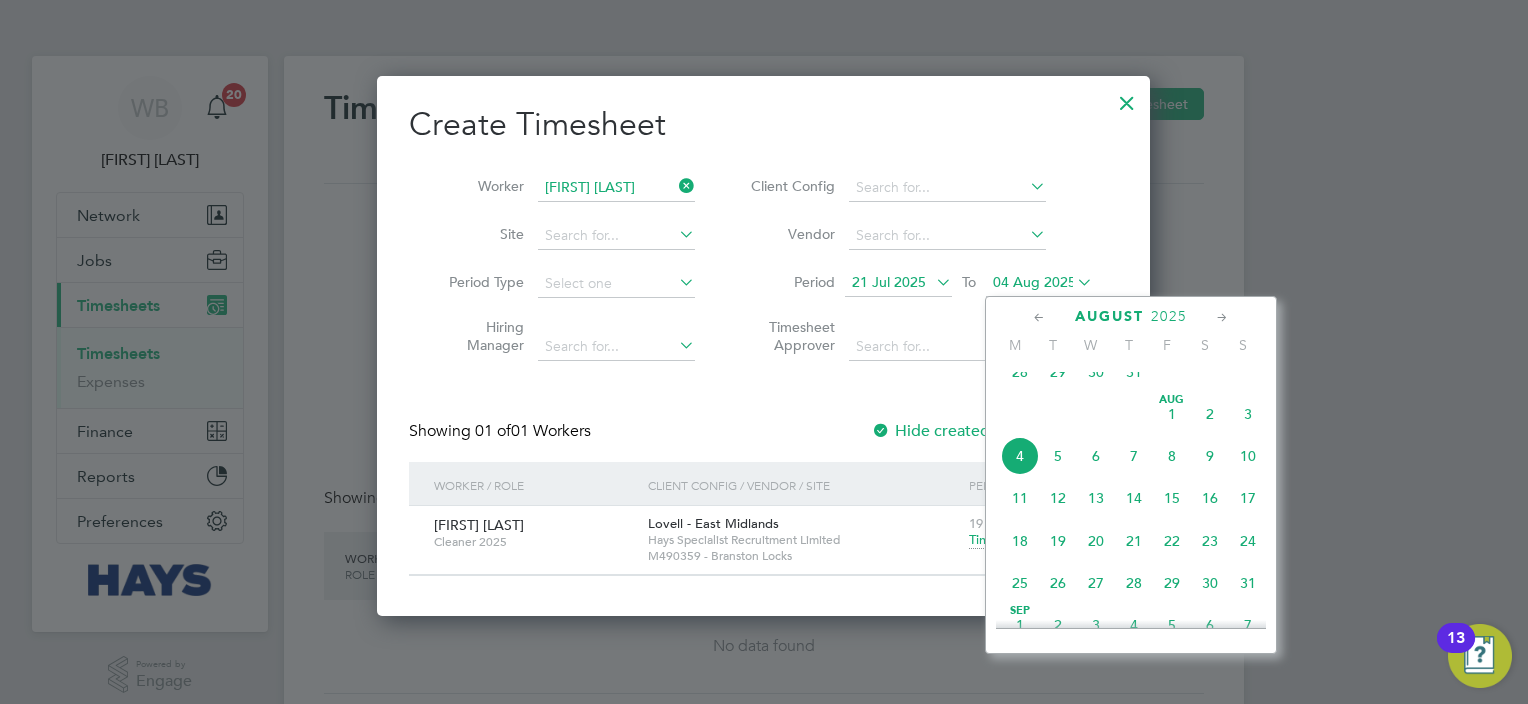 click on "12" 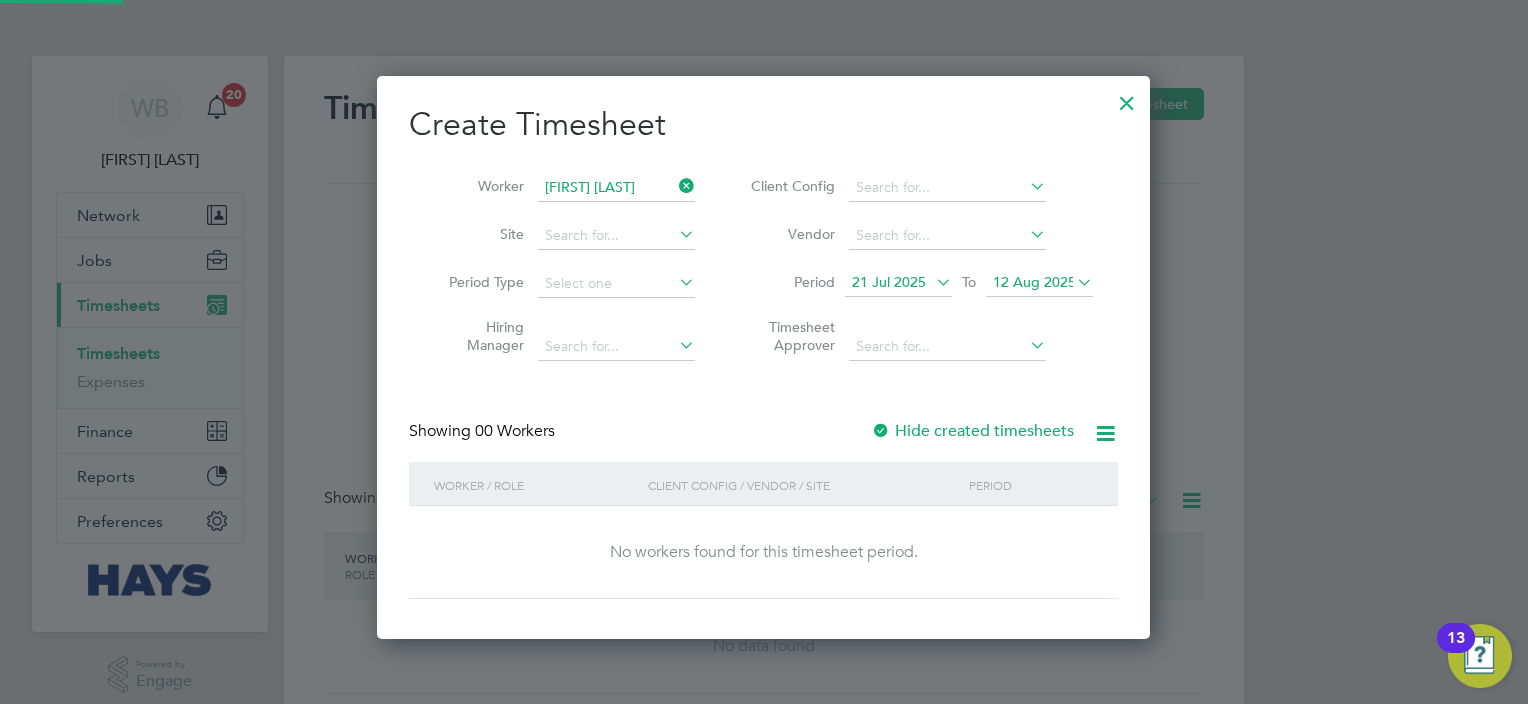 click on "Hide created timesheets" at bounding box center (972, 431) 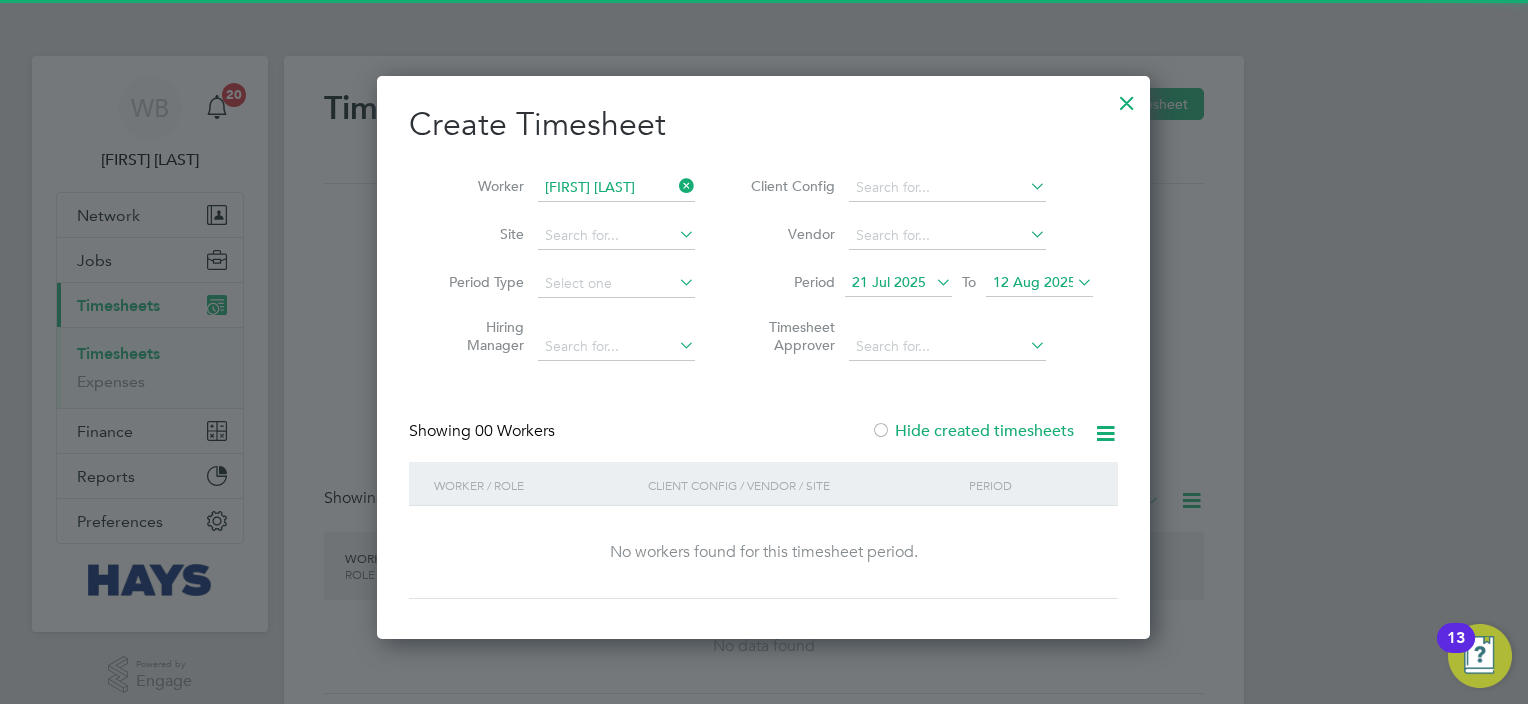 click on "Hide created timesheets" at bounding box center [972, 431] 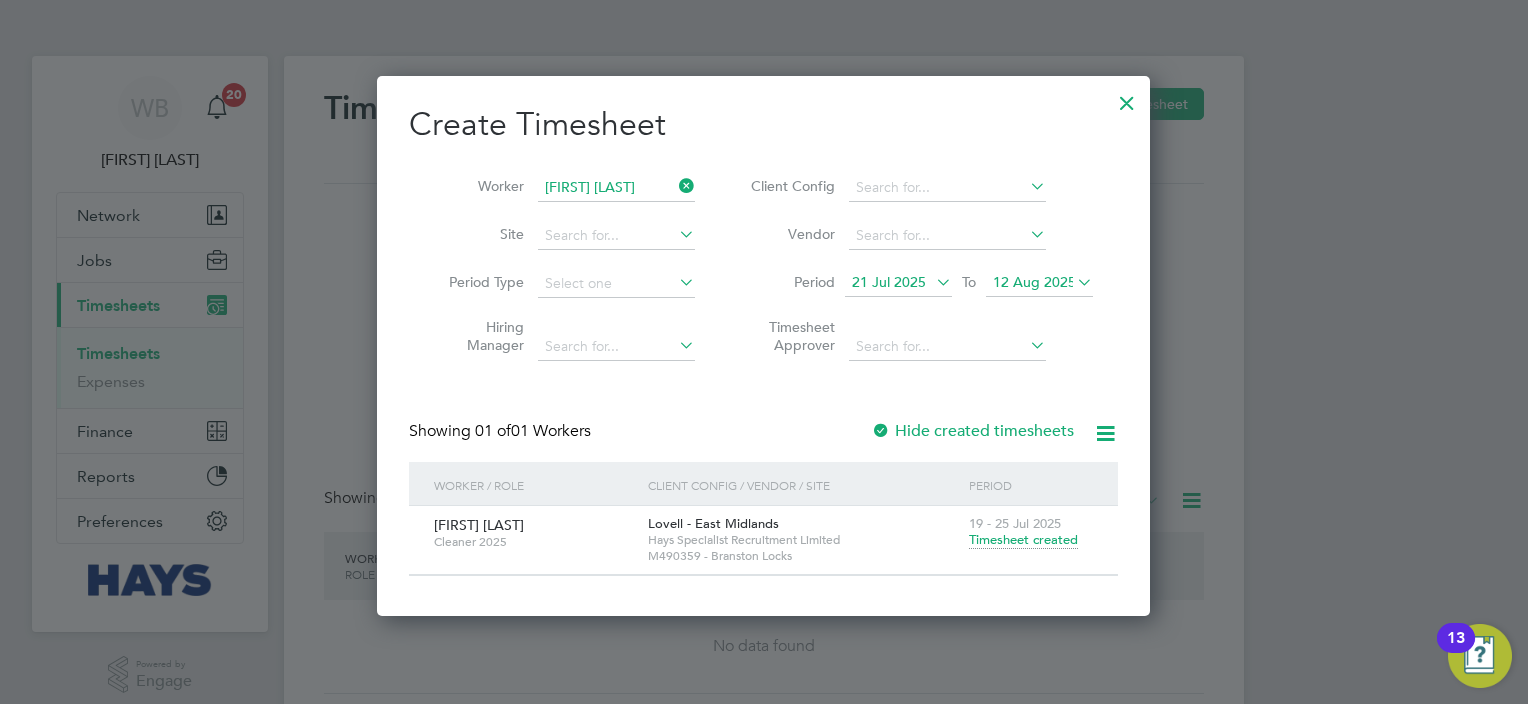 click on "Worker   [FIRST] [LAST]" at bounding box center (564, 188) 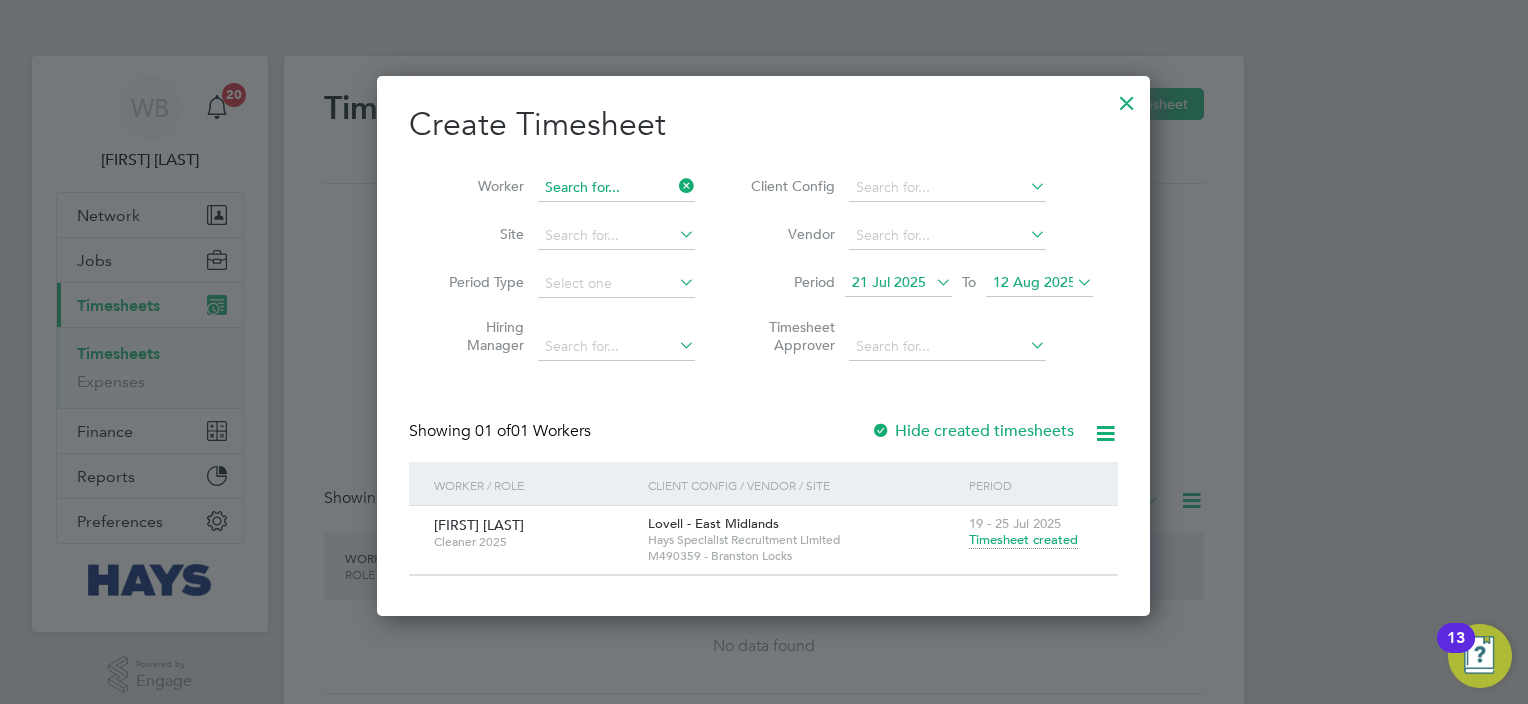 click at bounding box center [616, 188] 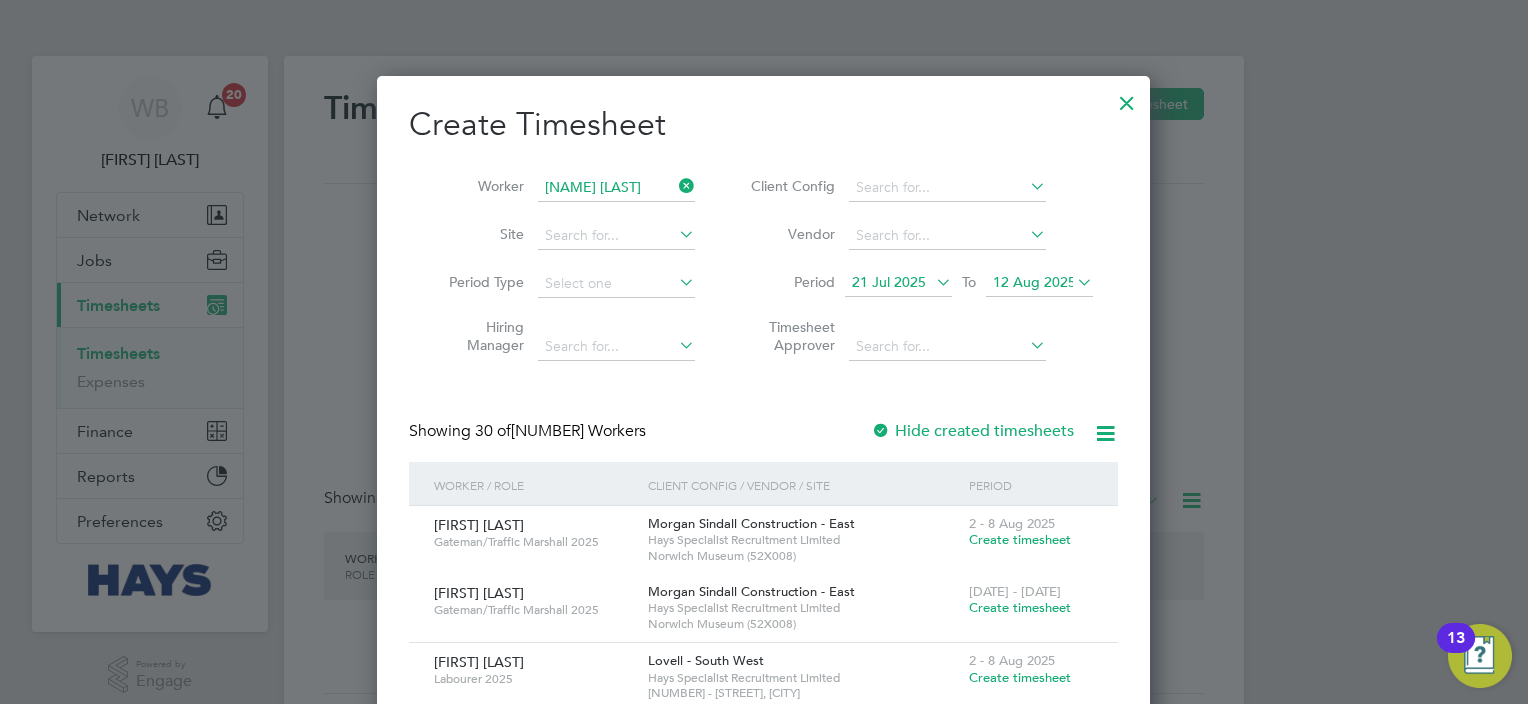 click on "[NAME] [LAST]" 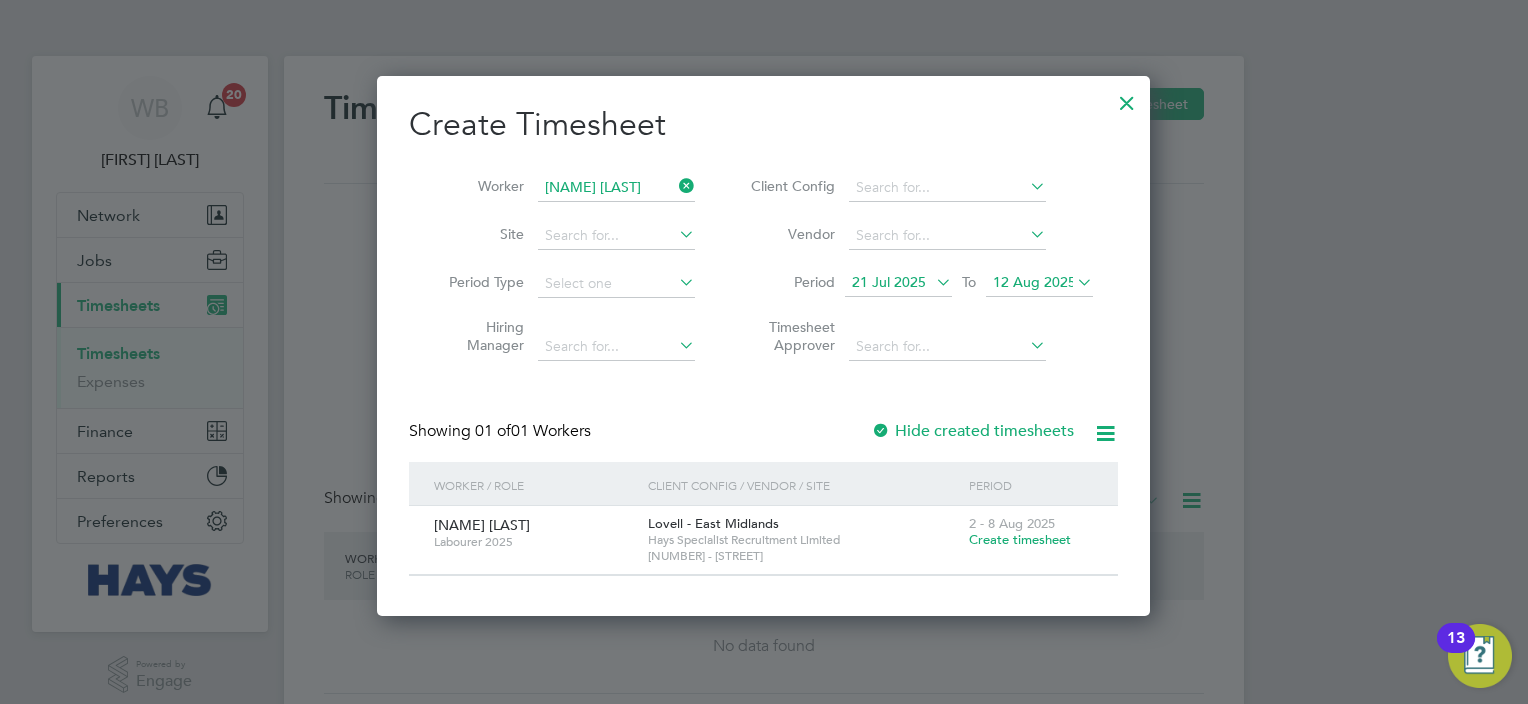 click on "Hide created timesheets" at bounding box center [972, 431] 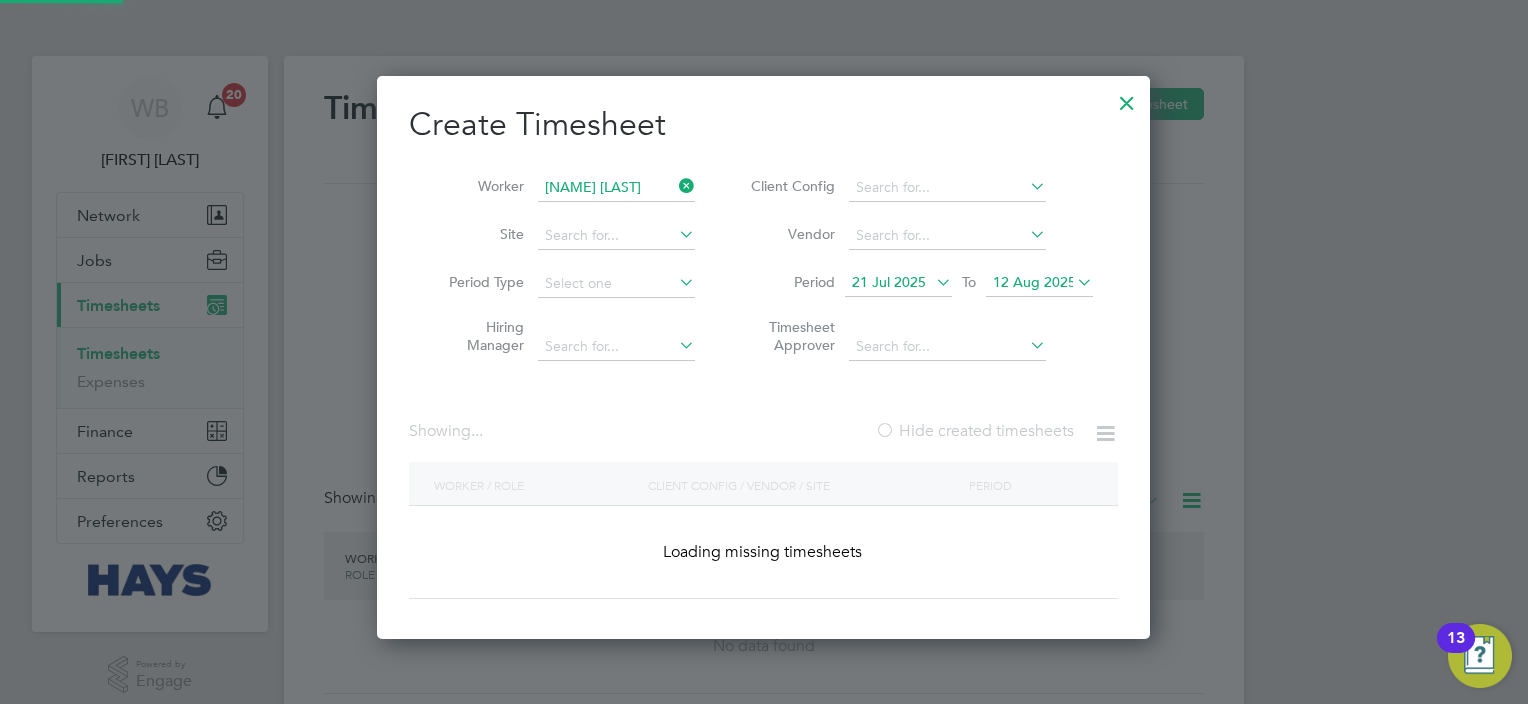 scroll, scrollTop: 9, scrollLeft: 10, axis: both 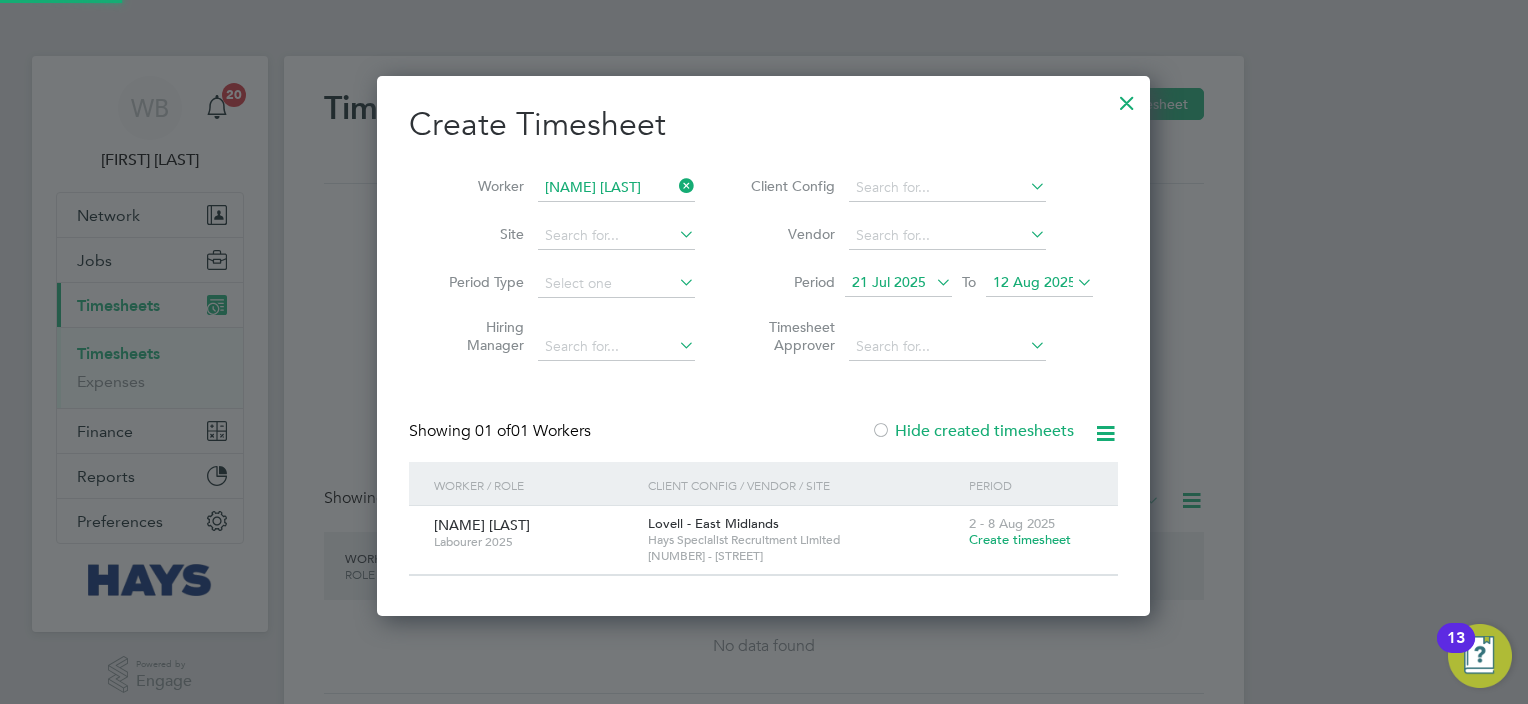 click on "Hide created timesheets" at bounding box center [972, 431] 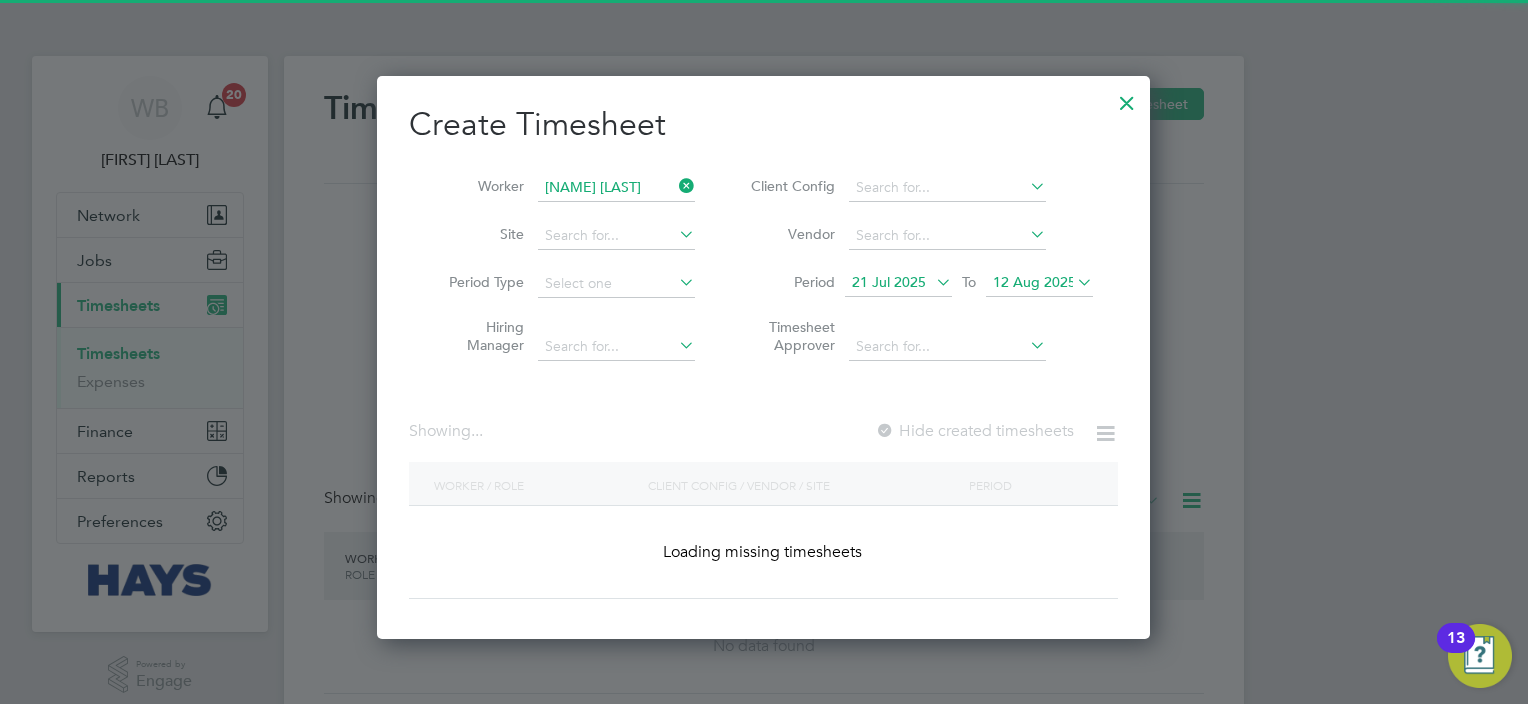 scroll, scrollTop: 9, scrollLeft: 10, axis: both 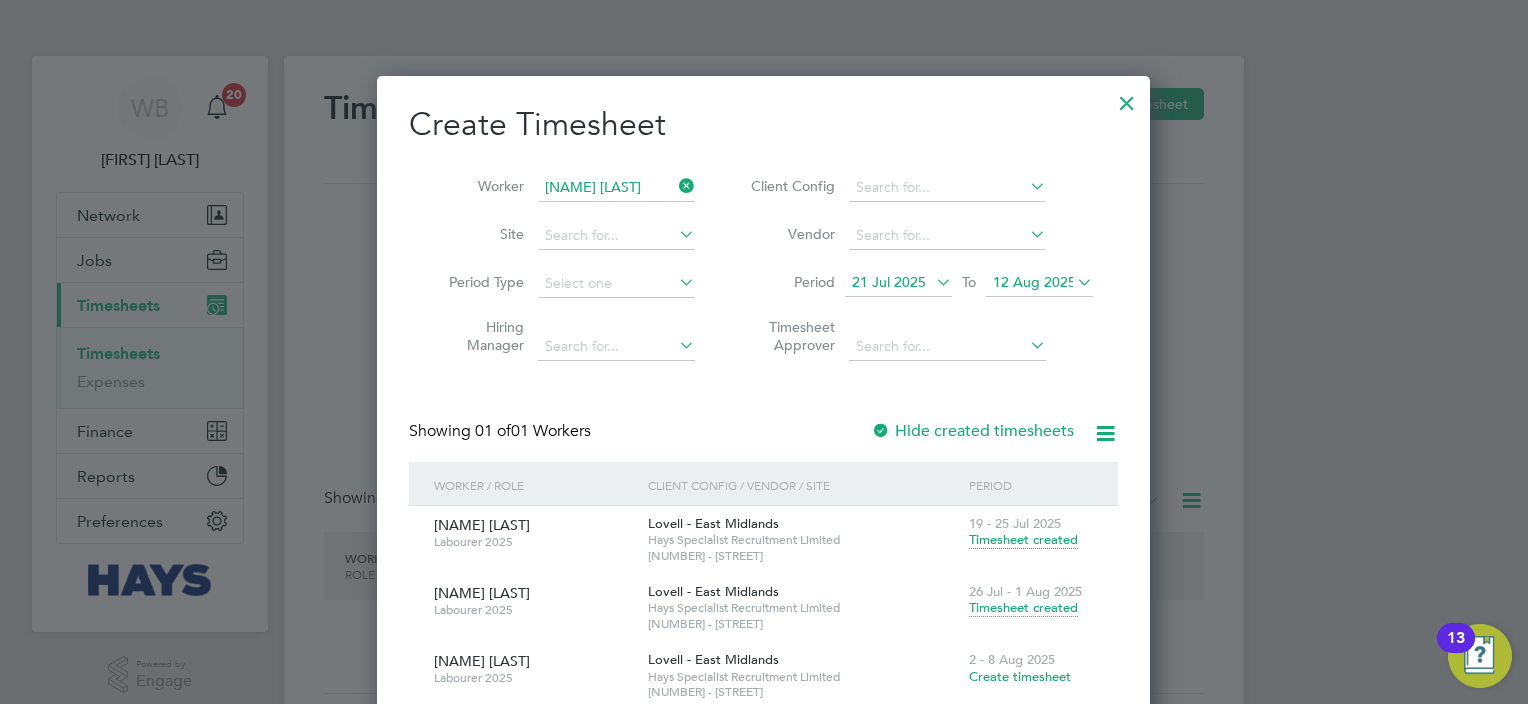 click on "Timesheet created" at bounding box center (1023, 608) 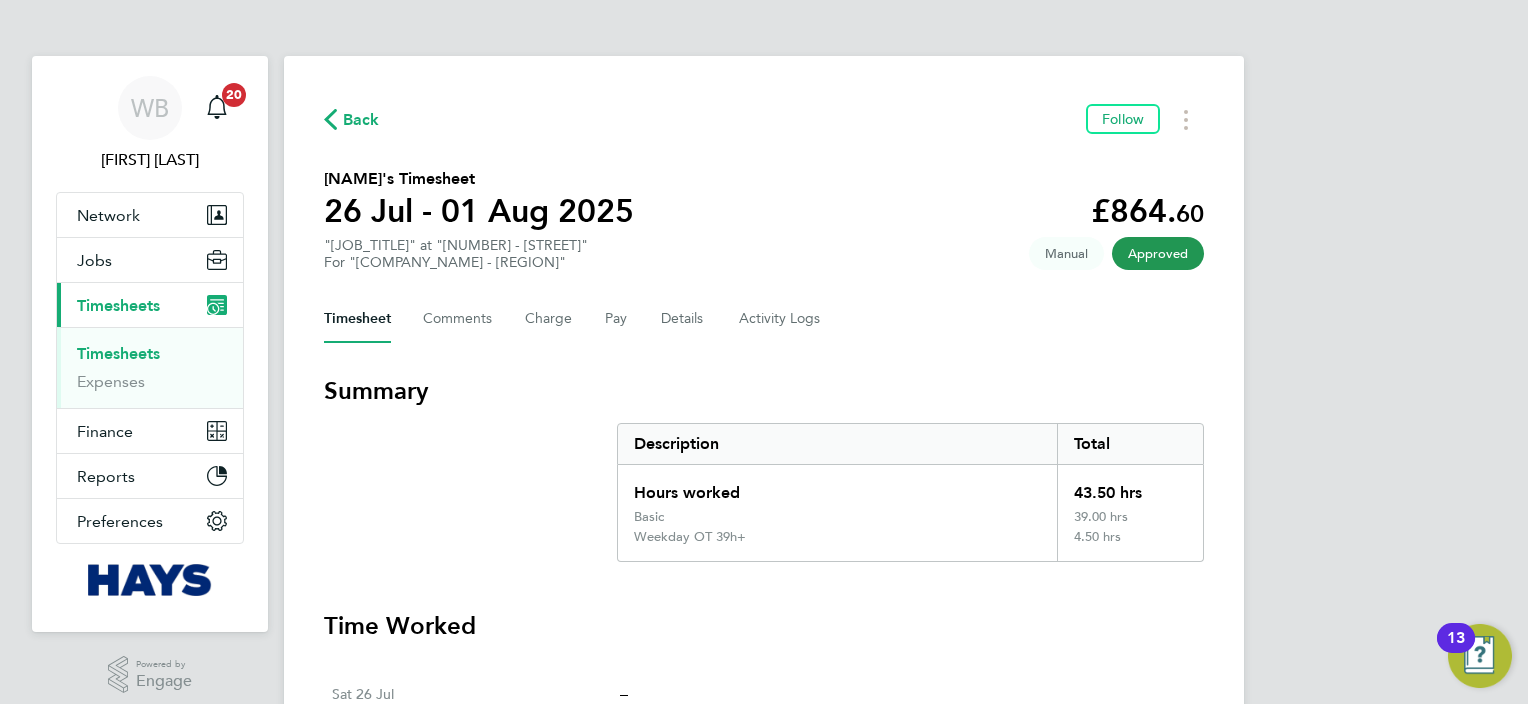 click on "Timesheets" at bounding box center (118, 353) 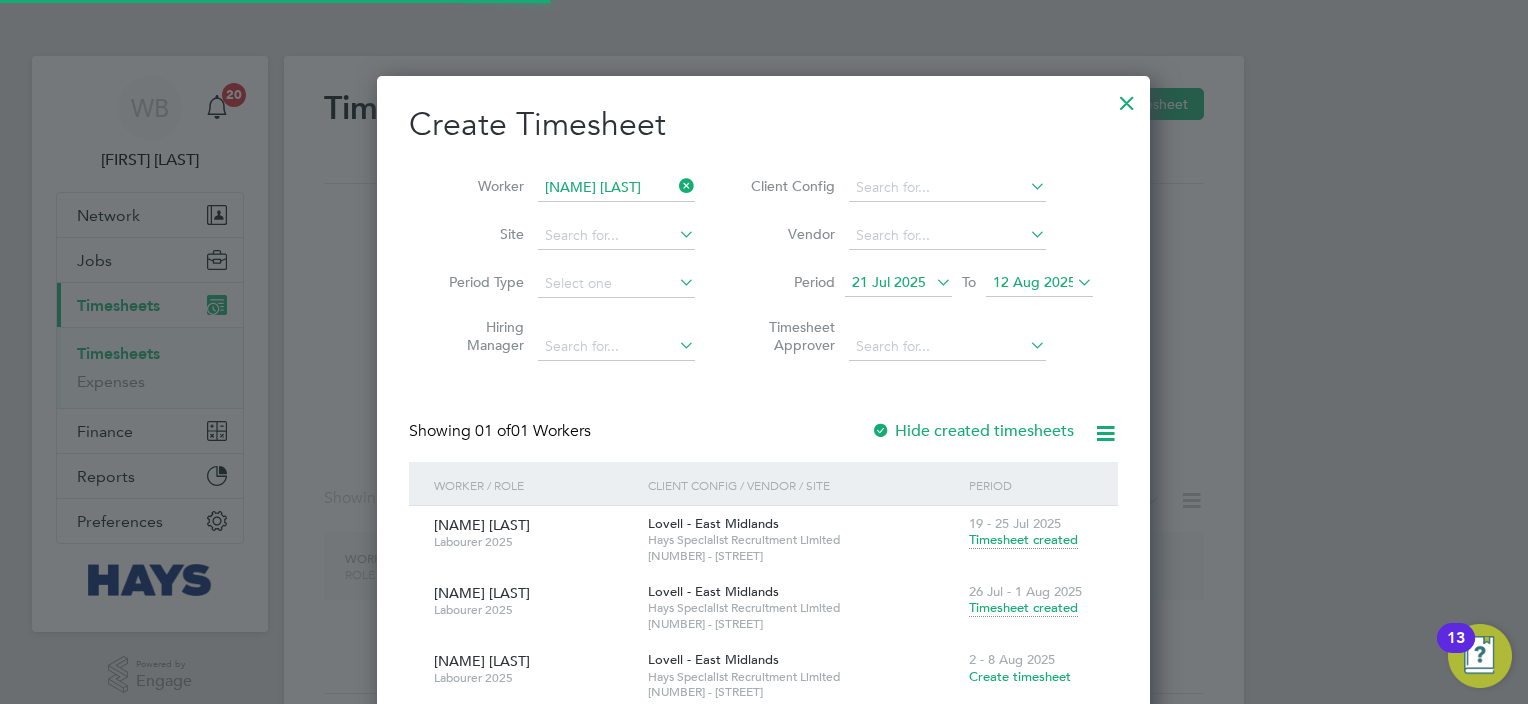 scroll, scrollTop: 9, scrollLeft: 10, axis: both 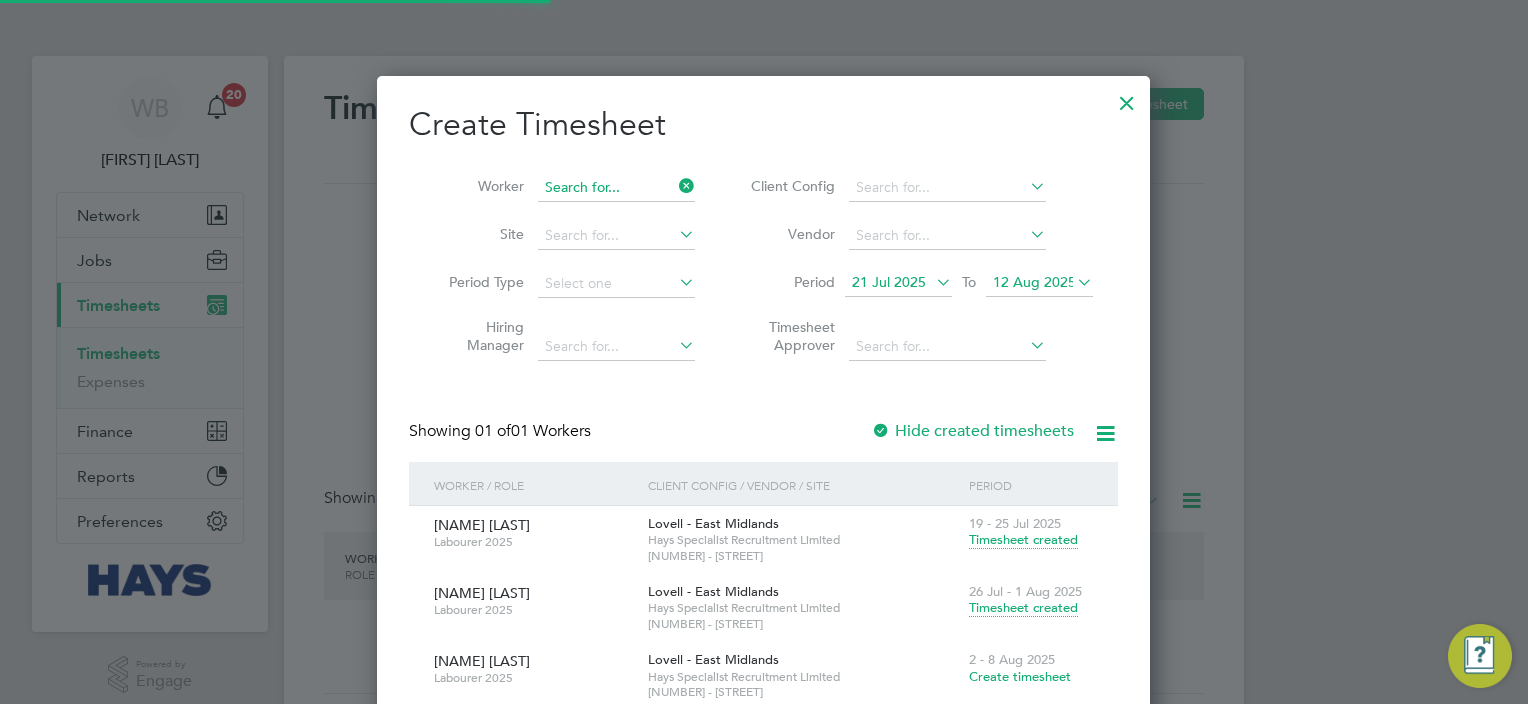 click at bounding box center (616, 188) 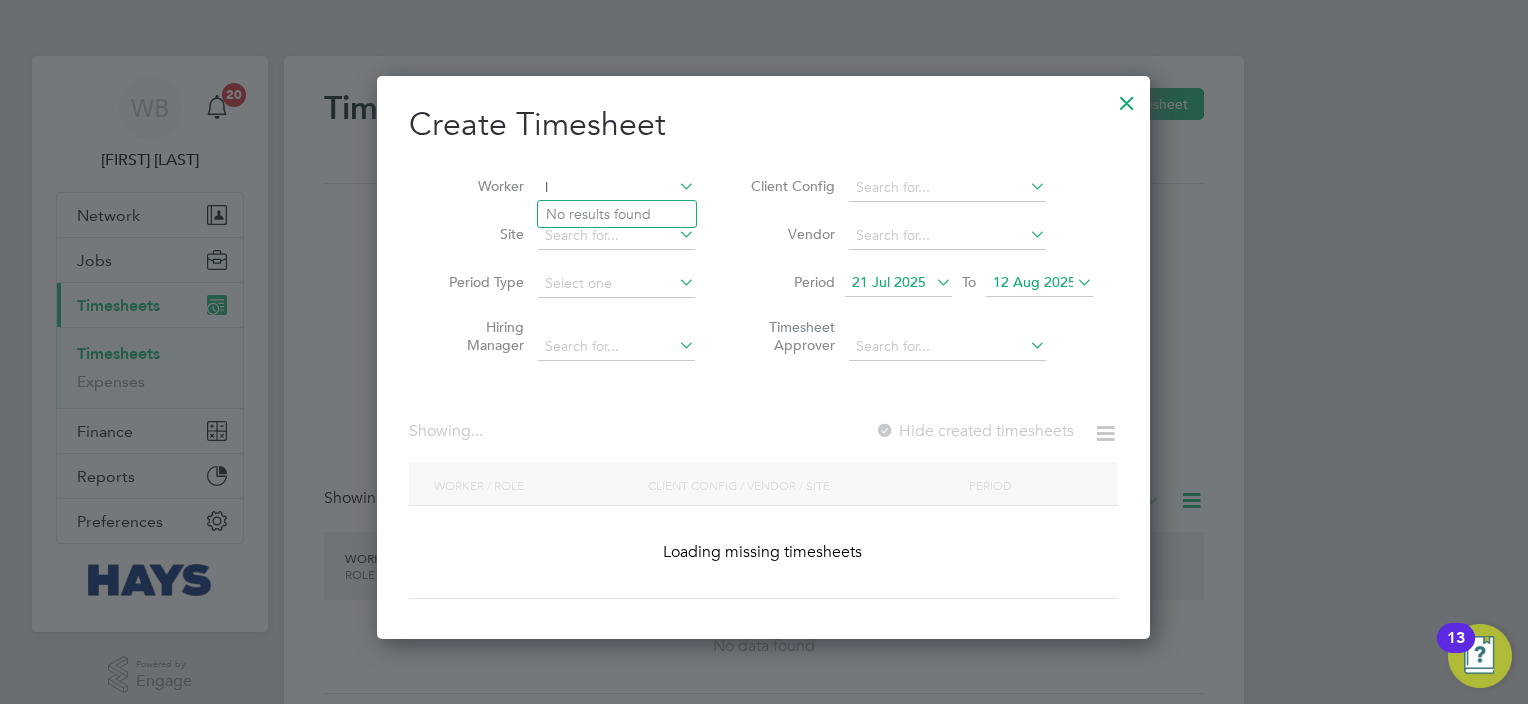 scroll, scrollTop: 10, scrollLeft: 10, axis: both 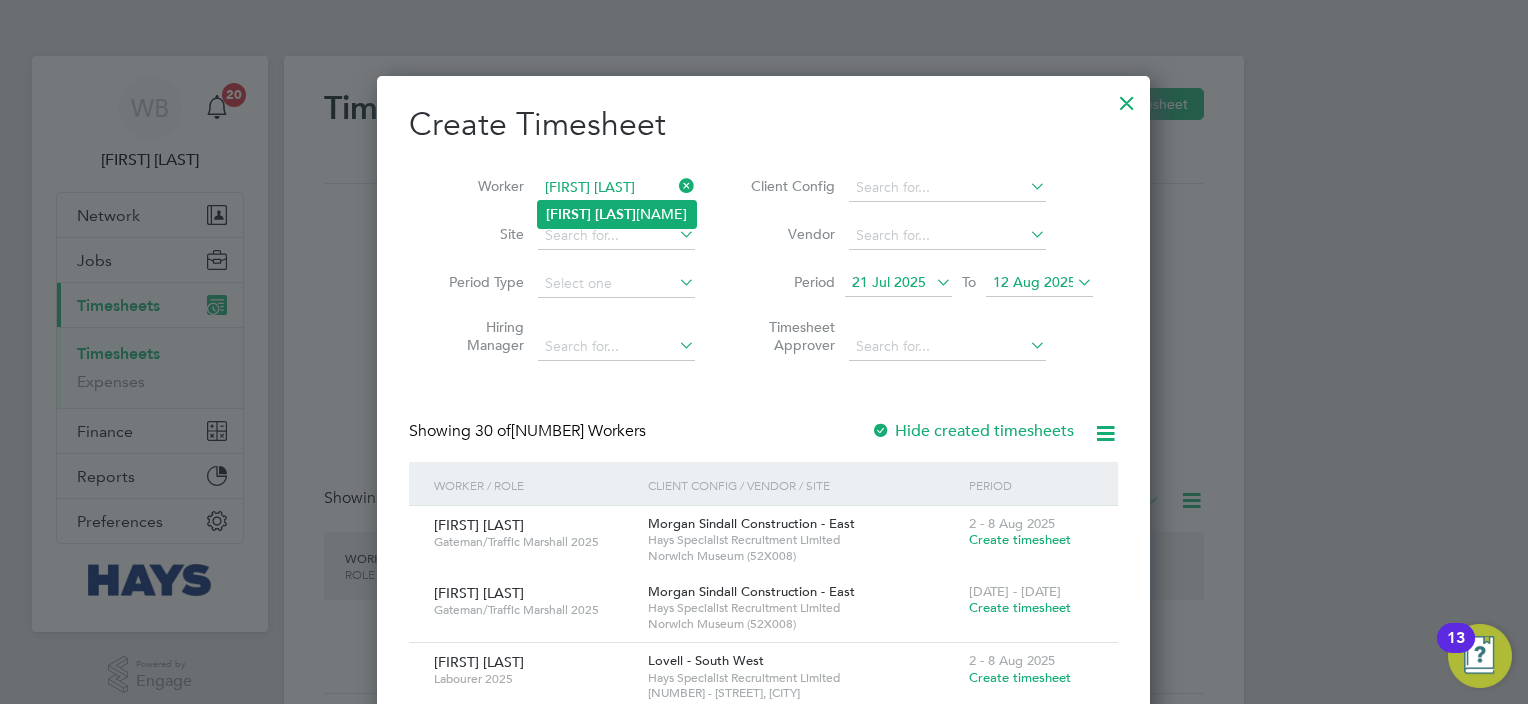 click on "[LAST]" 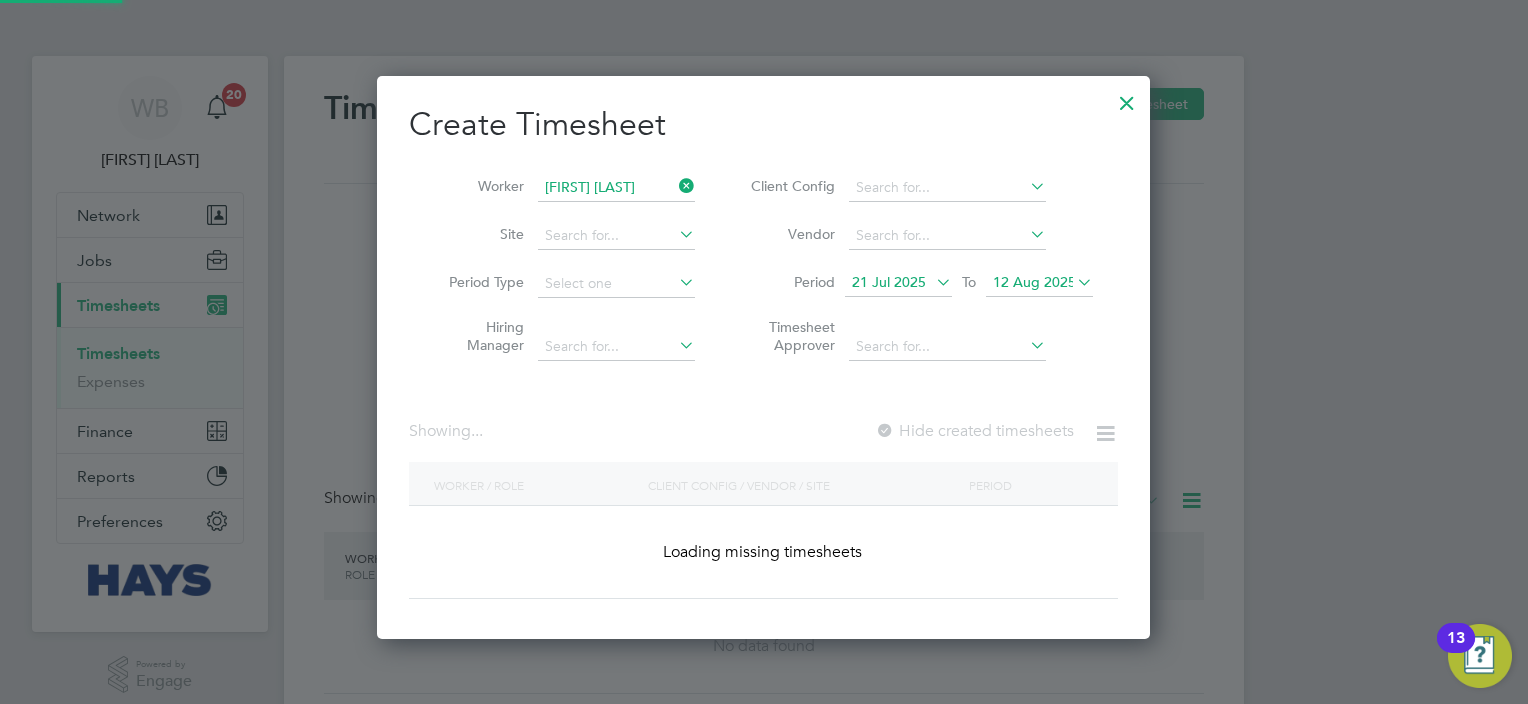 scroll, scrollTop: 10, scrollLeft: 10, axis: both 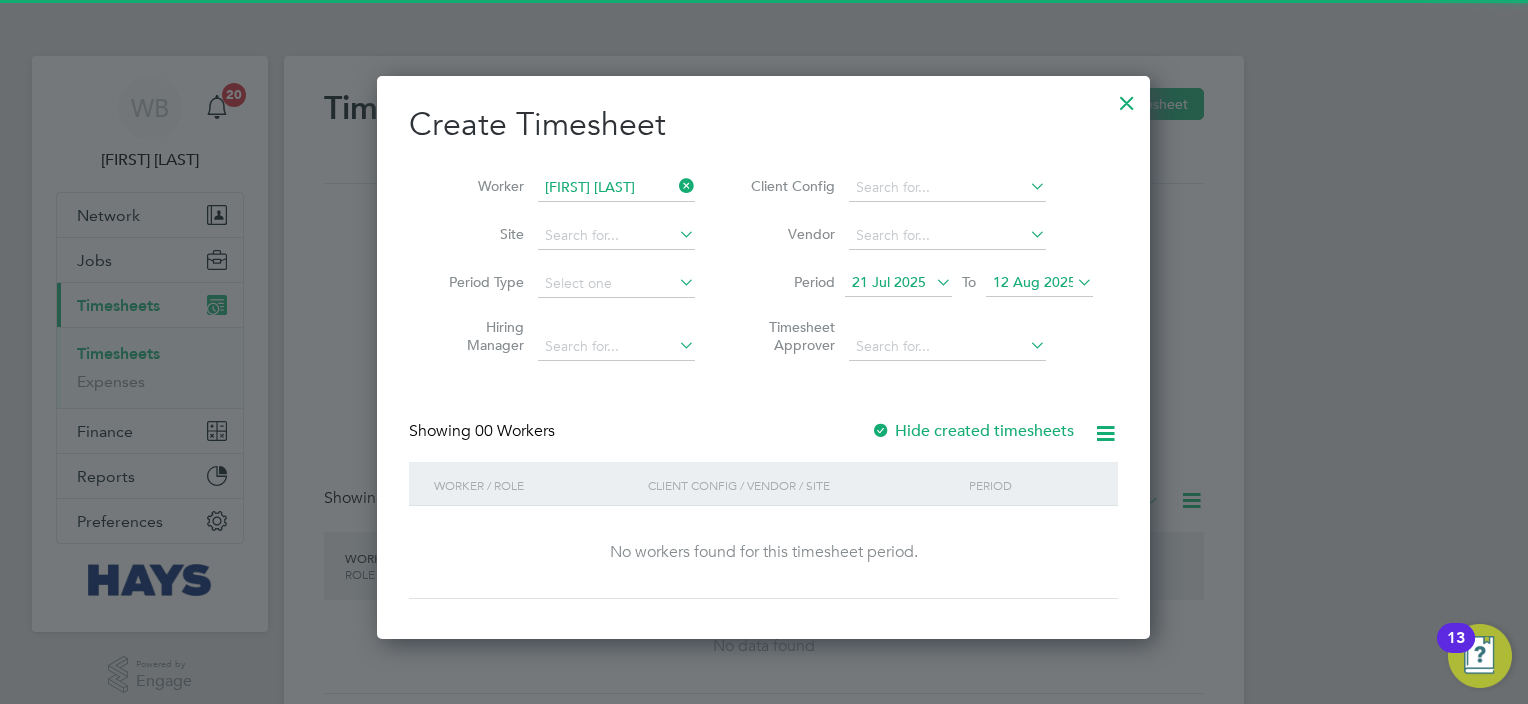 click on "Hide created timesheets" at bounding box center (972, 431) 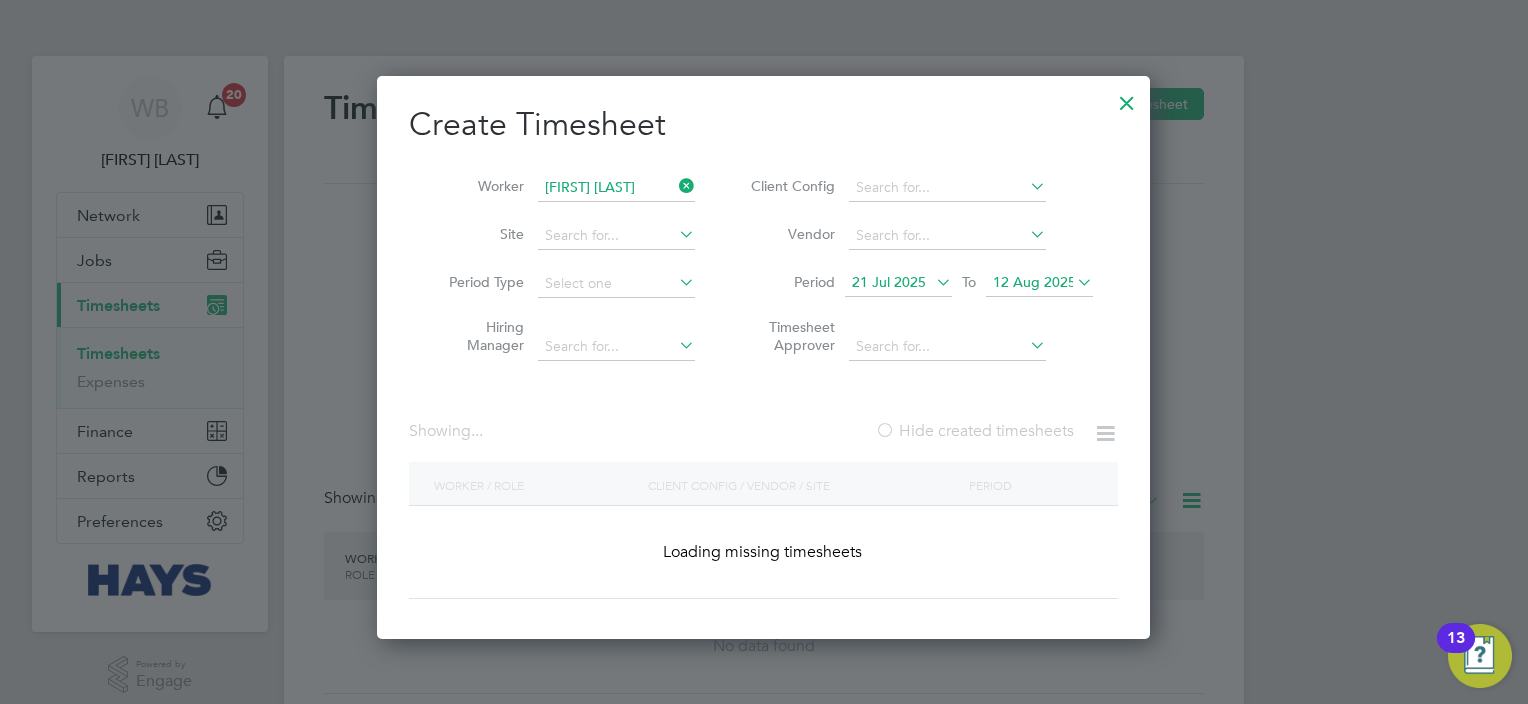 scroll, scrollTop: 10, scrollLeft: 10, axis: both 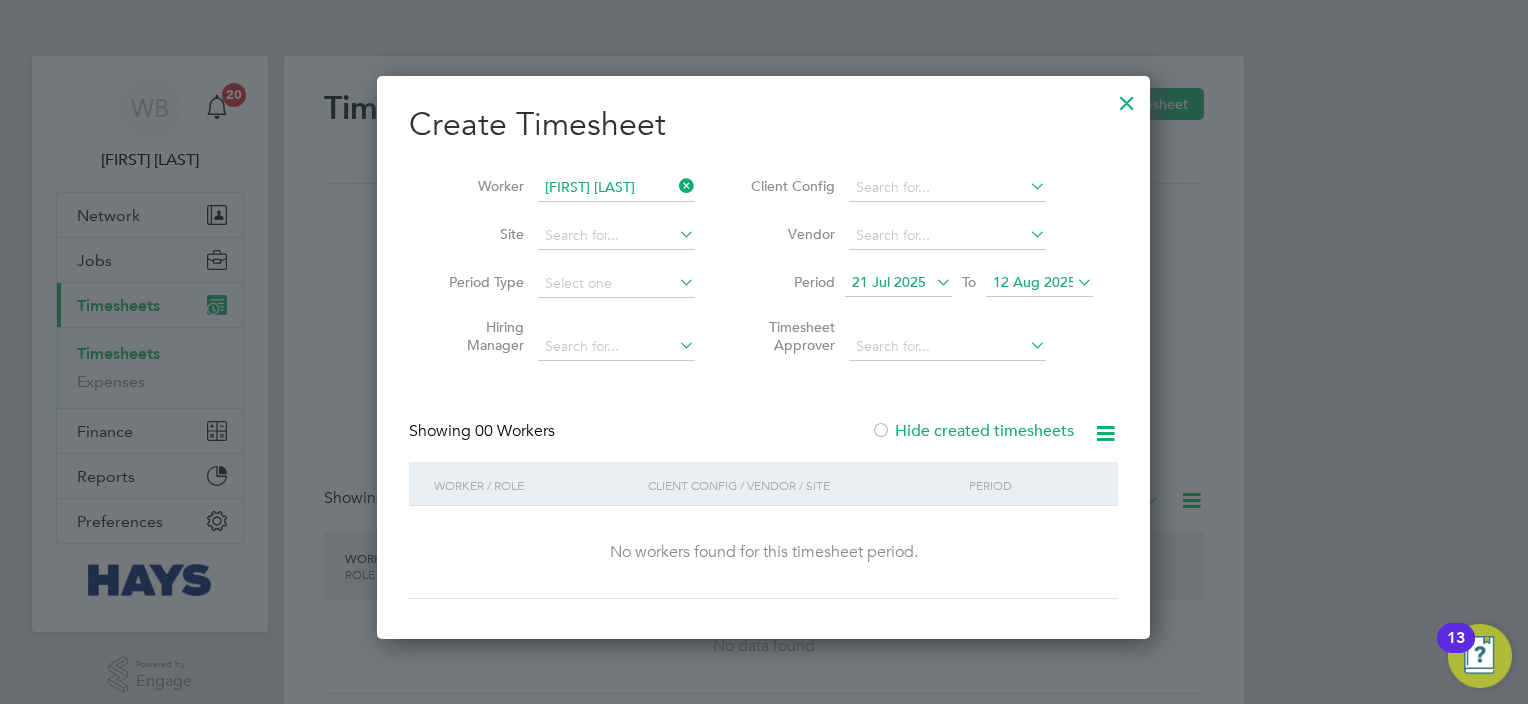 click on "Hide created timesheets" at bounding box center [972, 431] 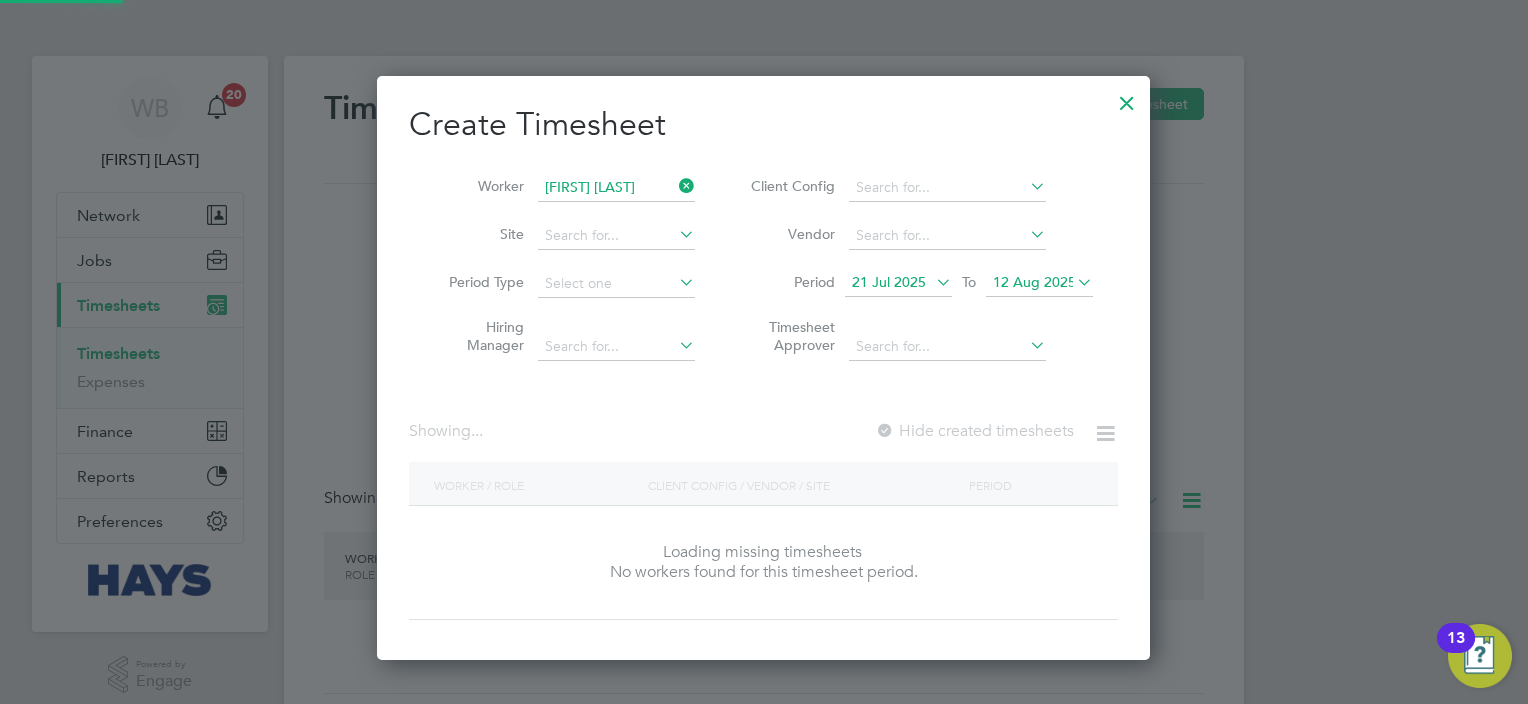 scroll, scrollTop: 10, scrollLeft: 10, axis: both 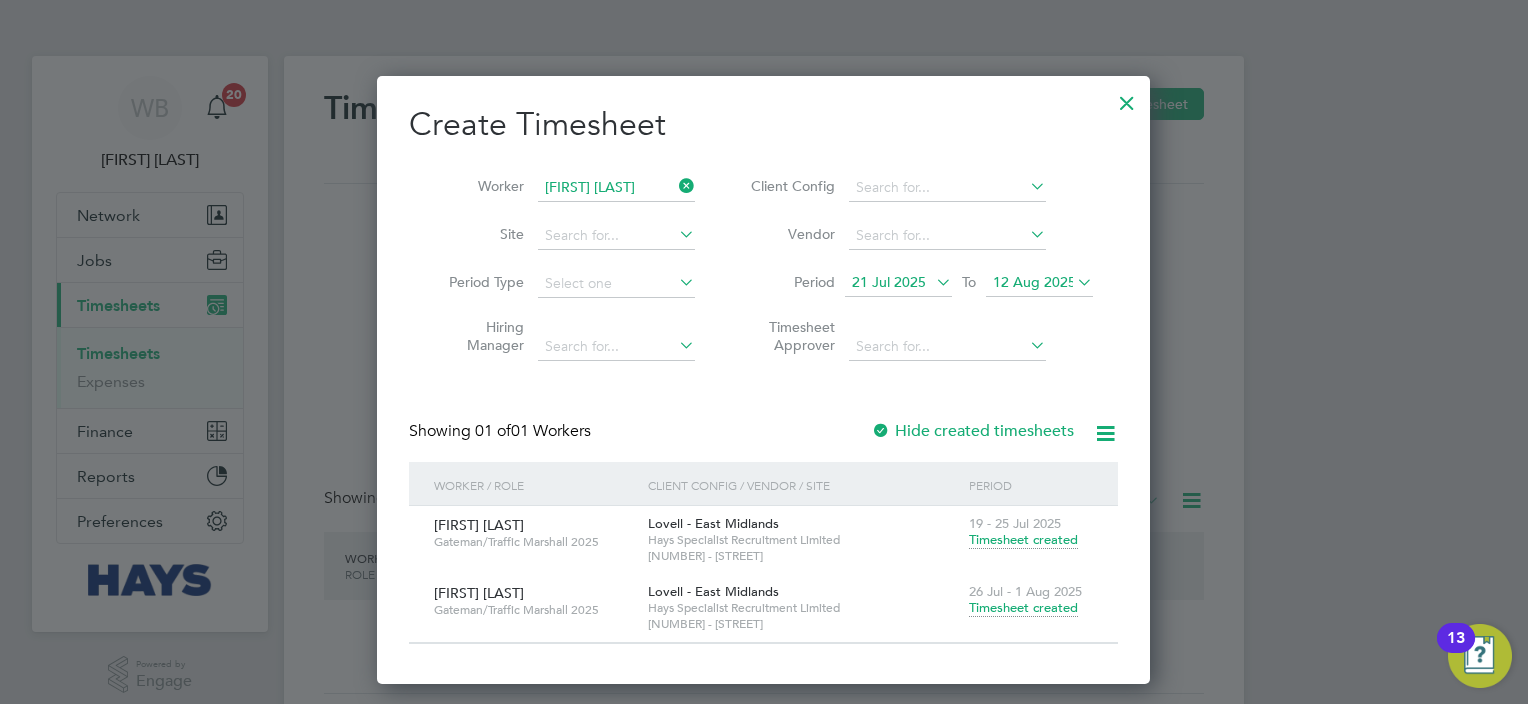 click on "Timesheet created" at bounding box center (1023, 608) 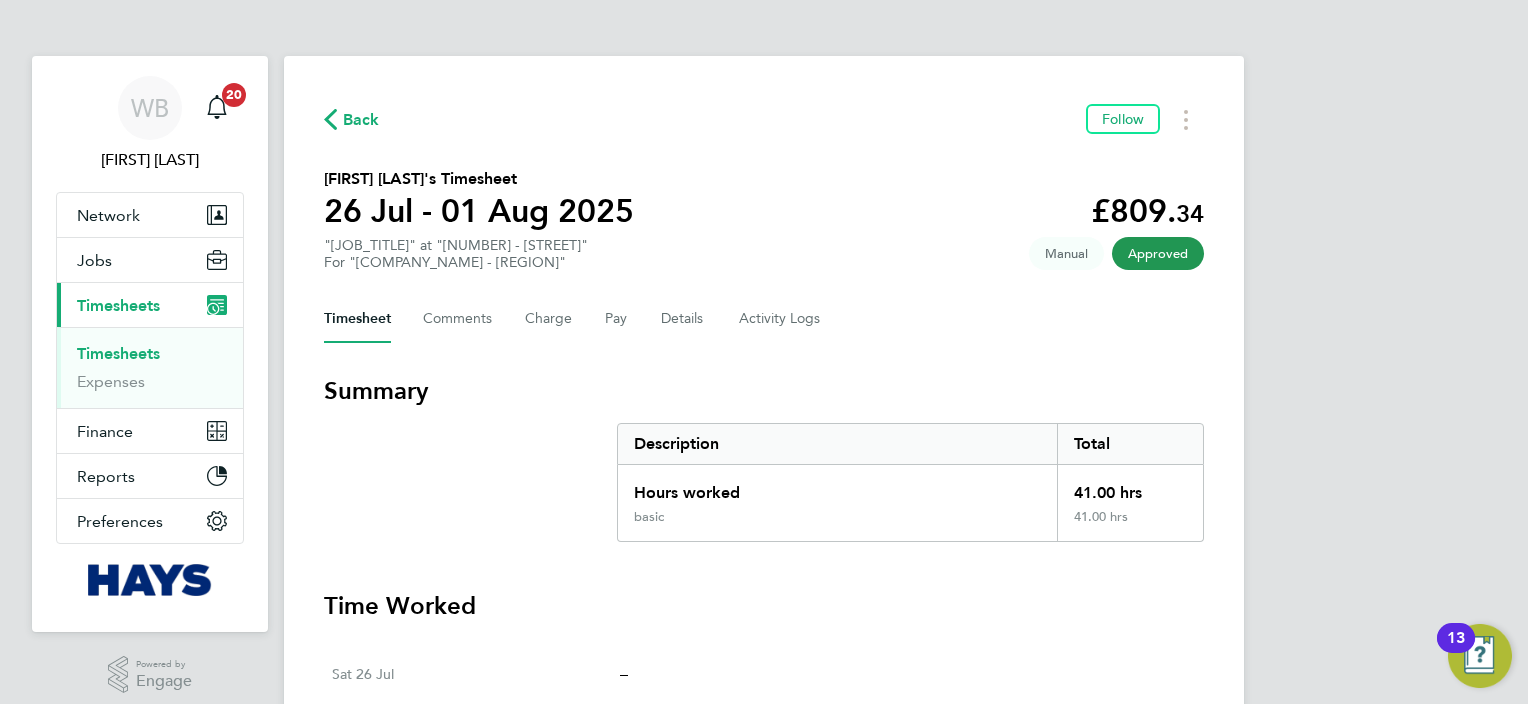 click on "Timesheets" at bounding box center (152, 358) 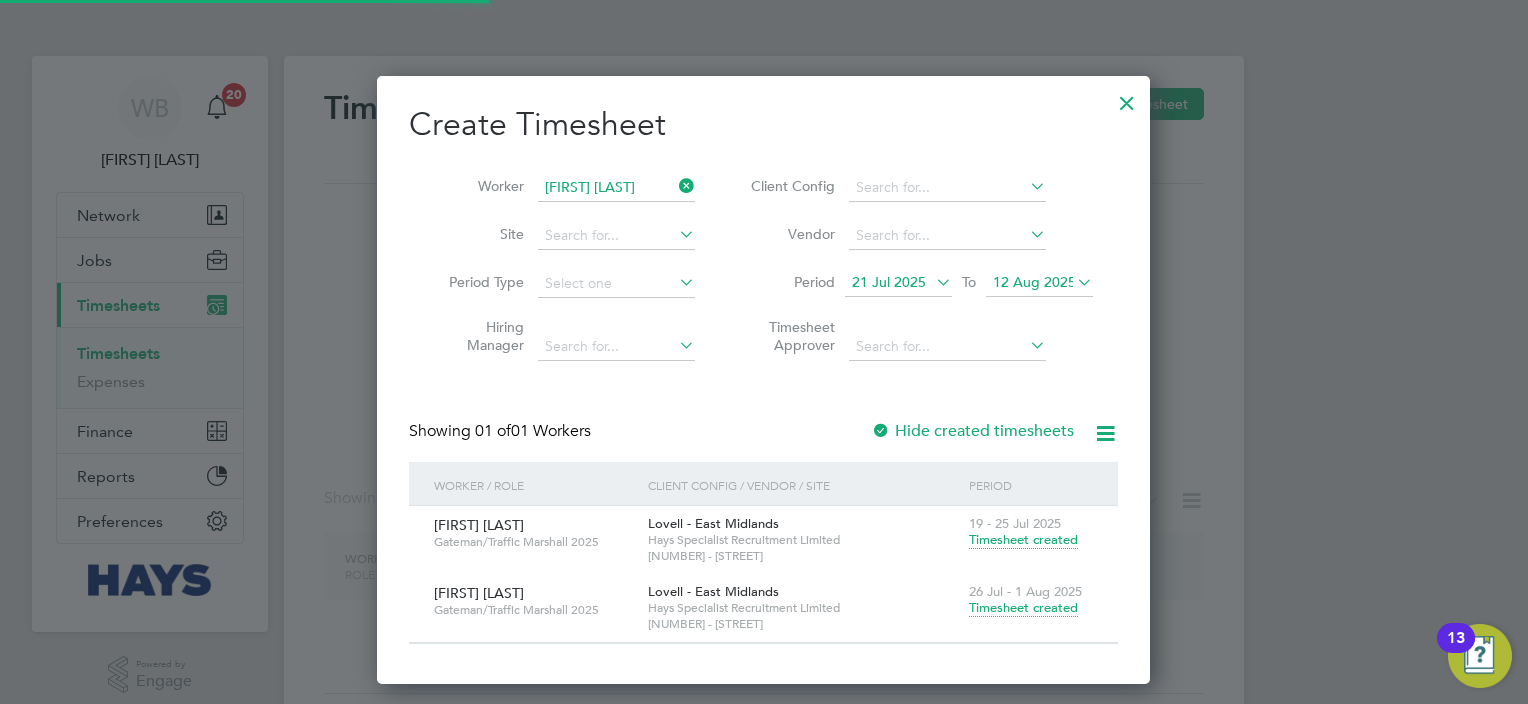 scroll, scrollTop: 9, scrollLeft: 10, axis: both 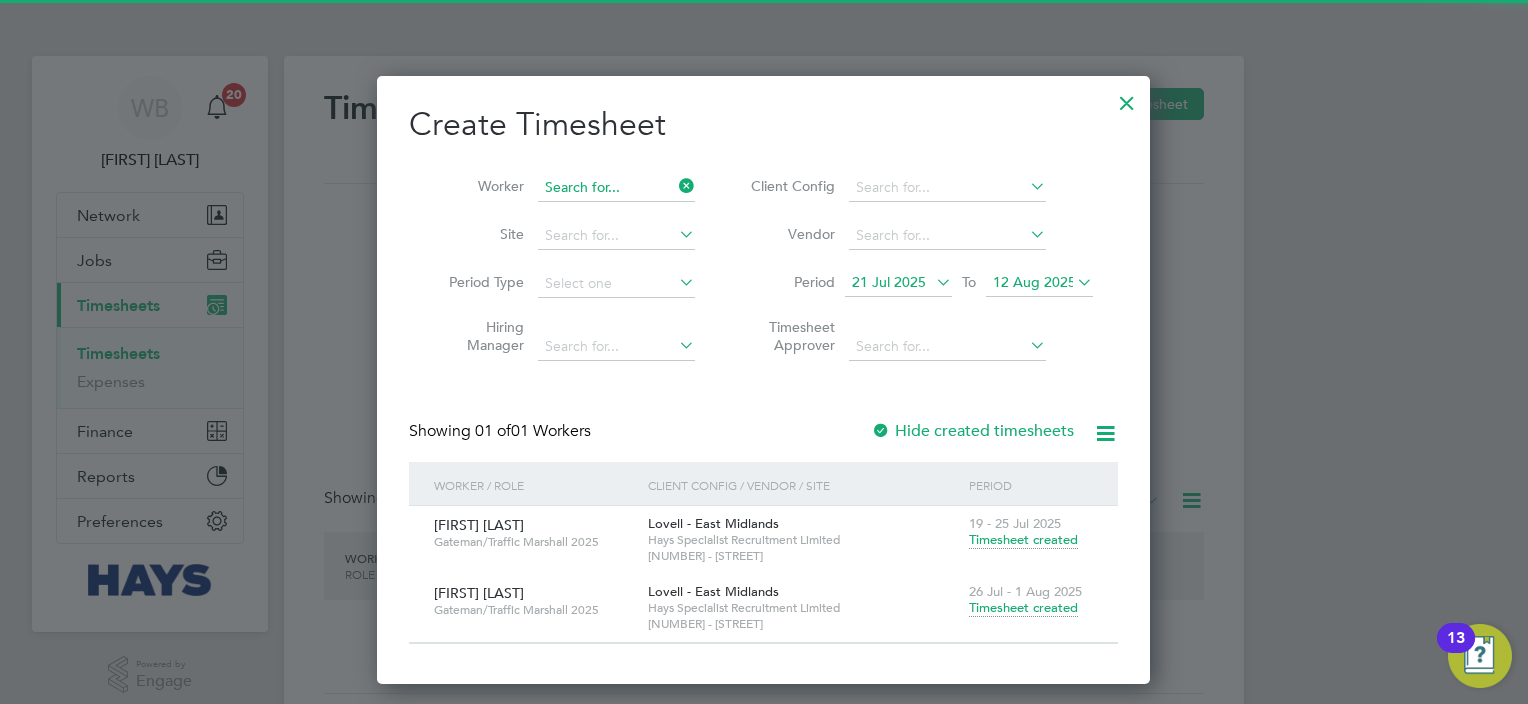 click at bounding box center (616, 188) 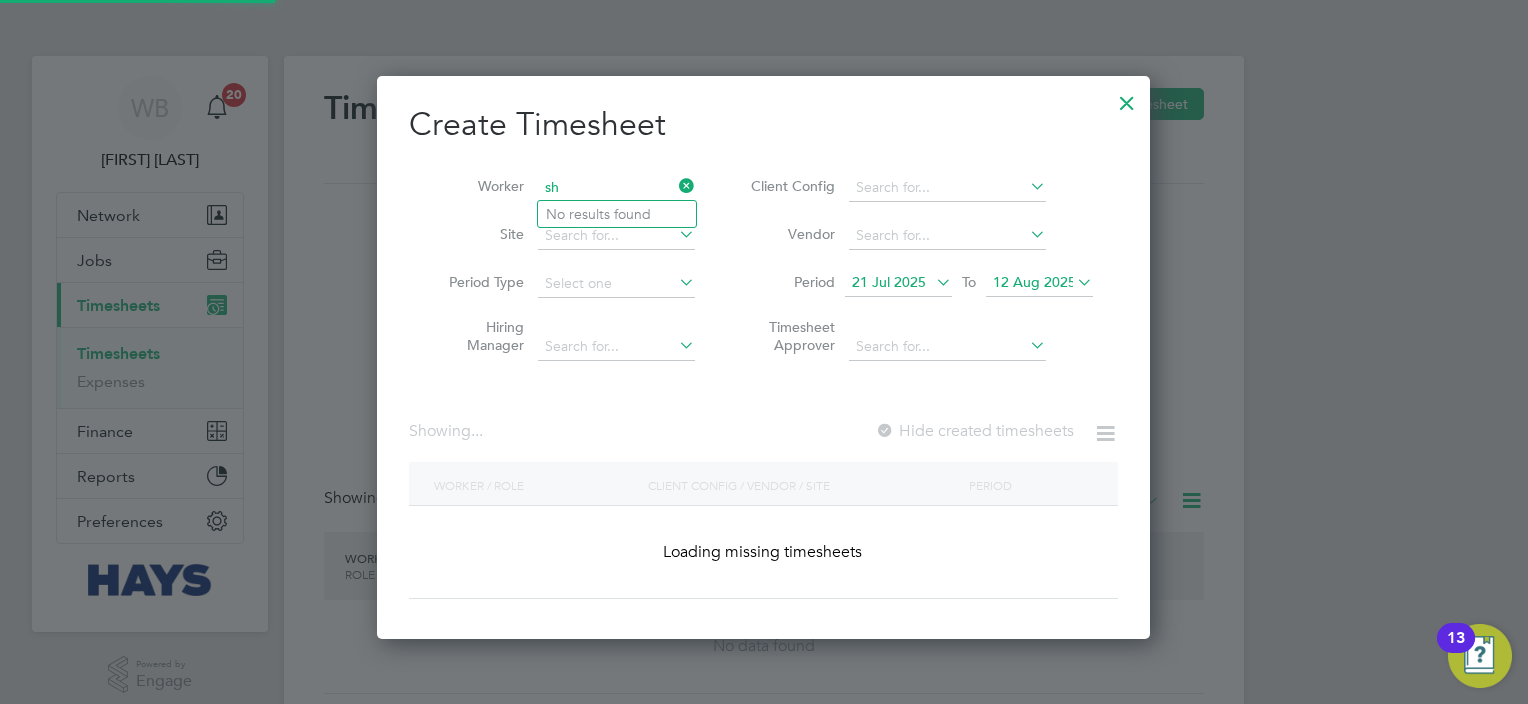 scroll, scrollTop: 10, scrollLeft: 10, axis: both 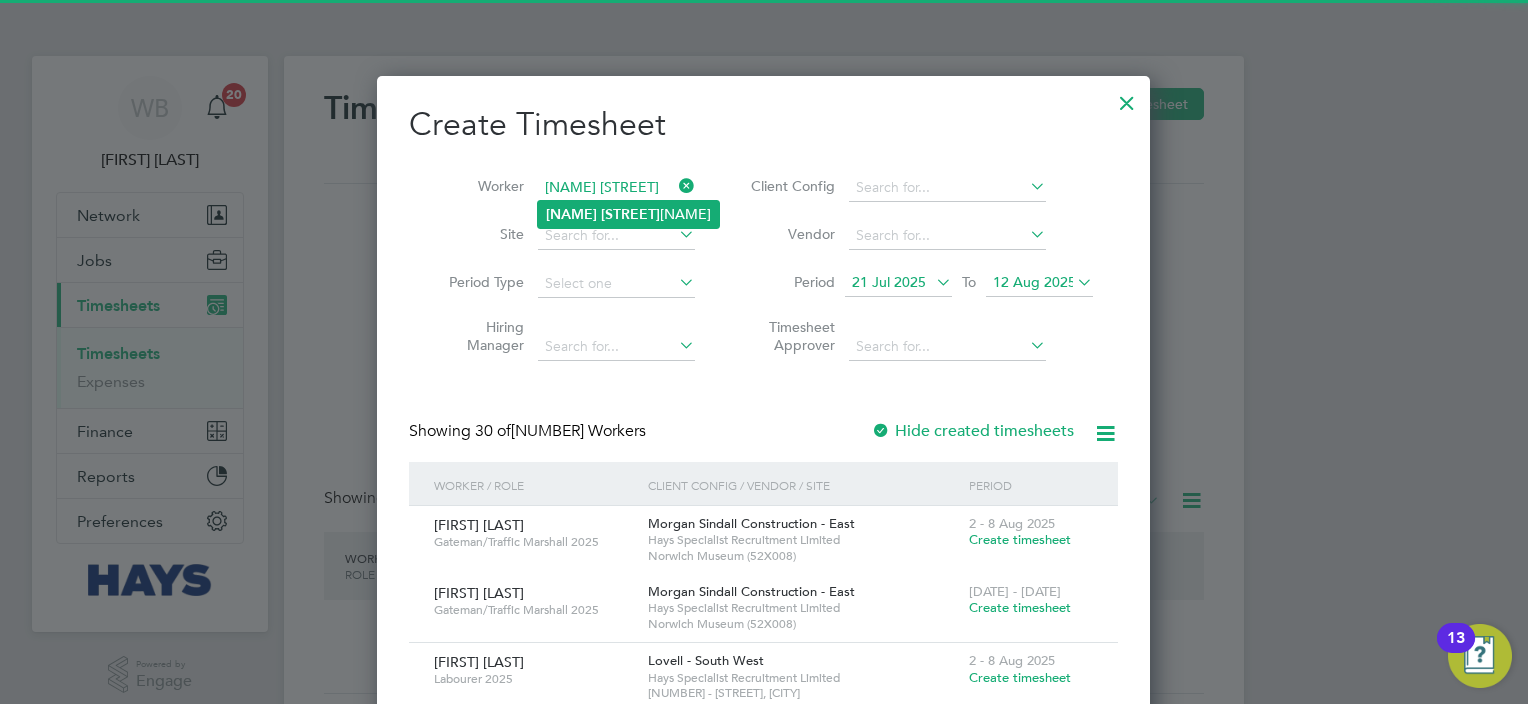 click on "[NAME]" 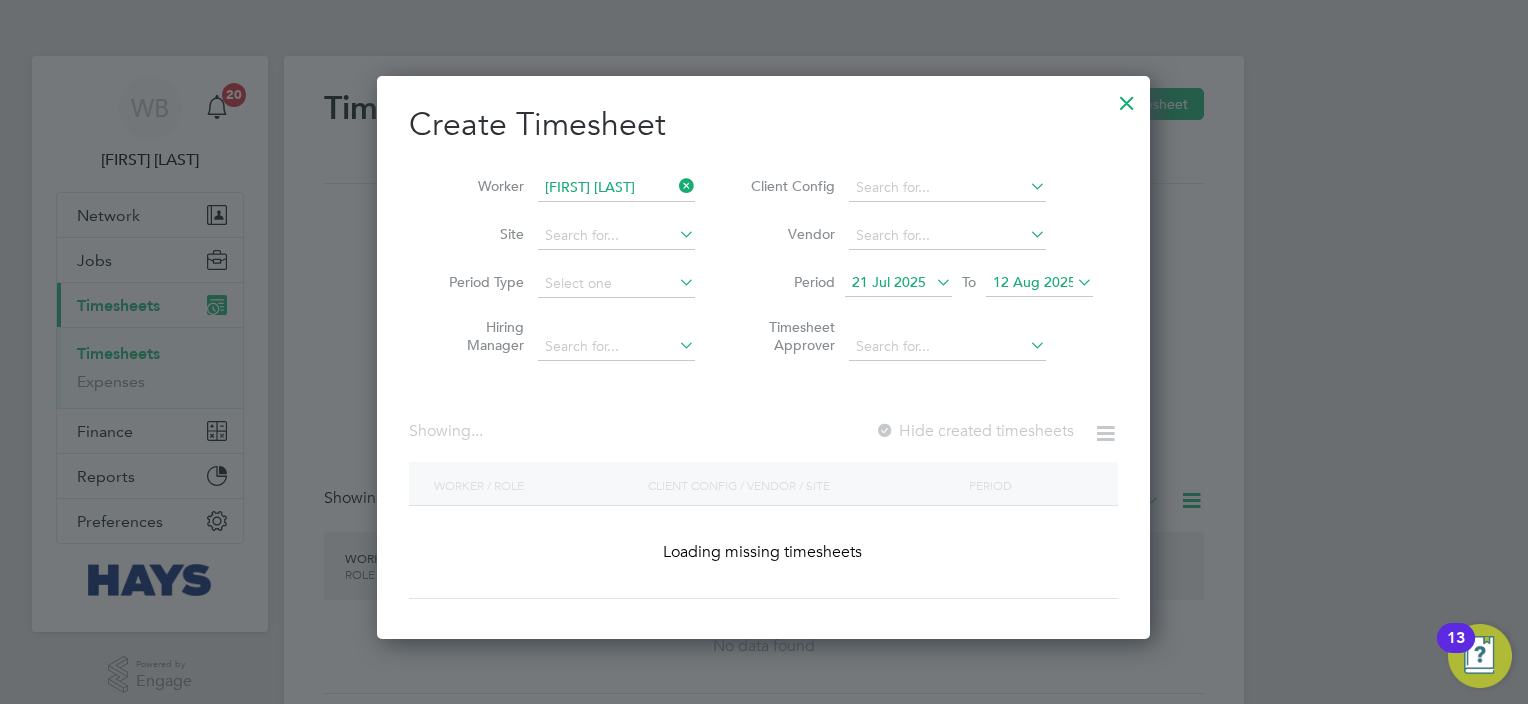 scroll, scrollTop: 10, scrollLeft: 10, axis: both 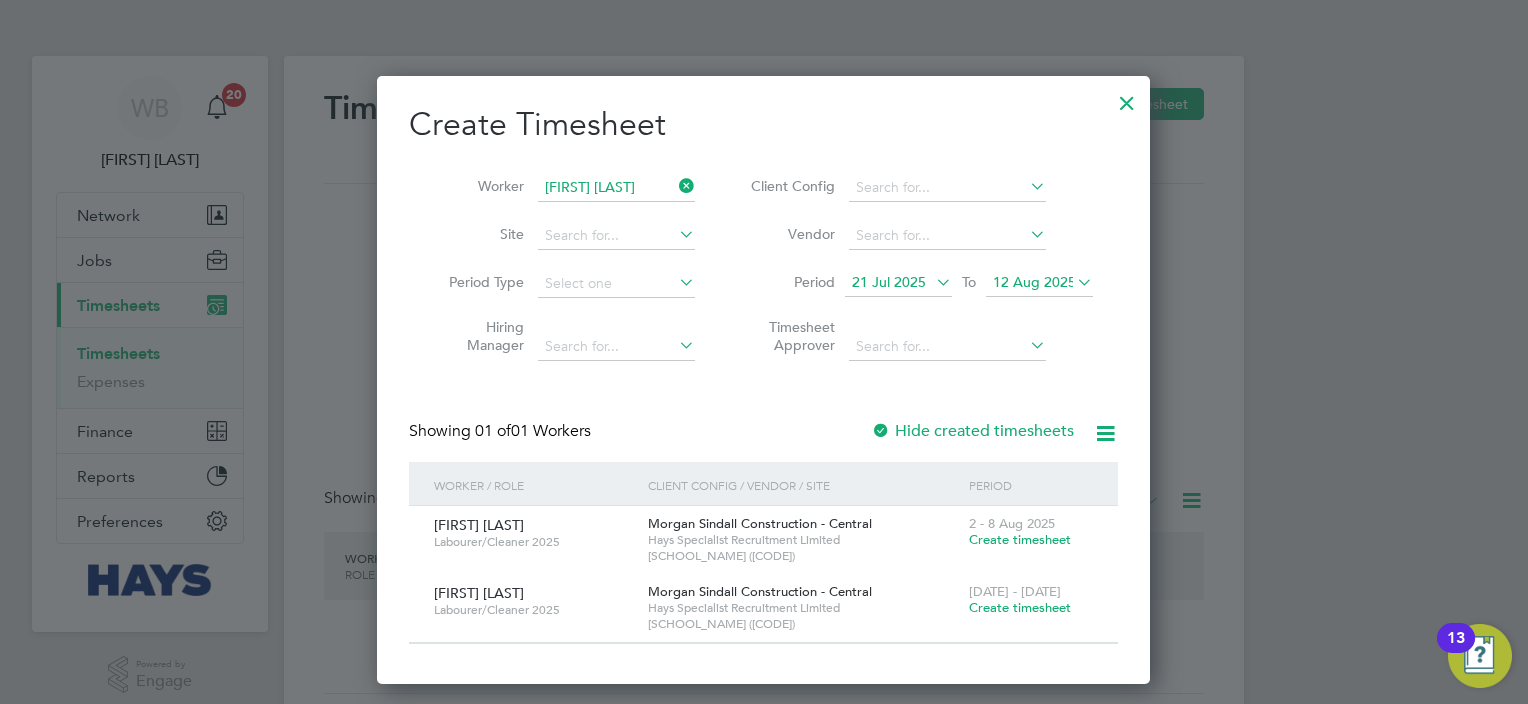 click on "Hide created timesheets" at bounding box center [972, 431] 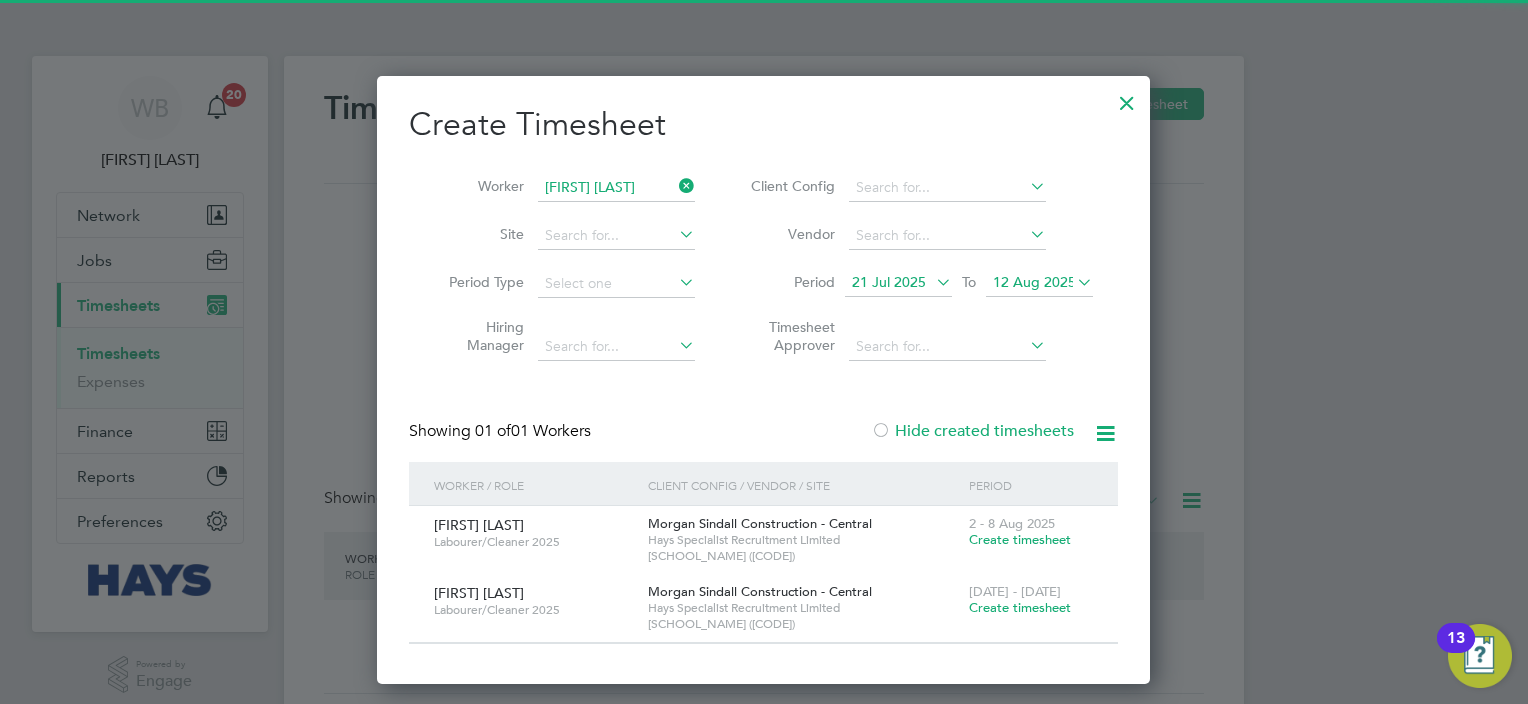 click on "Hide created timesheets" at bounding box center [972, 431] 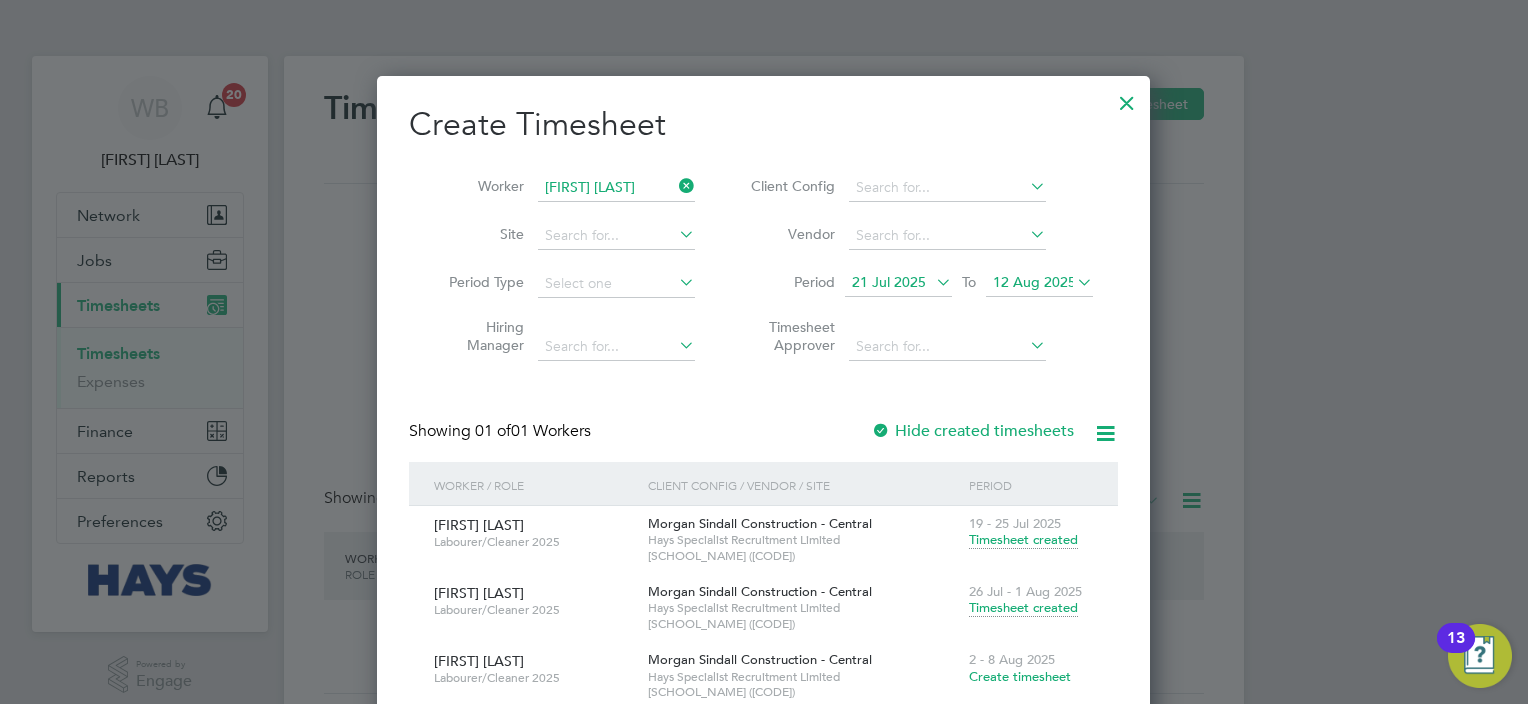 click on "Timesheet created" at bounding box center [1023, 608] 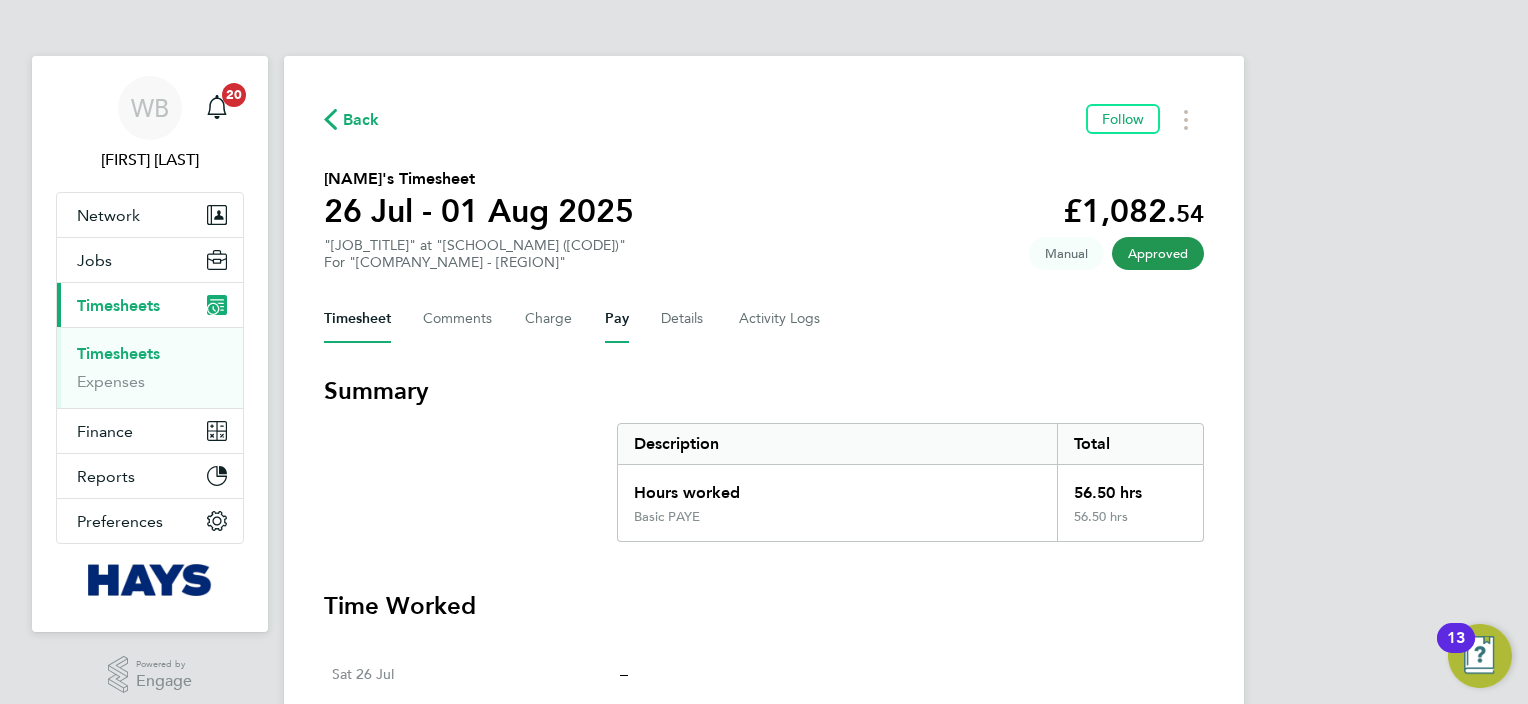 click on "Pay" at bounding box center (617, 319) 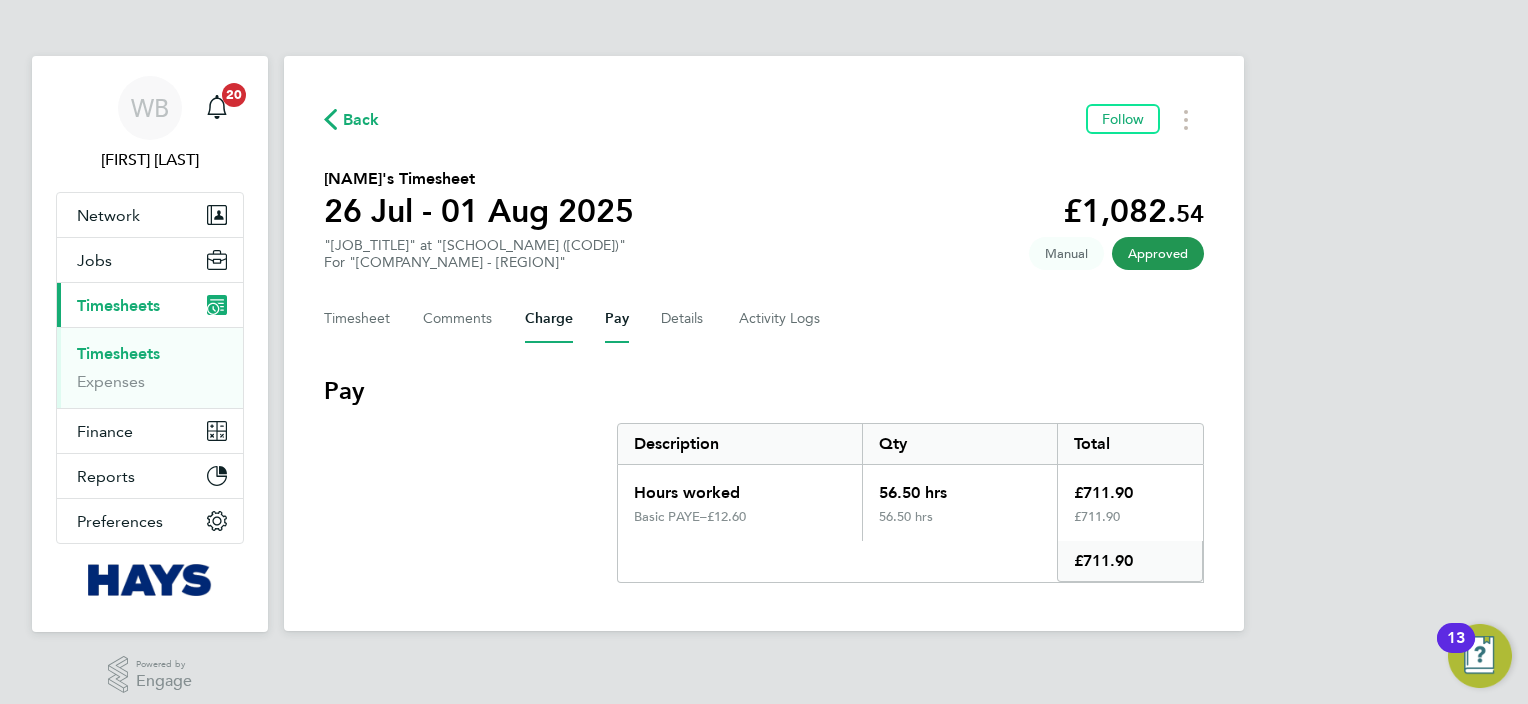 click on "Charge" at bounding box center [549, 319] 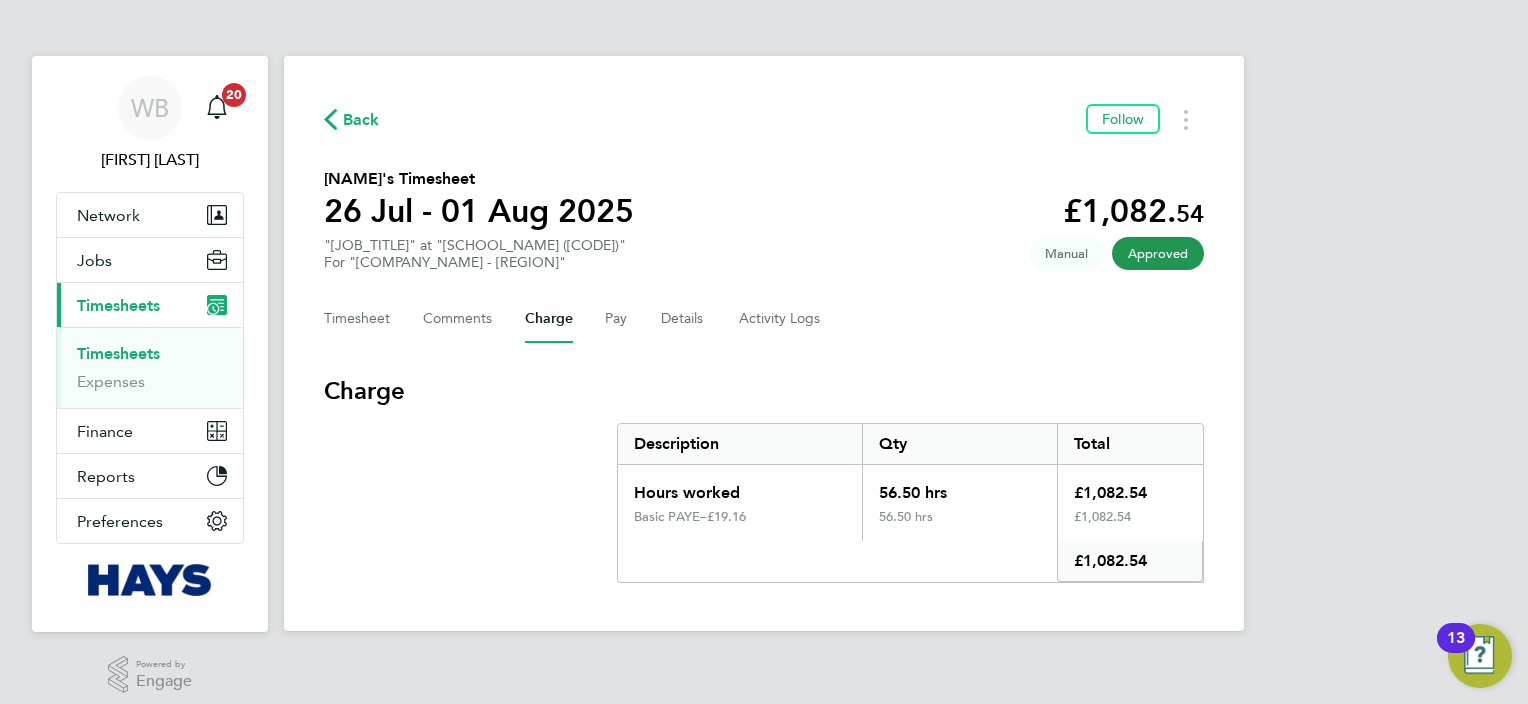 click on "Timesheets" at bounding box center (118, 353) 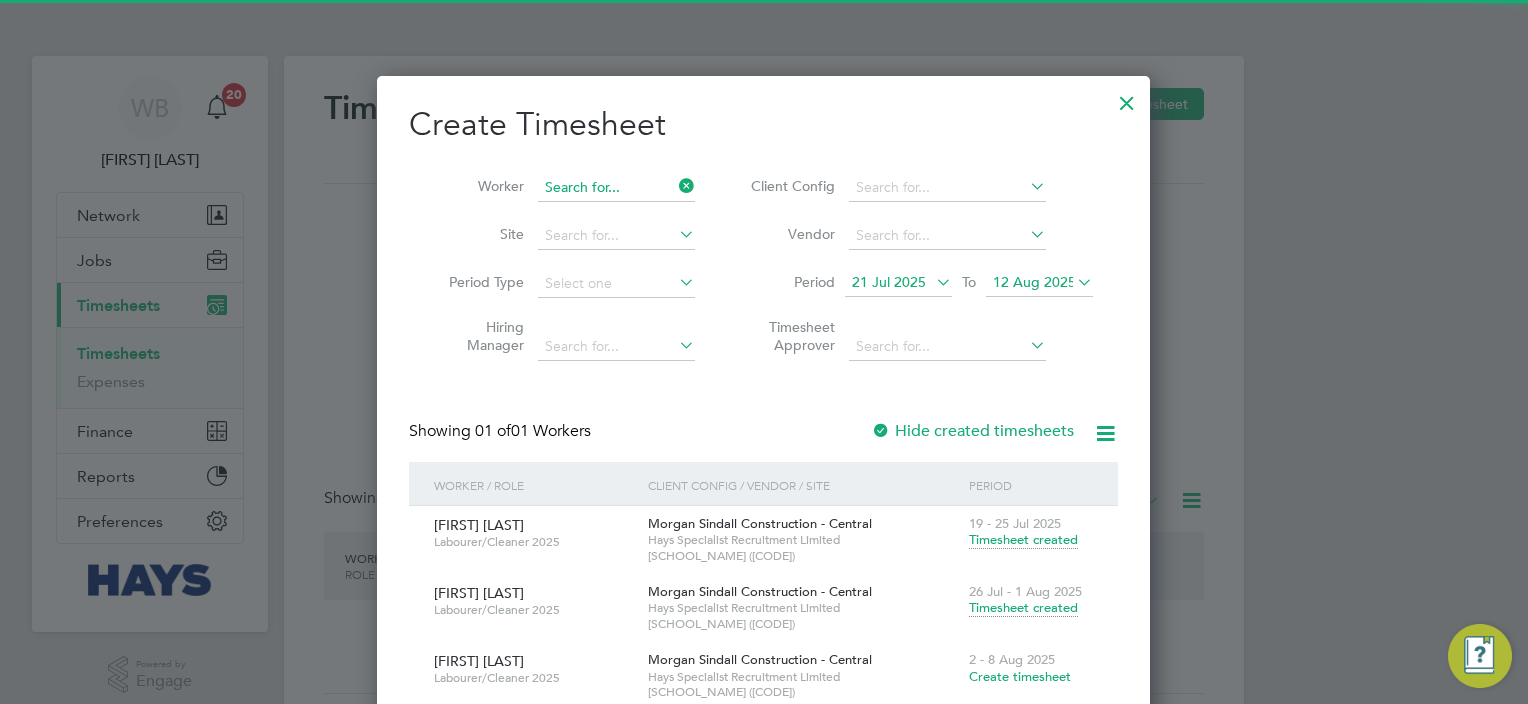 scroll, scrollTop: 10, scrollLeft: 10, axis: both 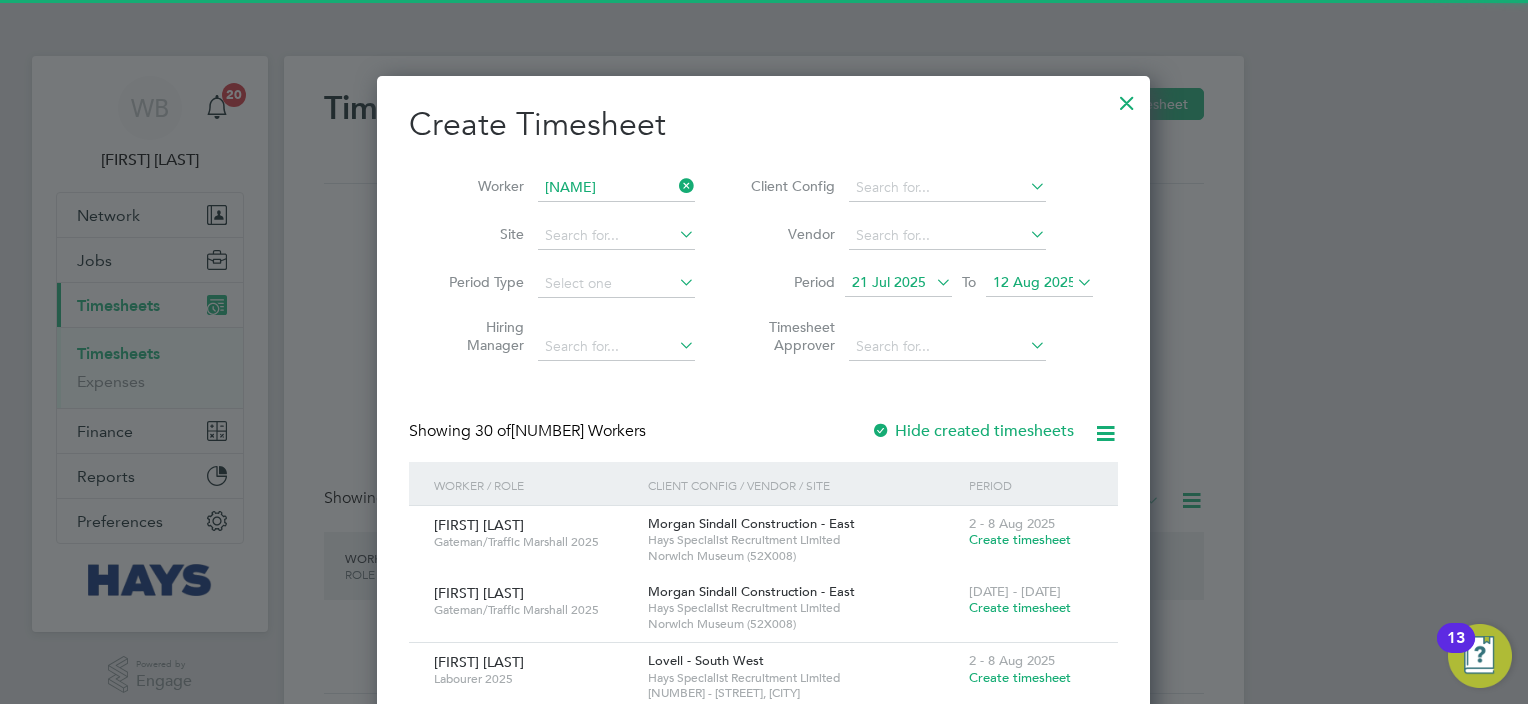 click on "[FIRST] [LAST]" 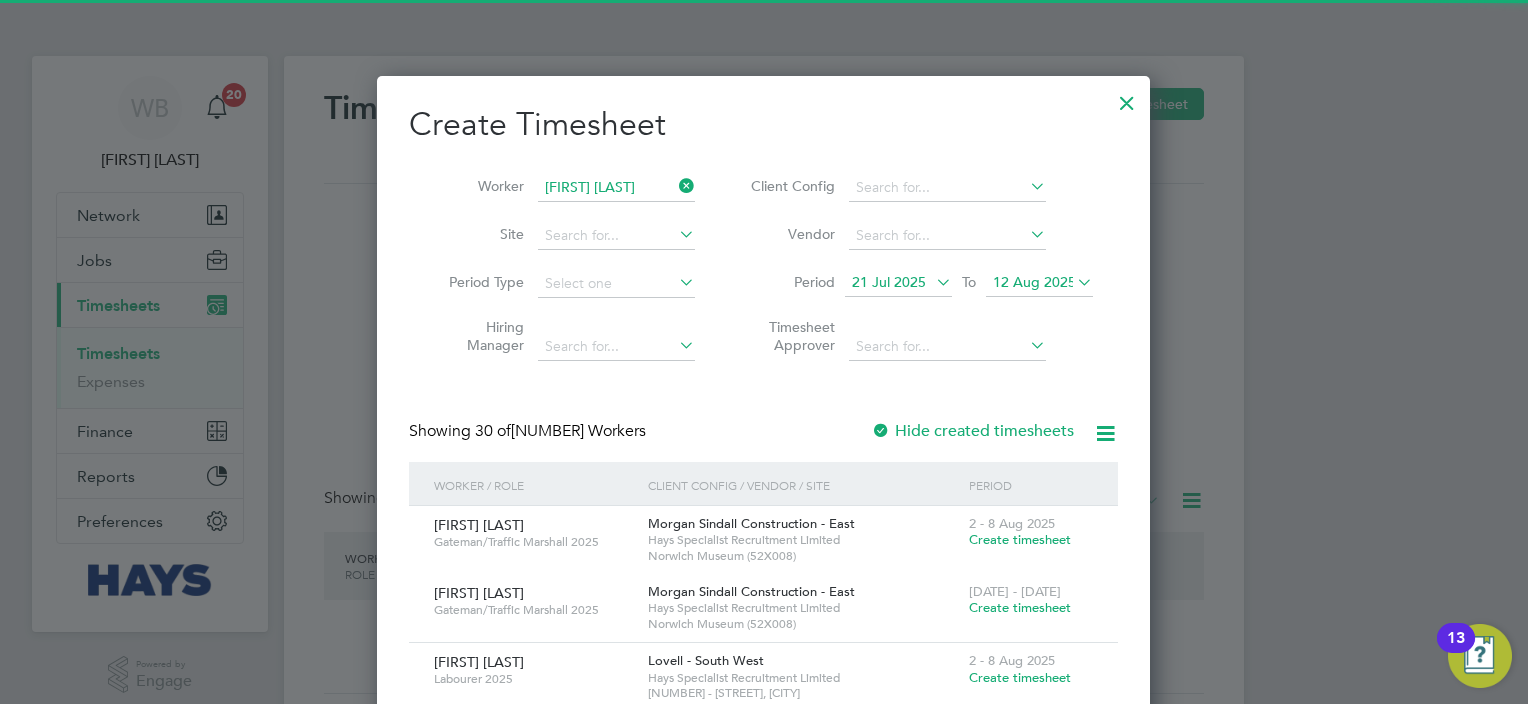 scroll, scrollTop: 10, scrollLeft: 10, axis: both 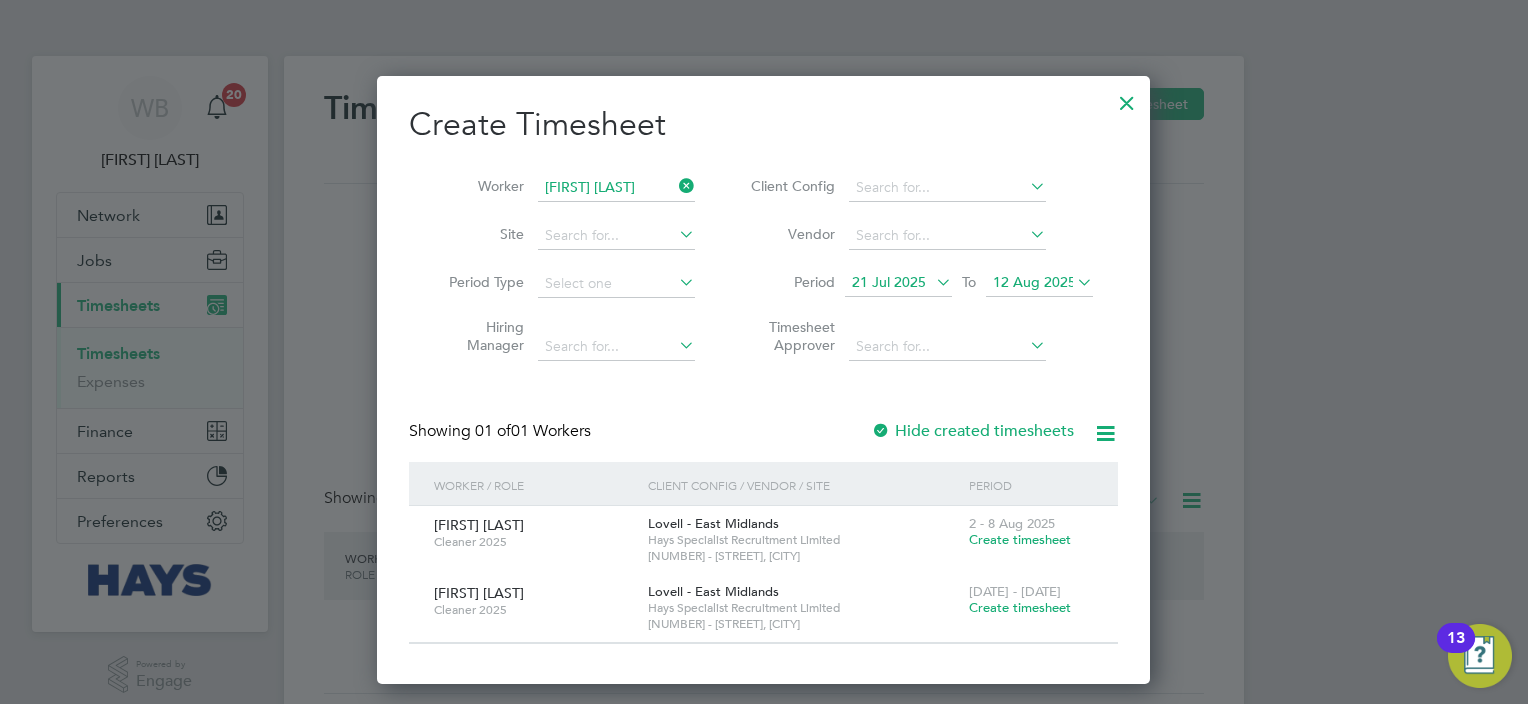 click on "Create Timesheet Worker   [FIRST] [LAST] Site   Period Type   Hiring Manager   Client Config   Vendor   Period
[DATE]
To
[DATE]
Timesheet Approver   Showing   [NUMBER] of  [NUMBER] Workers Hide created timesheets Worker / Role Client Config / Vendor / Site Period [FIRST] [LAST]   [JOB_TITLE] [COMPANY_NAME] - [REGION] [COMPANY_NAME]   [NUMBER] - [STREET], [CITY]   [DATE] - [DATE]   Create timesheet [FIRST] [LAST]   [JOB_TITLE] [COMPANY_NAME] - [REGION] [COMPANY_NAME]   [NUMBER] - [STREET], [CITY]   [DATE] - [DATE]   Create timesheet Show  [NUMBER]  more" at bounding box center (763, 374) 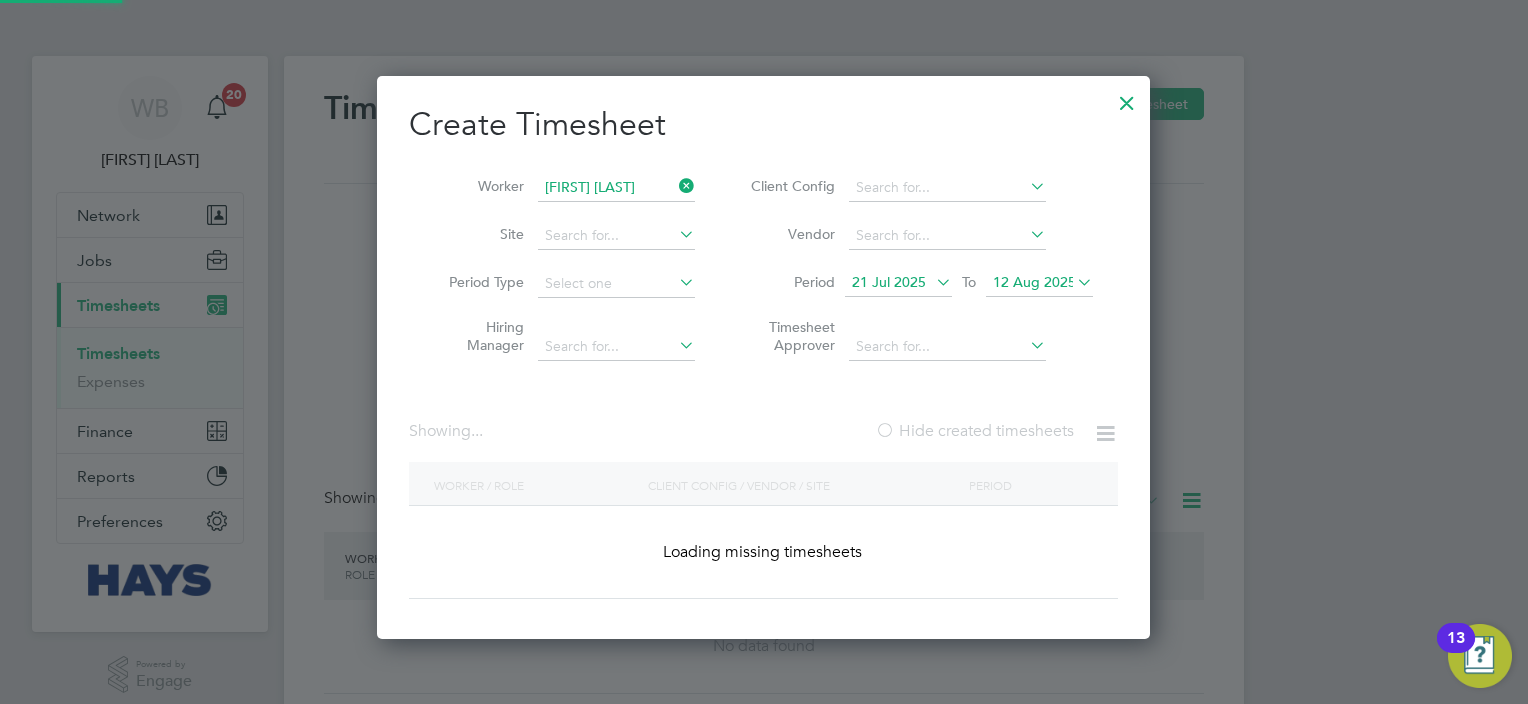 scroll, scrollTop: 9, scrollLeft: 10, axis: both 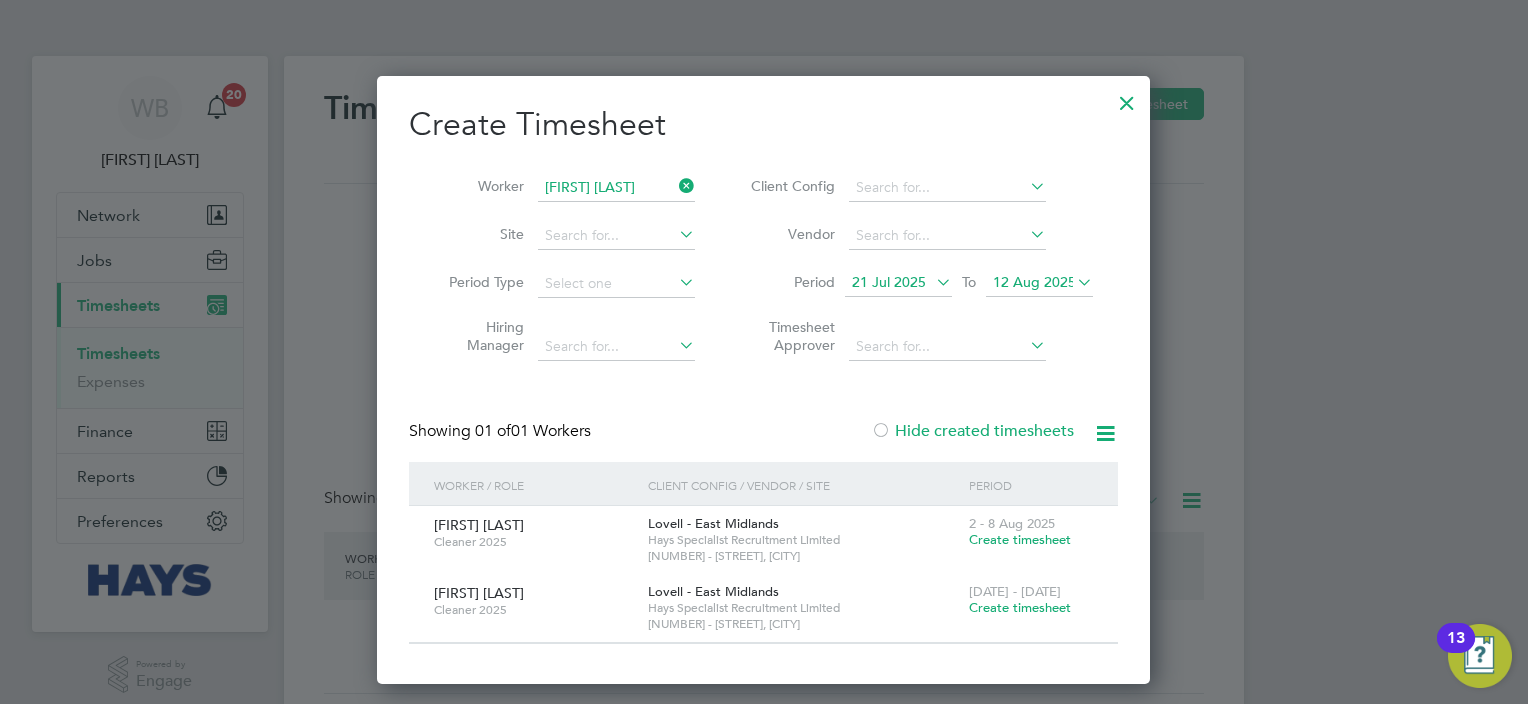 click on "Create Timesheet Worker   [FIRST] [LAST] Site   Period Type   Hiring Manager   Client Config   Vendor   Period
[DATE]
To
[DATE]
Timesheet Approver   Showing   [NUMBER] of  [NUMBER] Workers Hide created timesheets Worker / Role Client Config / Vendor / Site Period [FIRST] [LAST]   [JOB_TITLE] [COMPANY_NAME] - [REGION] [COMPANY_NAME]   [NUMBER] - [STREET], [CITY]   [DATE] - [DATE]   Create timesheet [FIRST] [LAST]   [JOB_TITLE] [COMPANY_NAME] - [REGION] [COMPANY_NAME]   [NUMBER] - [STREET], [CITY]   [DATE] - [DATE]   Create timesheet Show  [NUMBER]  more" at bounding box center (763, 374) 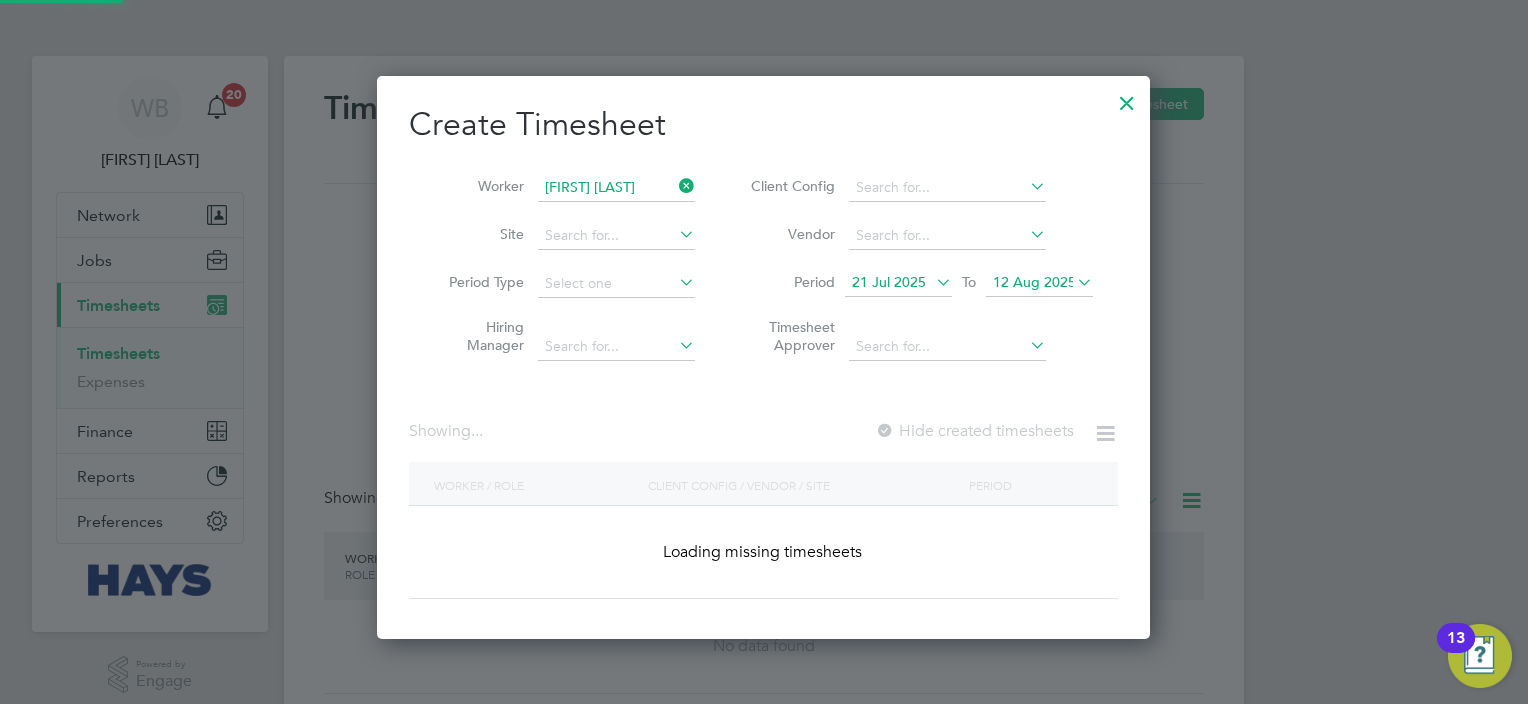 scroll, scrollTop: 10, scrollLeft: 10, axis: both 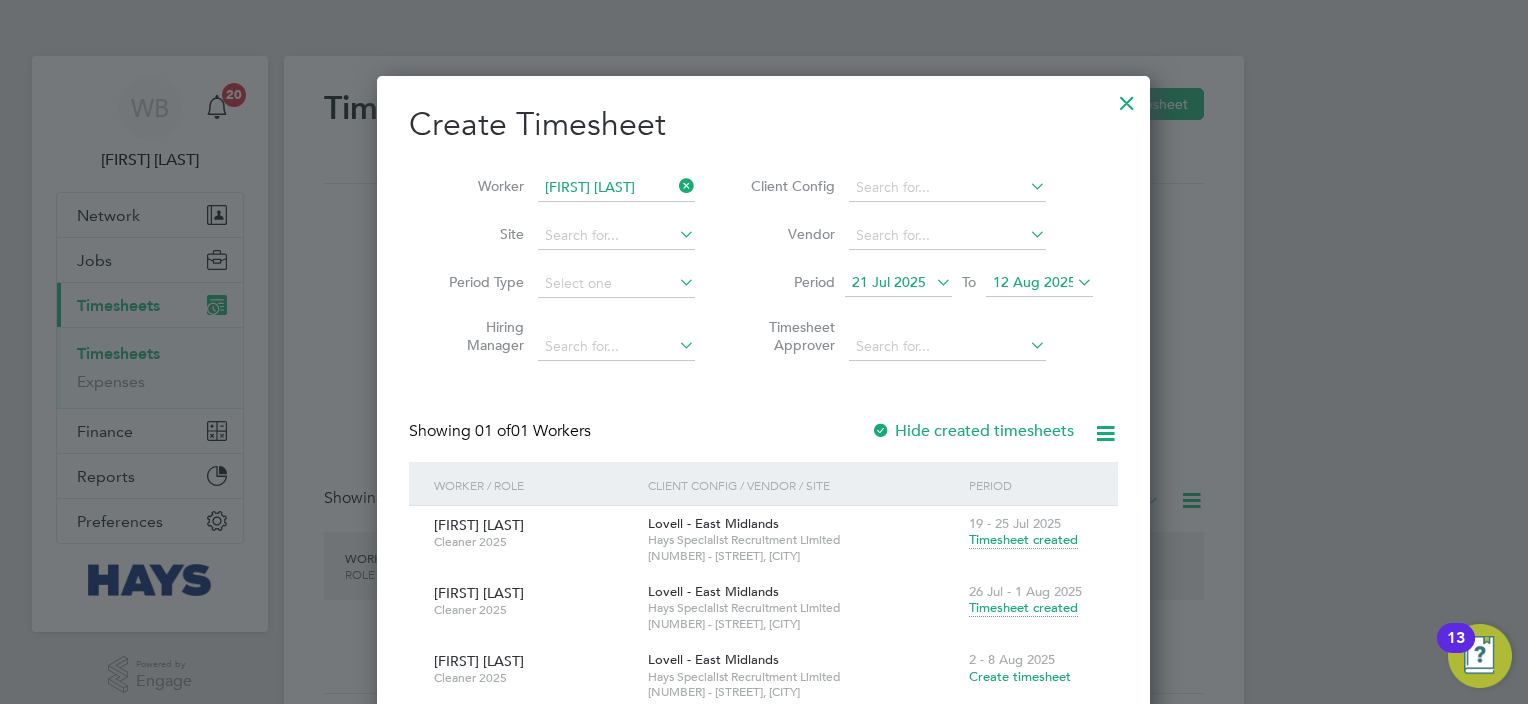 click on "Timesheet created" at bounding box center [1023, 608] 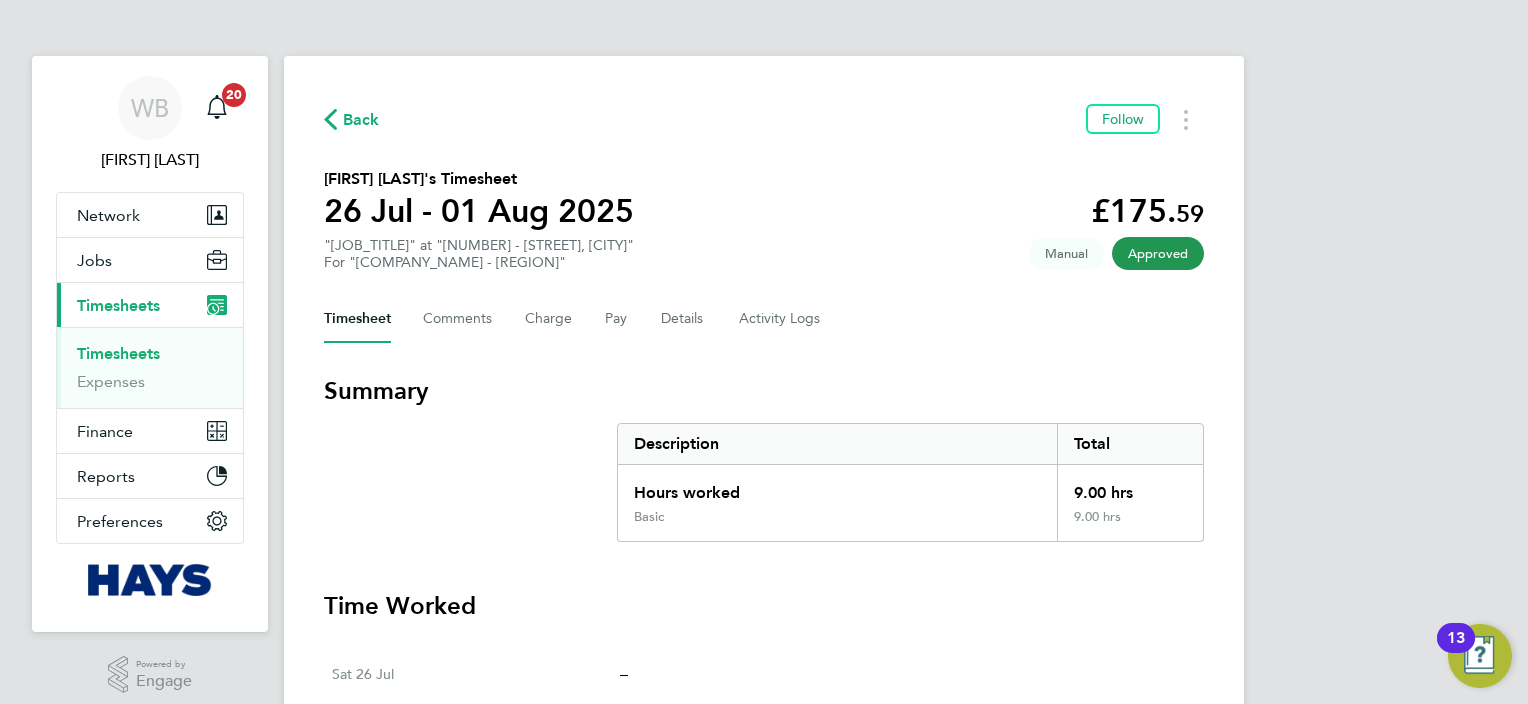 click on "Timesheets" at bounding box center (152, 358) 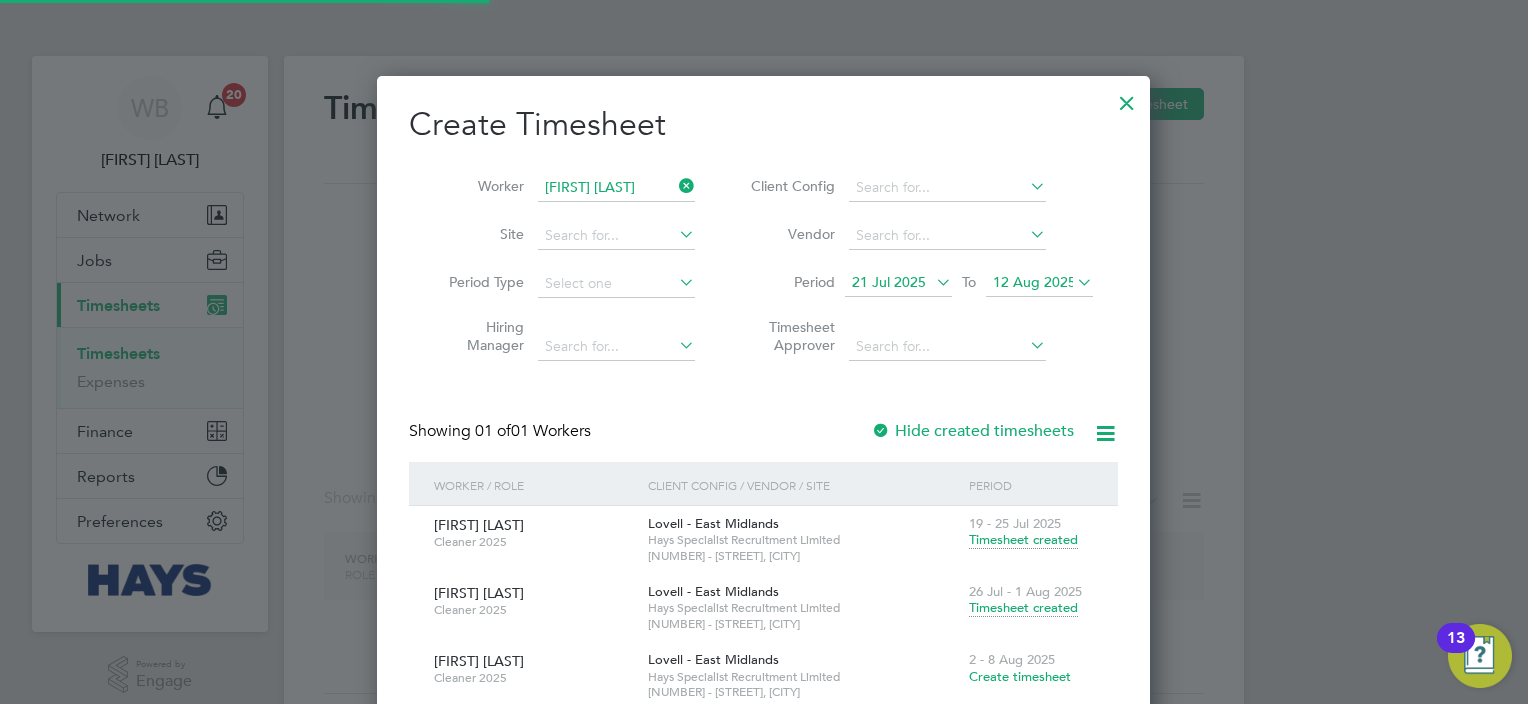 scroll, scrollTop: 9, scrollLeft: 10, axis: both 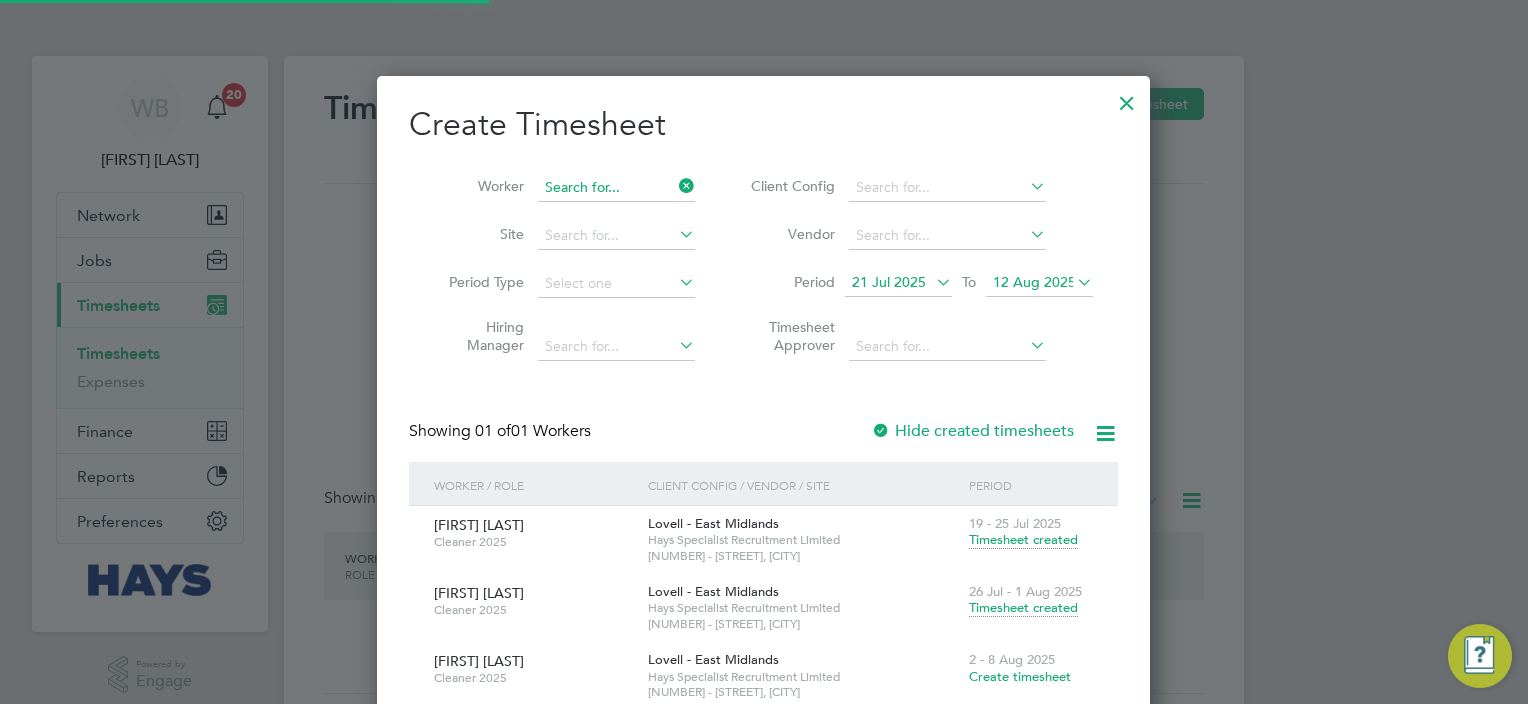 click at bounding box center (616, 188) 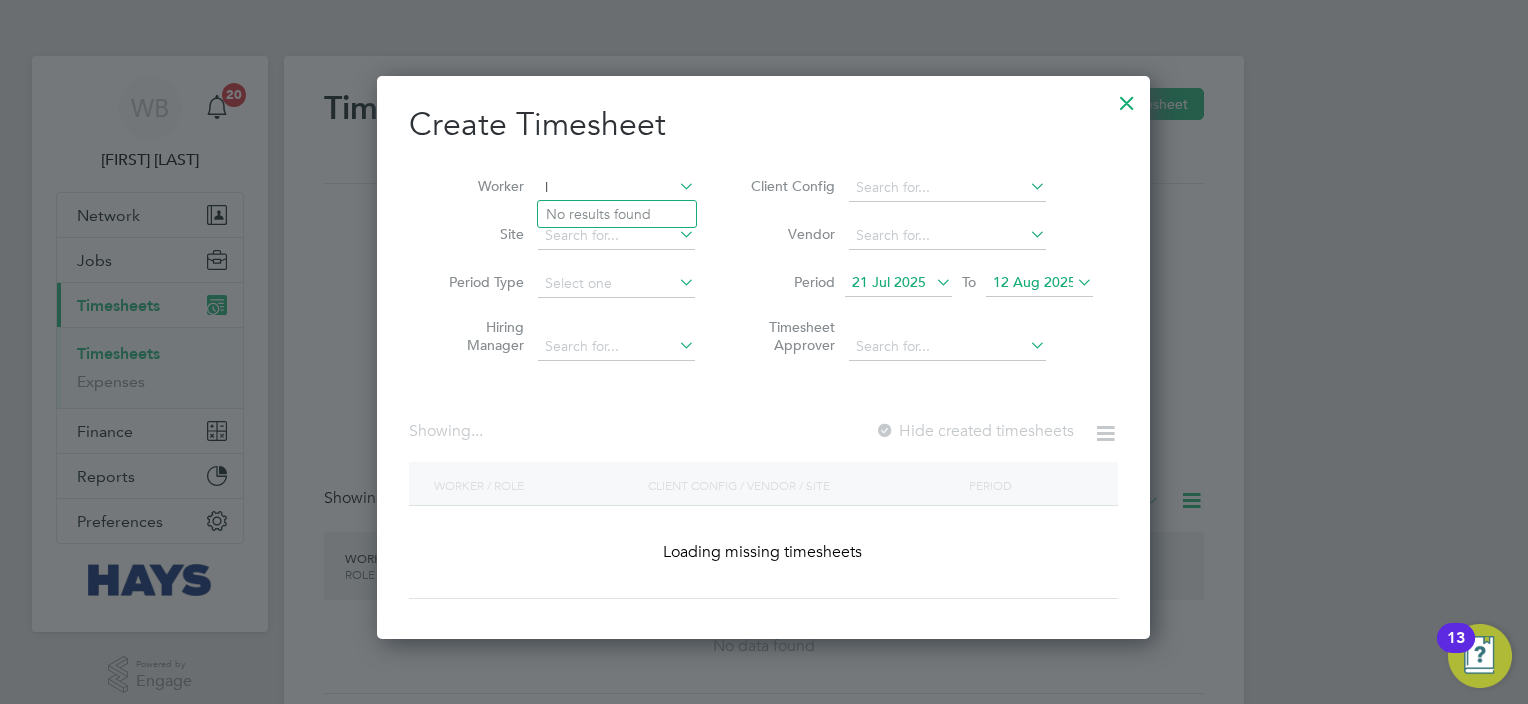 scroll, scrollTop: 10, scrollLeft: 10, axis: both 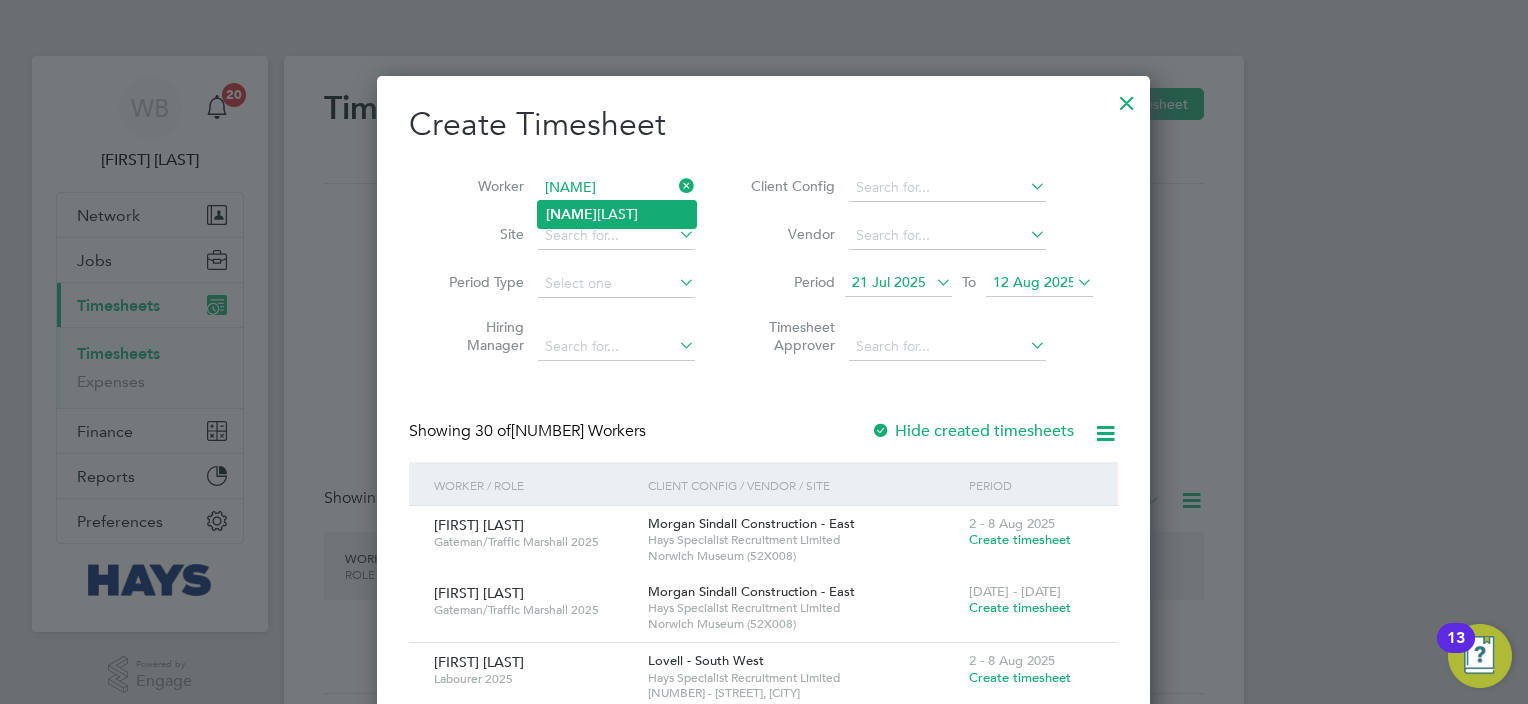 click on "[FIRST] [LAST]" 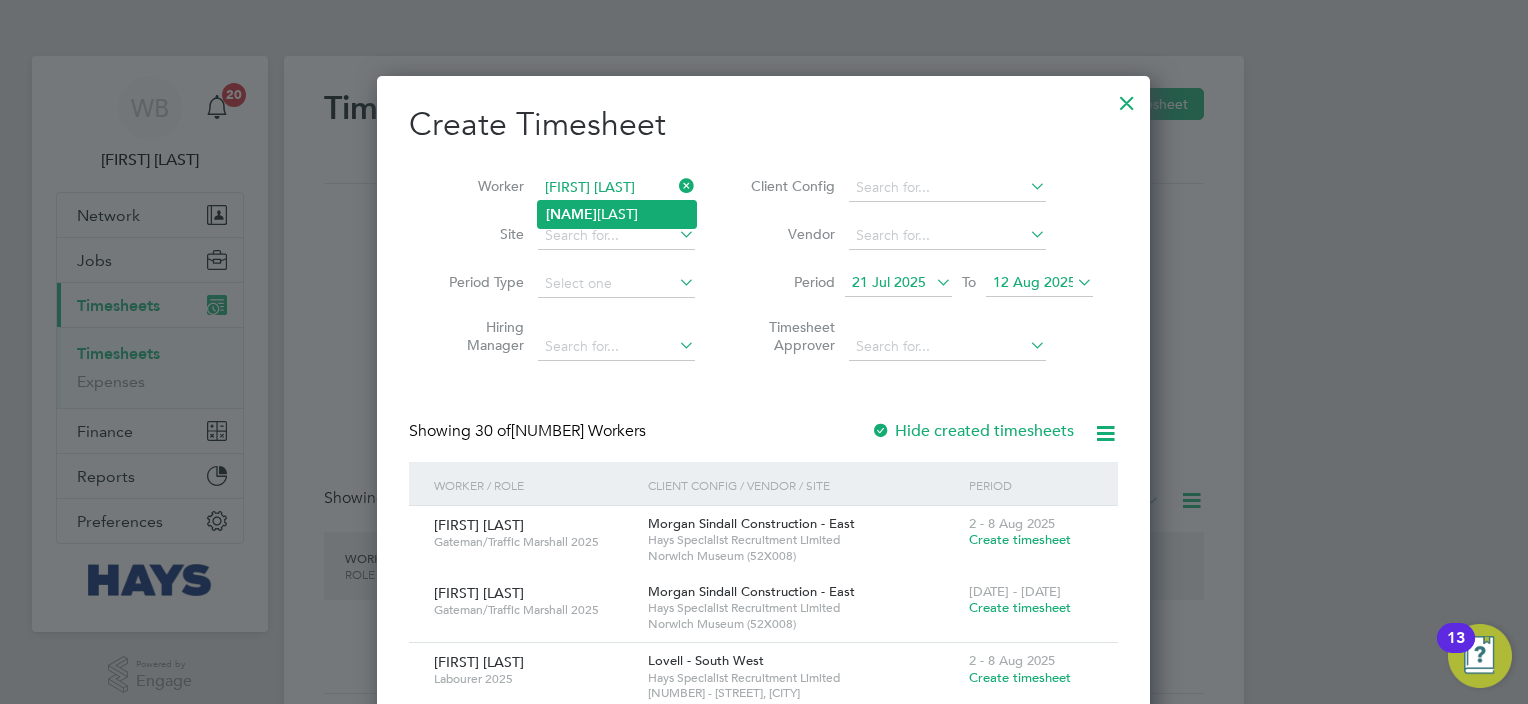 scroll, scrollTop: 10, scrollLeft: 10, axis: both 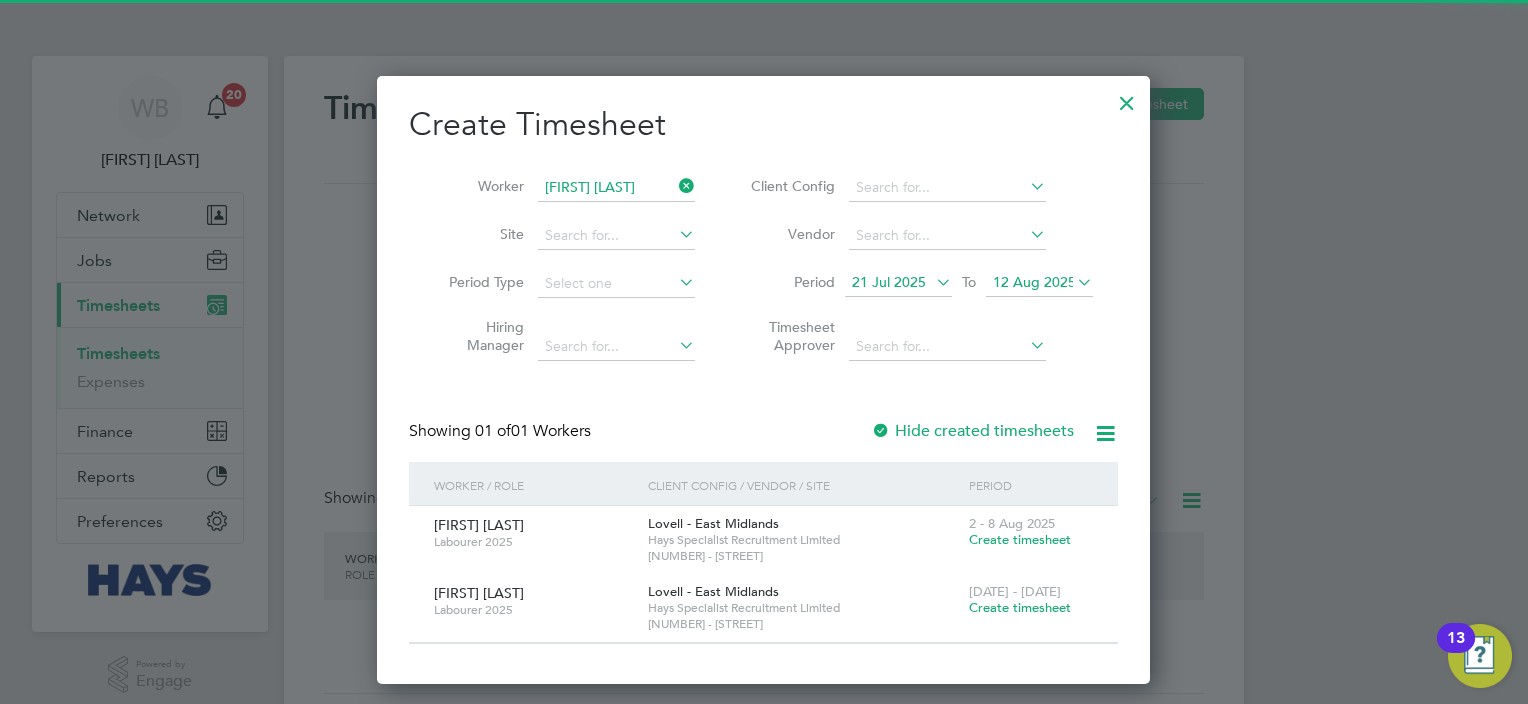 click on "Hide created timesheets" at bounding box center (972, 431) 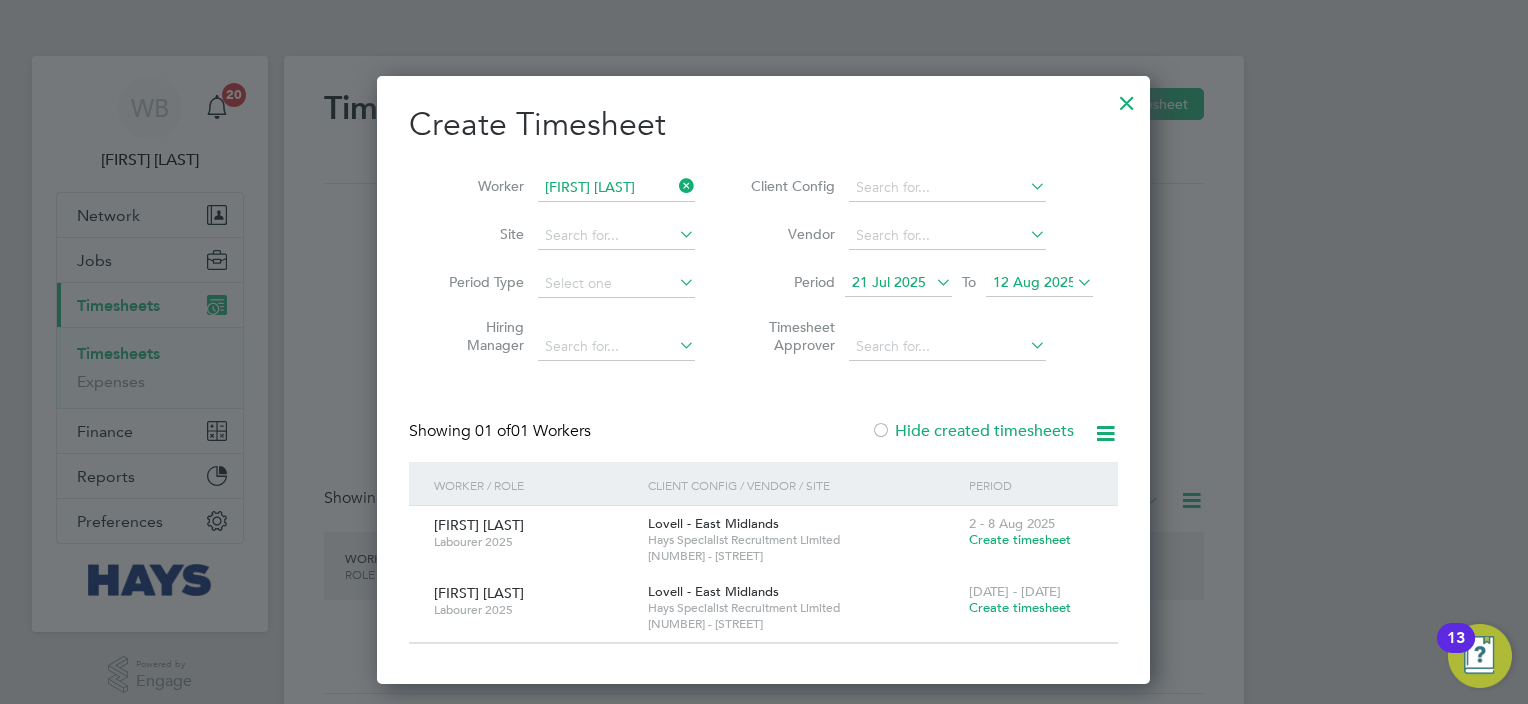 click on "Hide created timesheets" at bounding box center [972, 431] 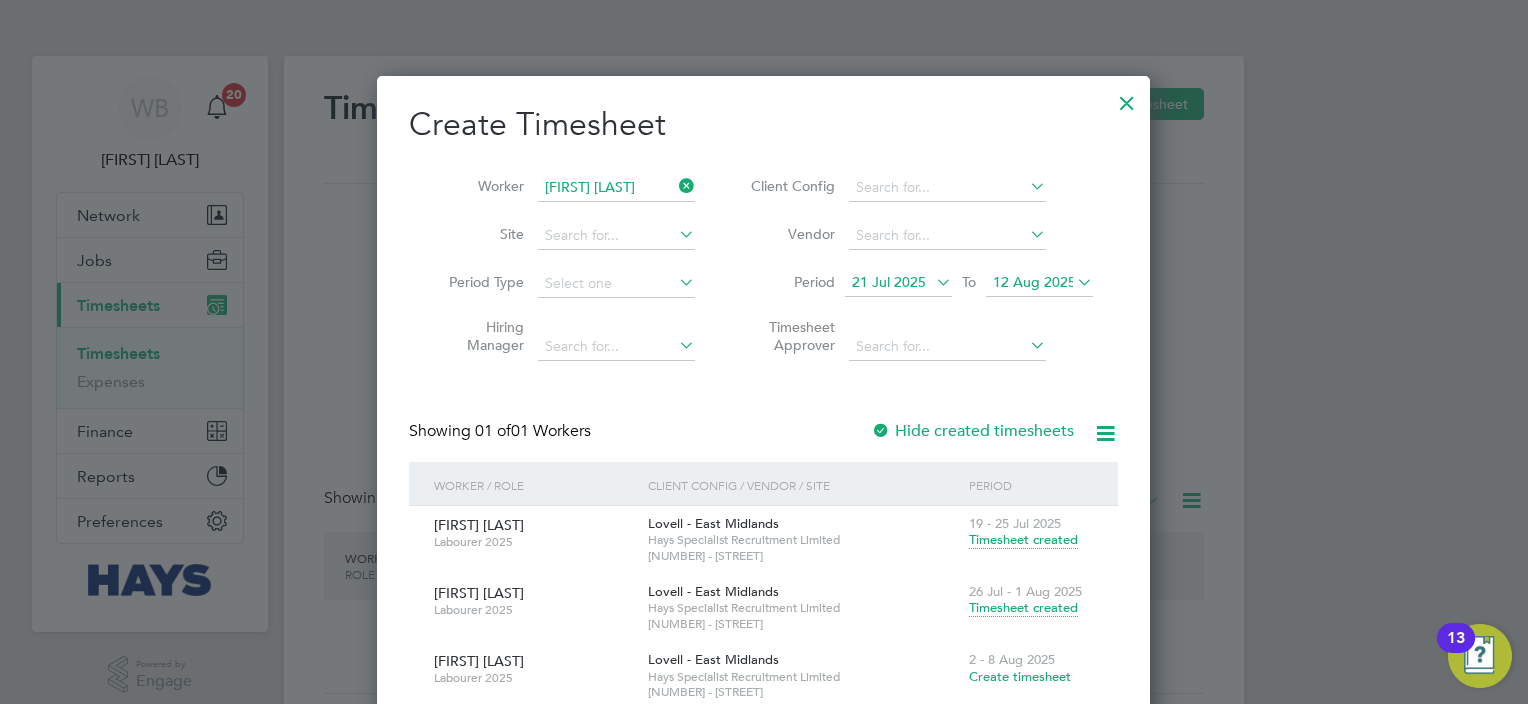 click on "Timesheet created" at bounding box center (1023, 608) 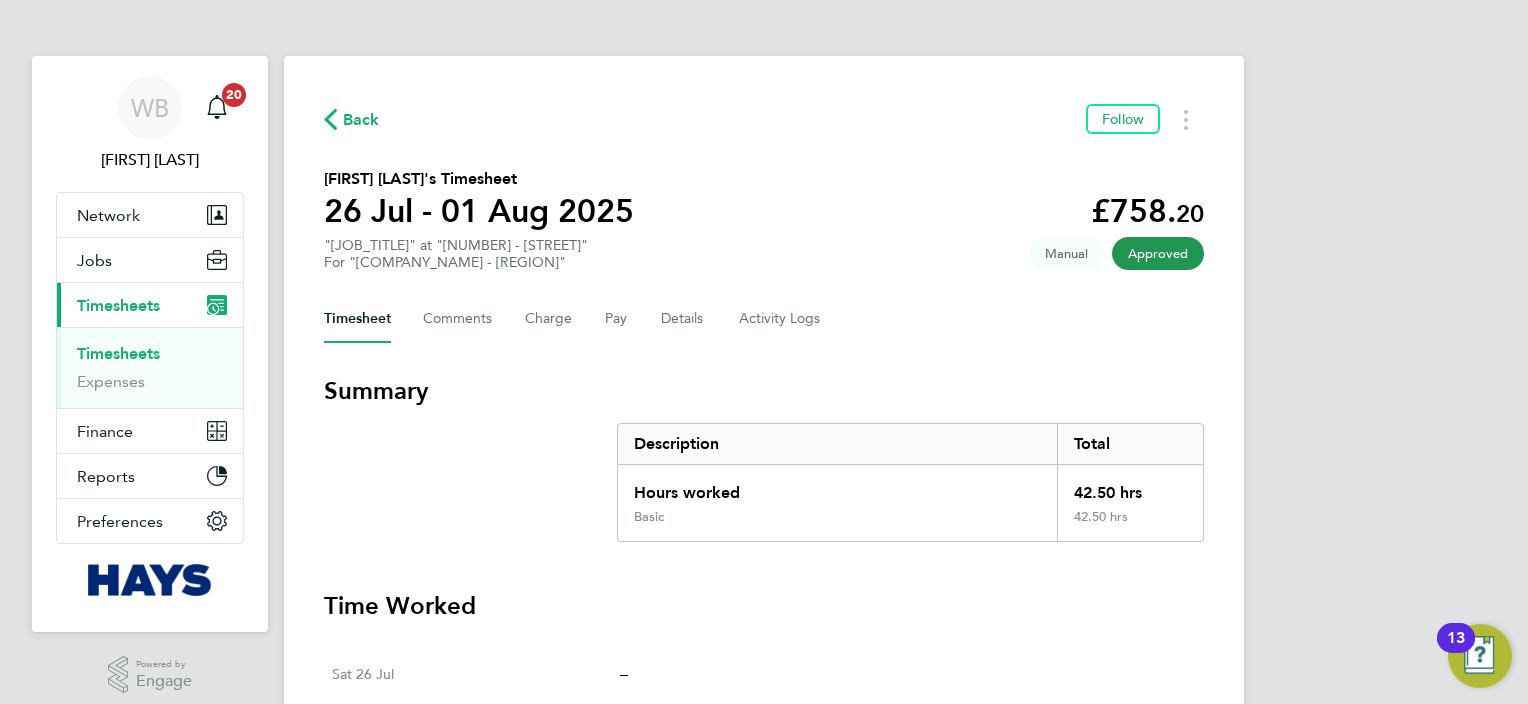 click on "Timesheets" at bounding box center [118, 353] 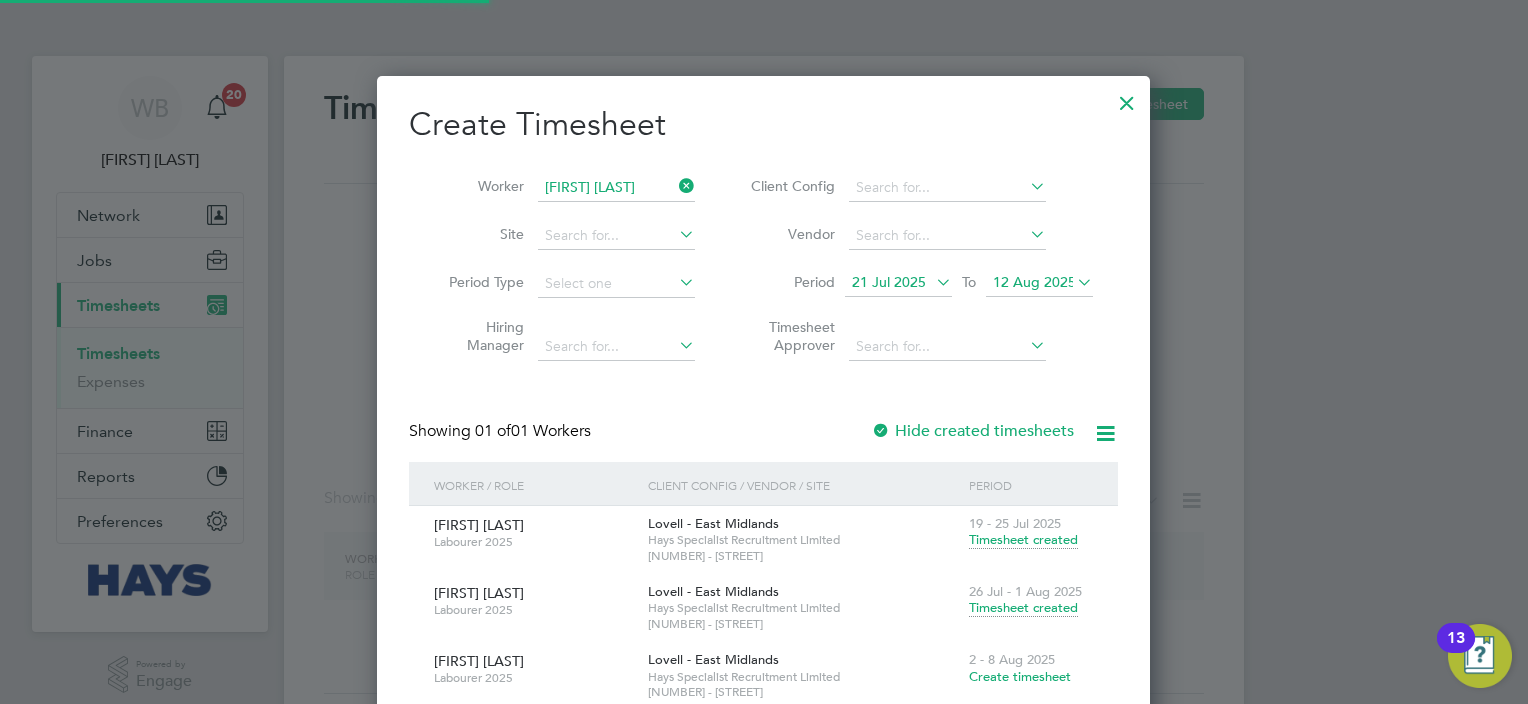 scroll, scrollTop: 9, scrollLeft: 10, axis: both 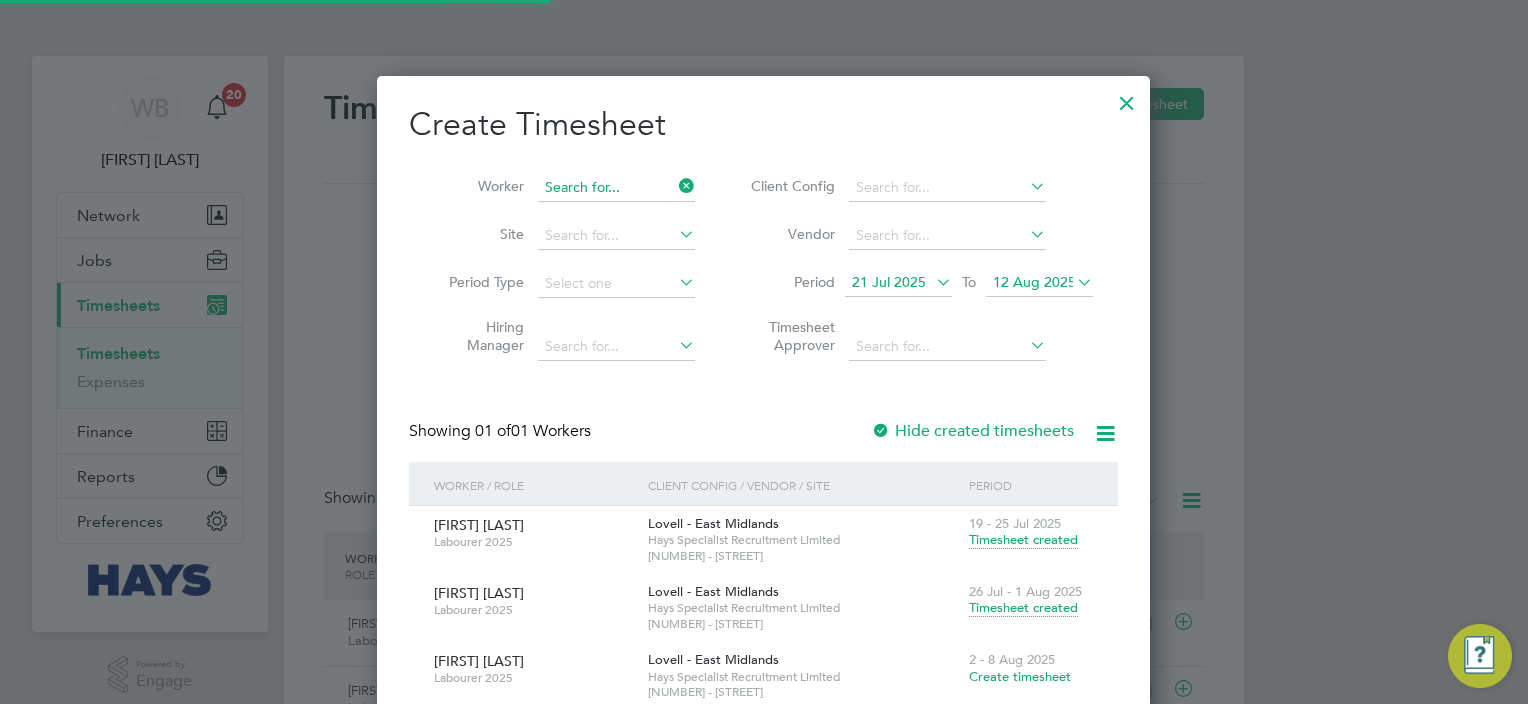 click at bounding box center (616, 188) 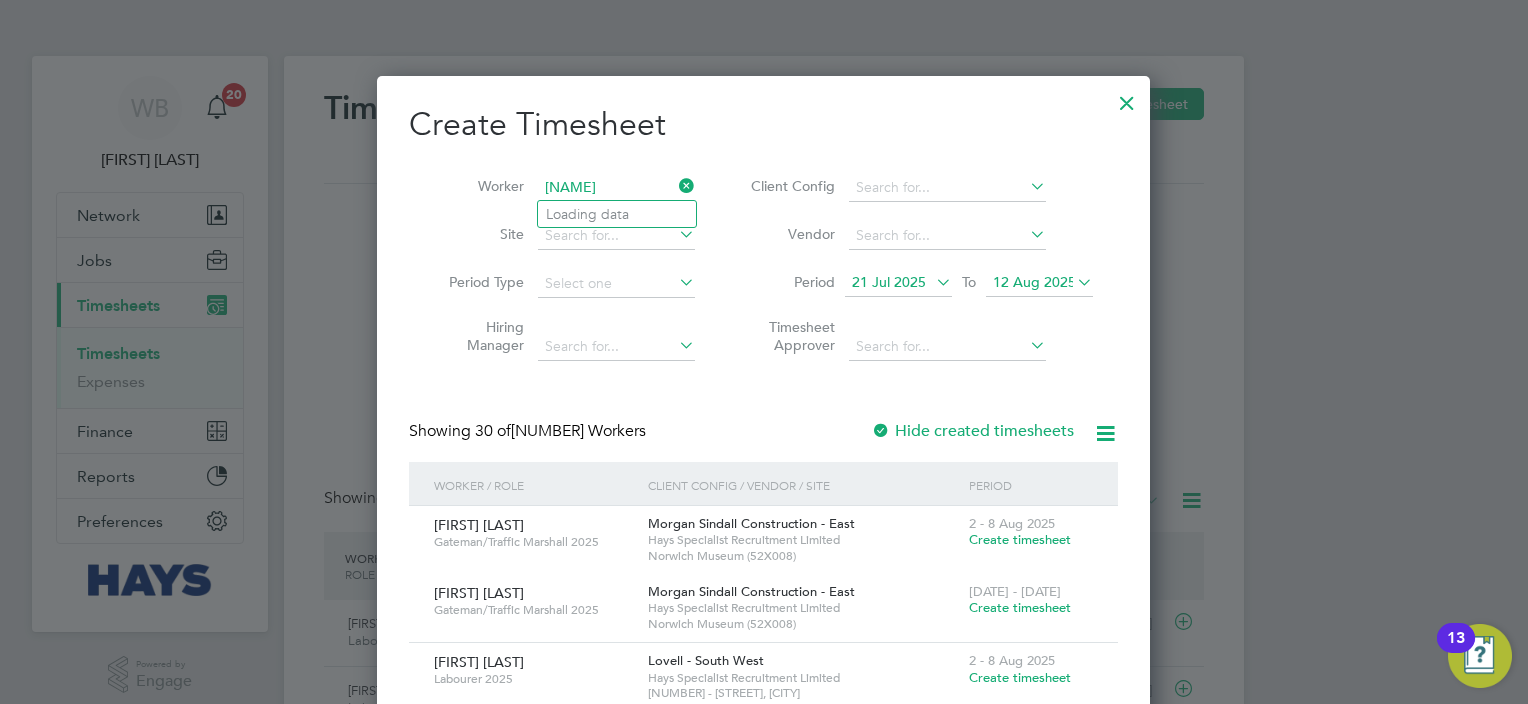 scroll, scrollTop: 10, scrollLeft: 10, axis: both 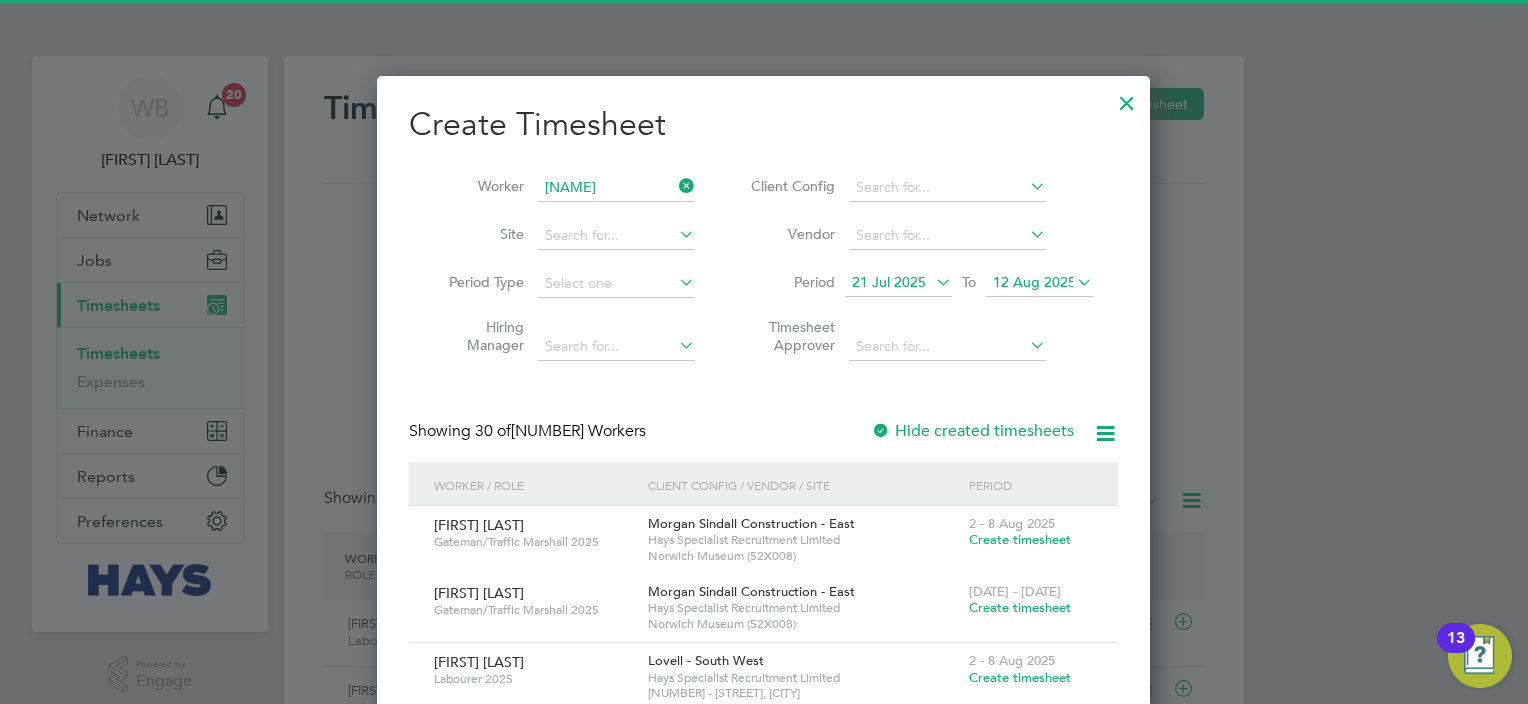 click on "[NAME] [LAST]" 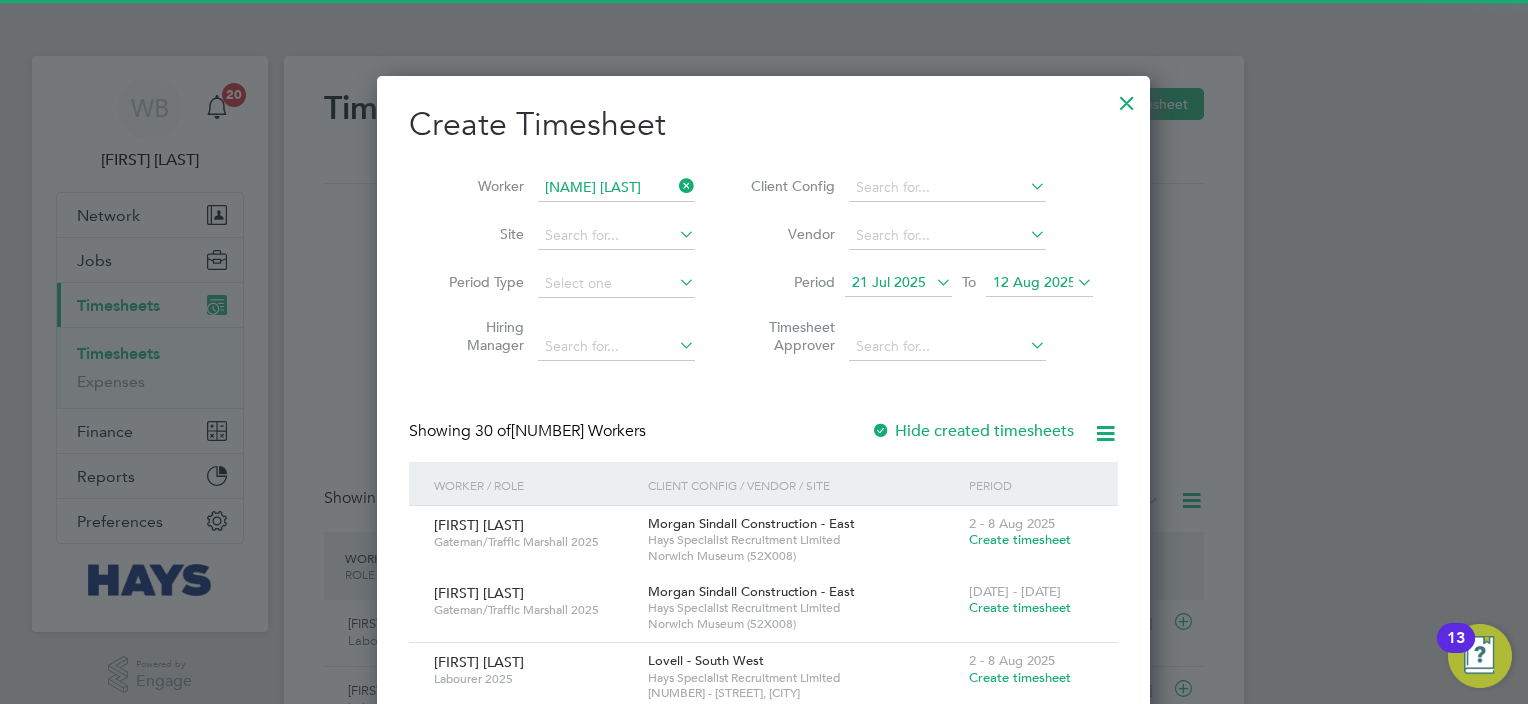 scroll, scrollTop: 10, scrollLeft: 10, axis: both 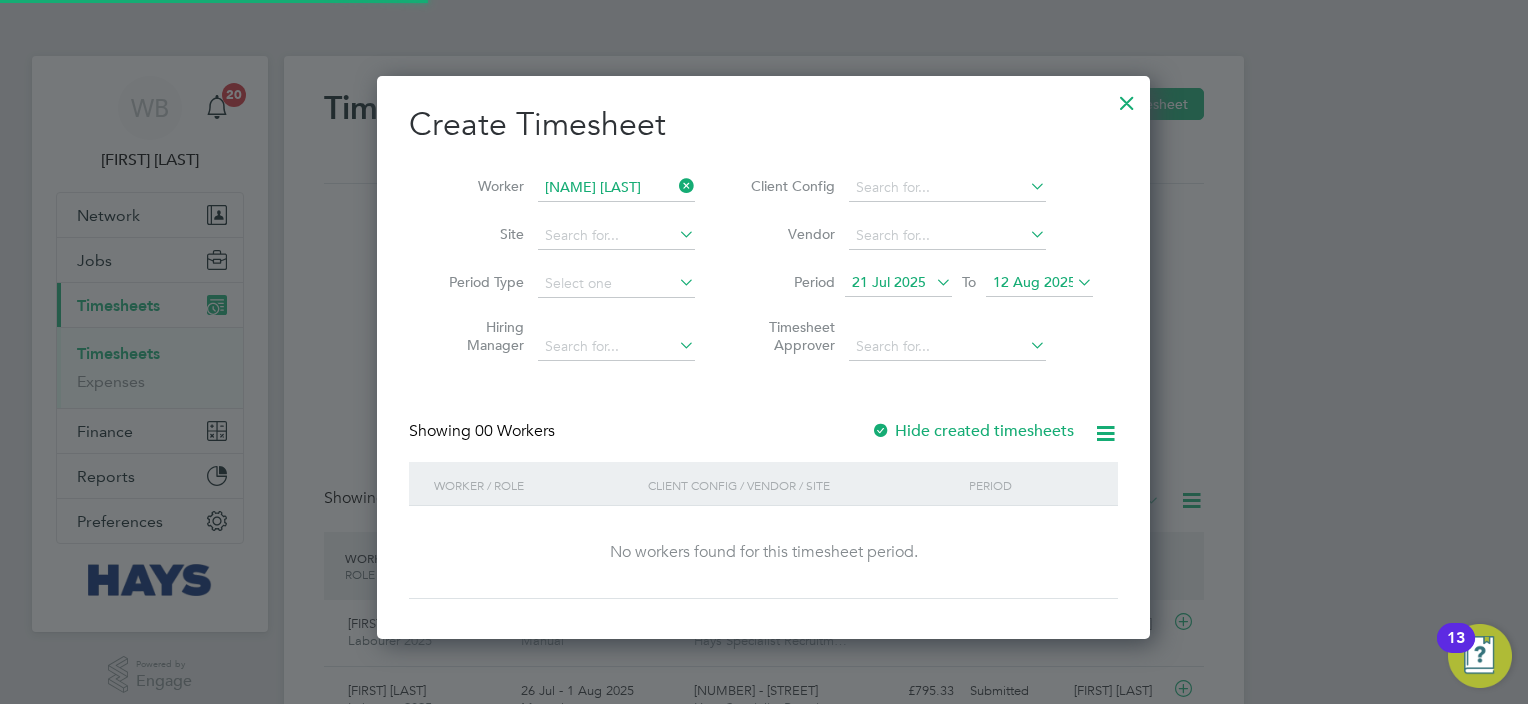 click on "Hide created timesheets" at bounding box center (972, 431) 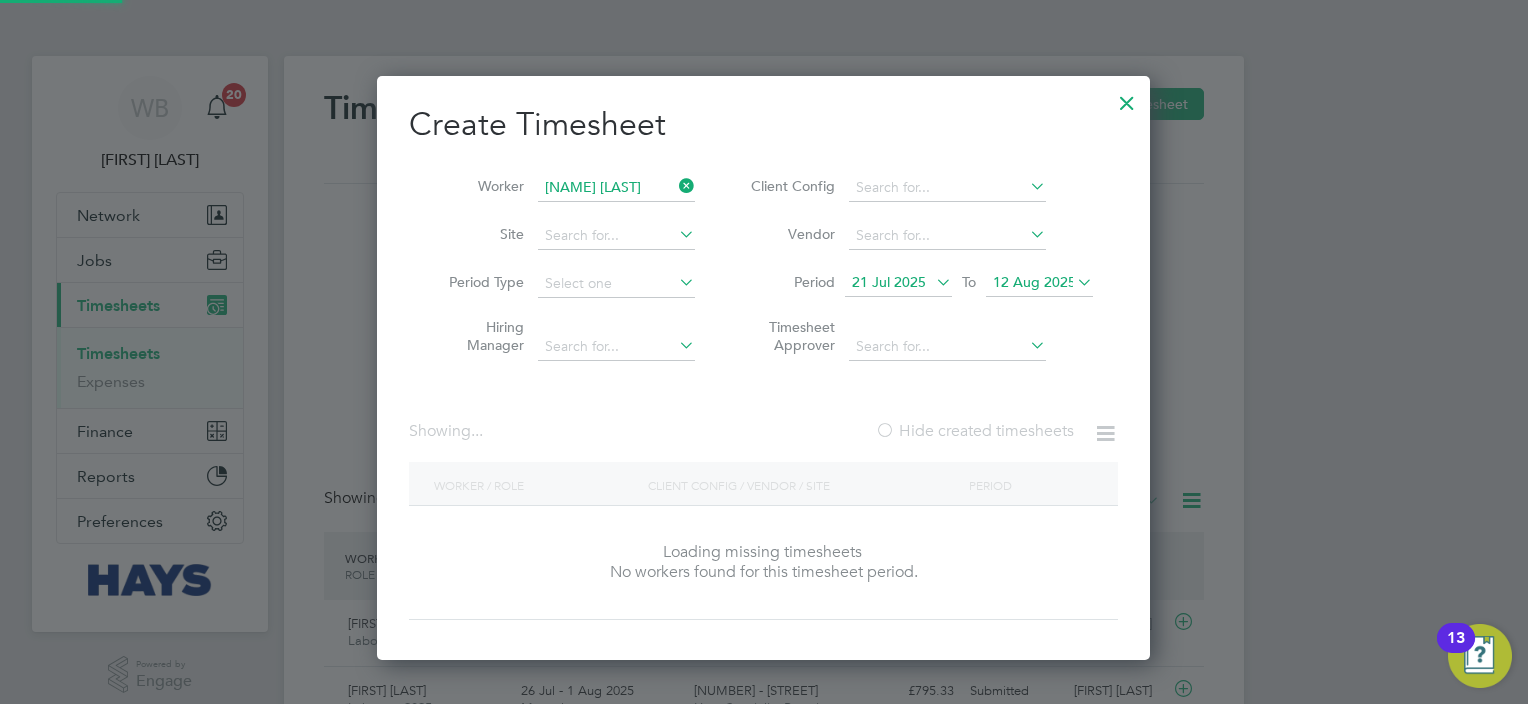 scroll, scrollTop: 10, scrollLeft: 10, axis: both 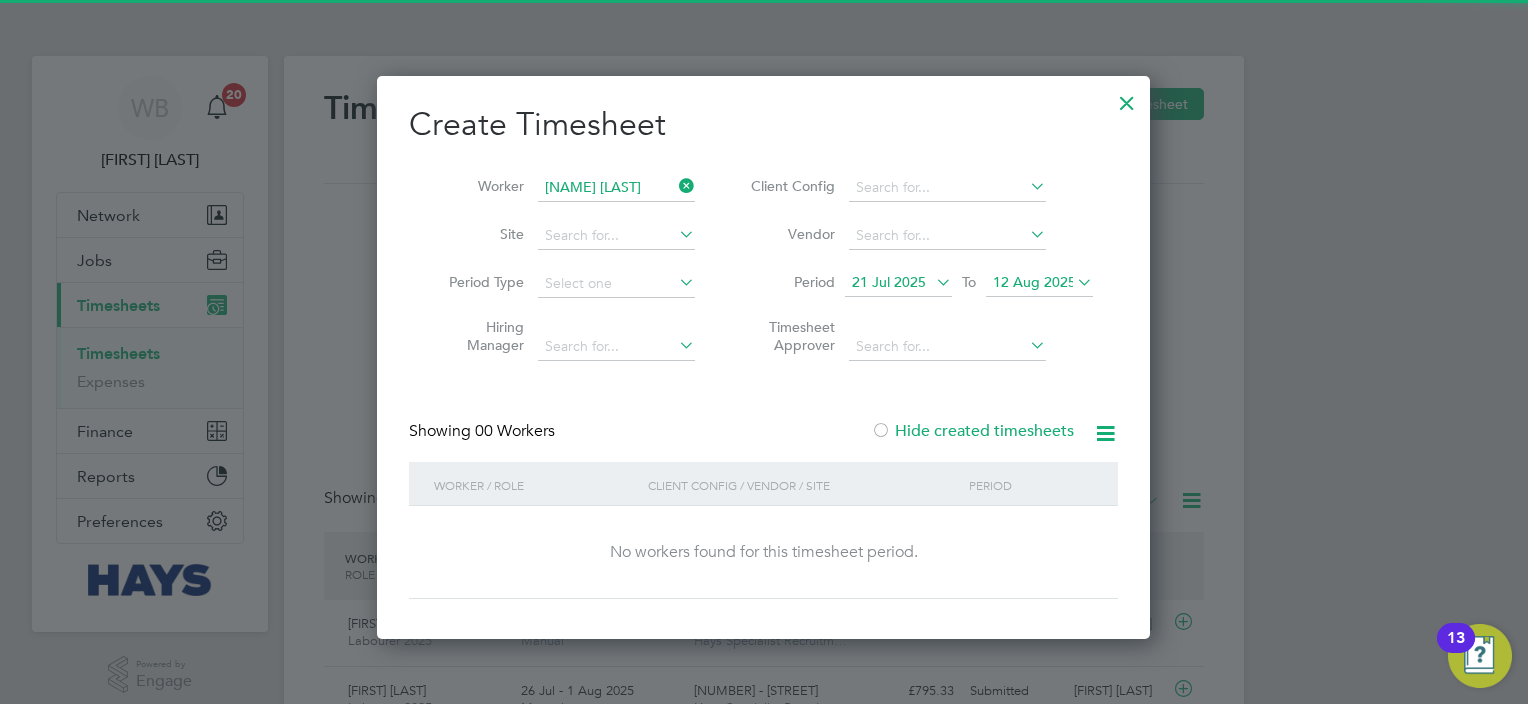 click on "Create Timesheet Worker   [NAME] [LAST] Site   Period Type   Hiring Manager   Client Config   Vendor   Period
[DATE]
To
[DATE]
Timesheet Approver   Showing   [NUMBER] Workers Hide created timesheets Worker / Role Client Config / Vendor / Site Period No workers found for this timesheet period. Show  [NUMBER]  more" at bounding box center (763, 351) 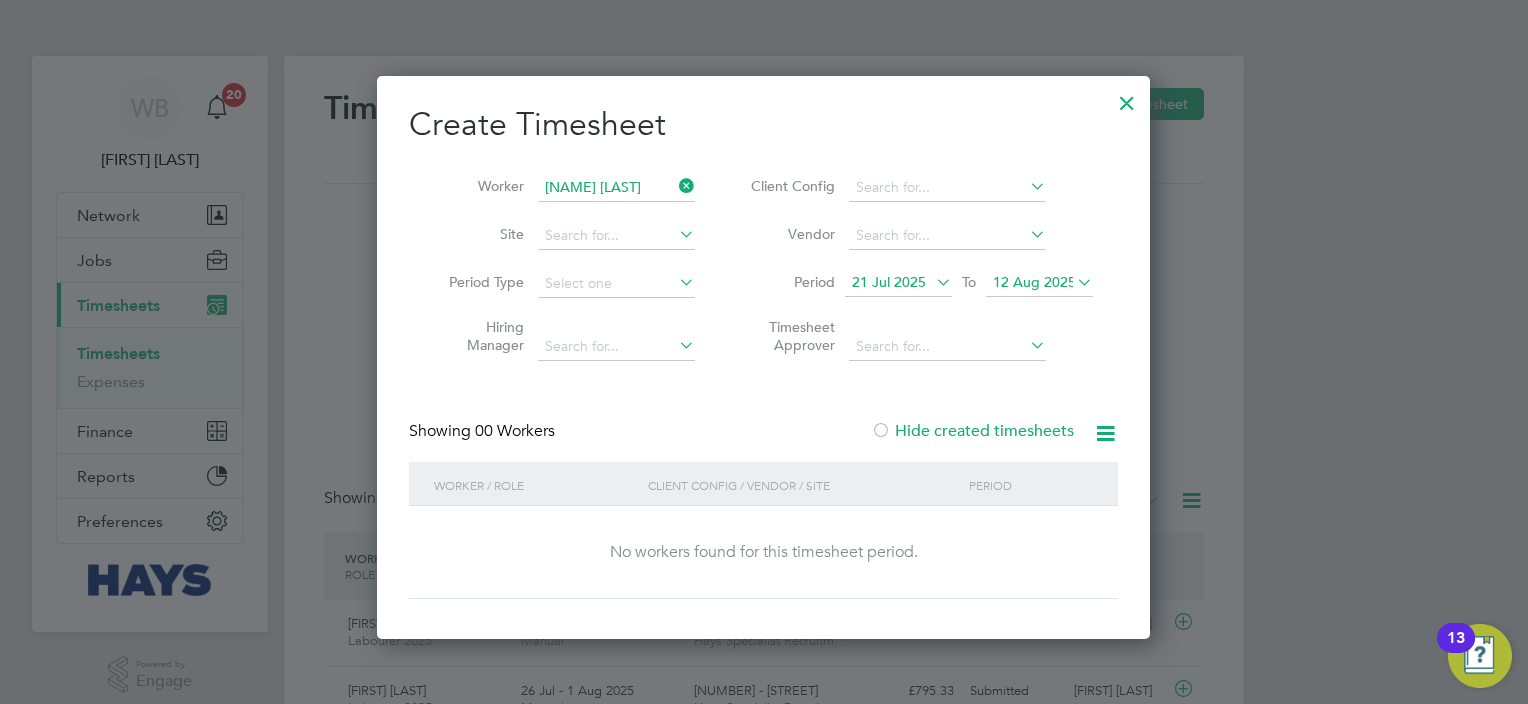 click on "Hide created timesheets" at bounding box center [972, 431] 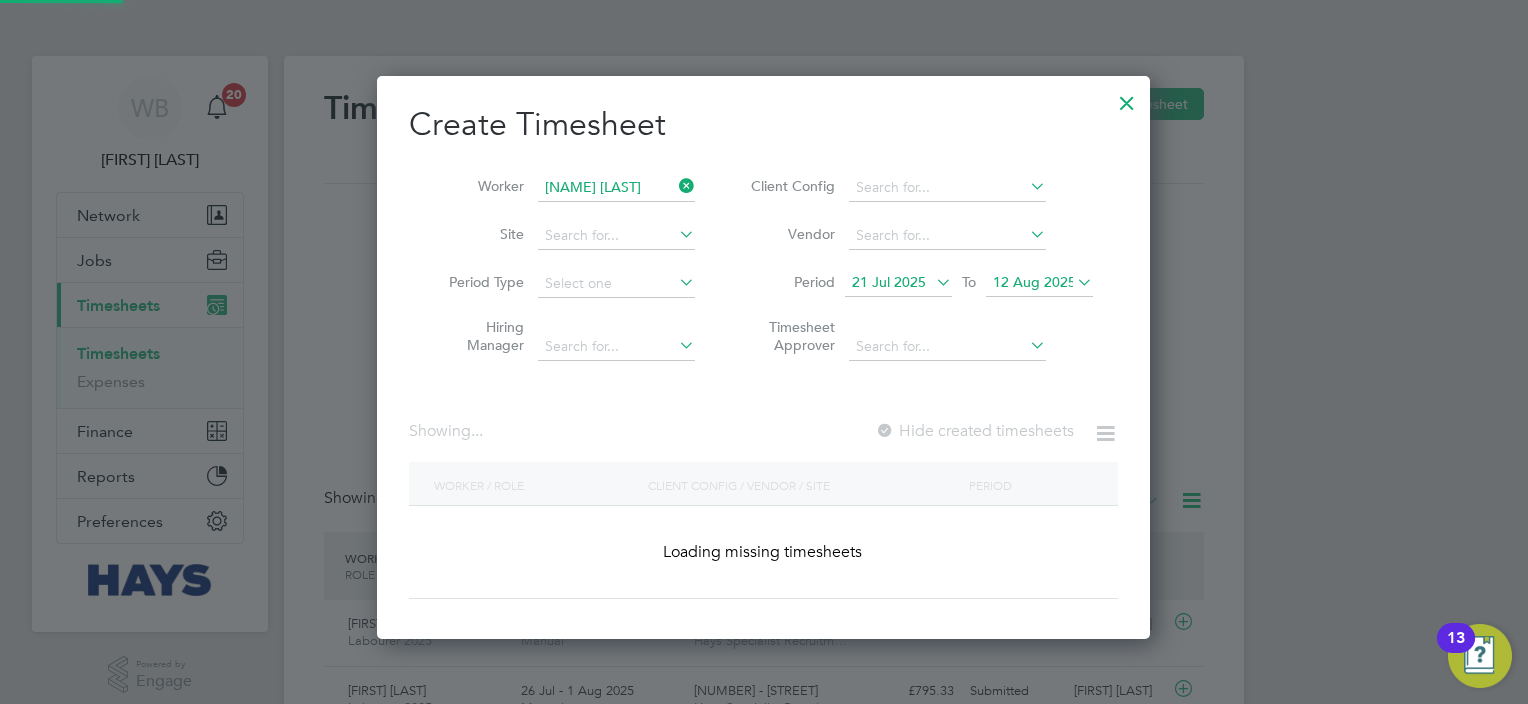 scroll, scrollTop: 10, scrollLeft: 10, axis: both 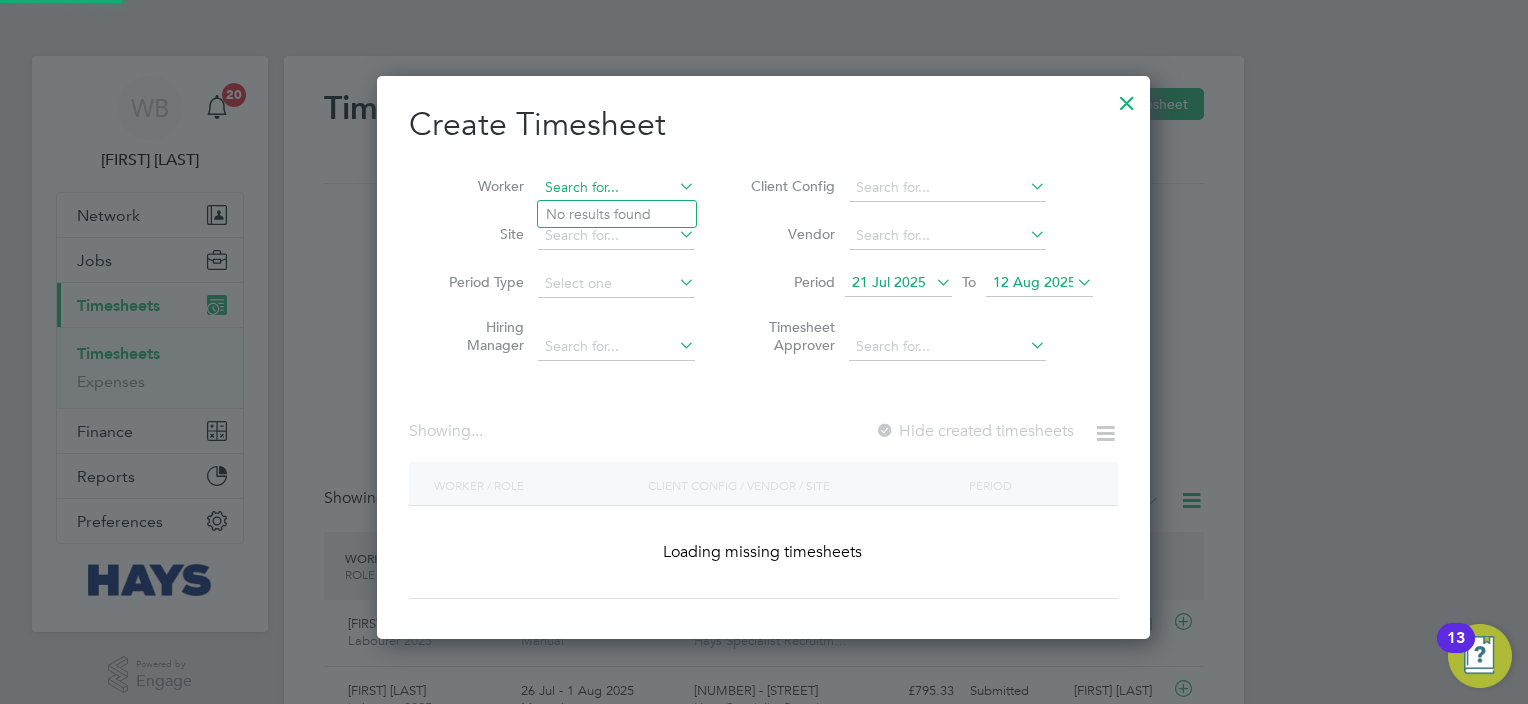 click at bounding box center [616, 188] 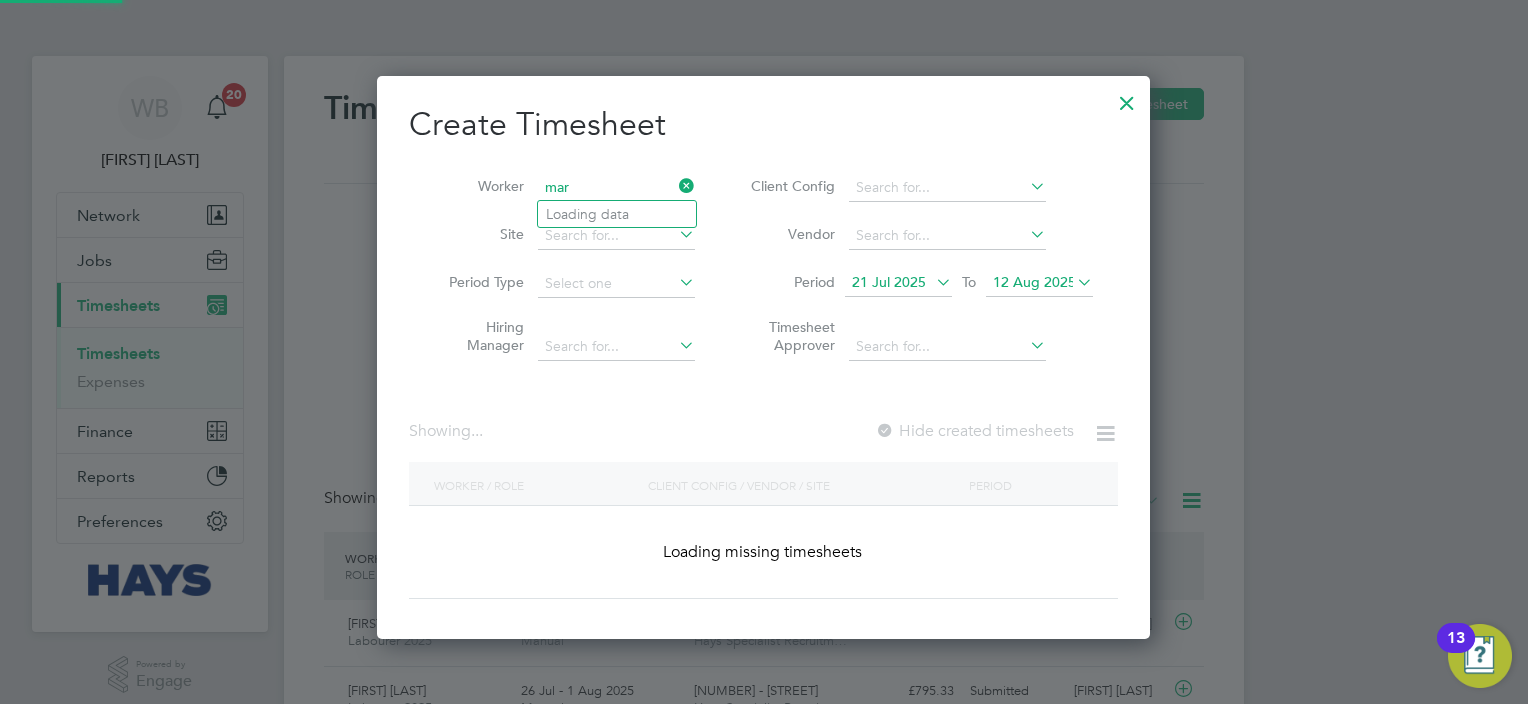 scroll, scrollTop: 10, scrollLeft: 10, axis: both 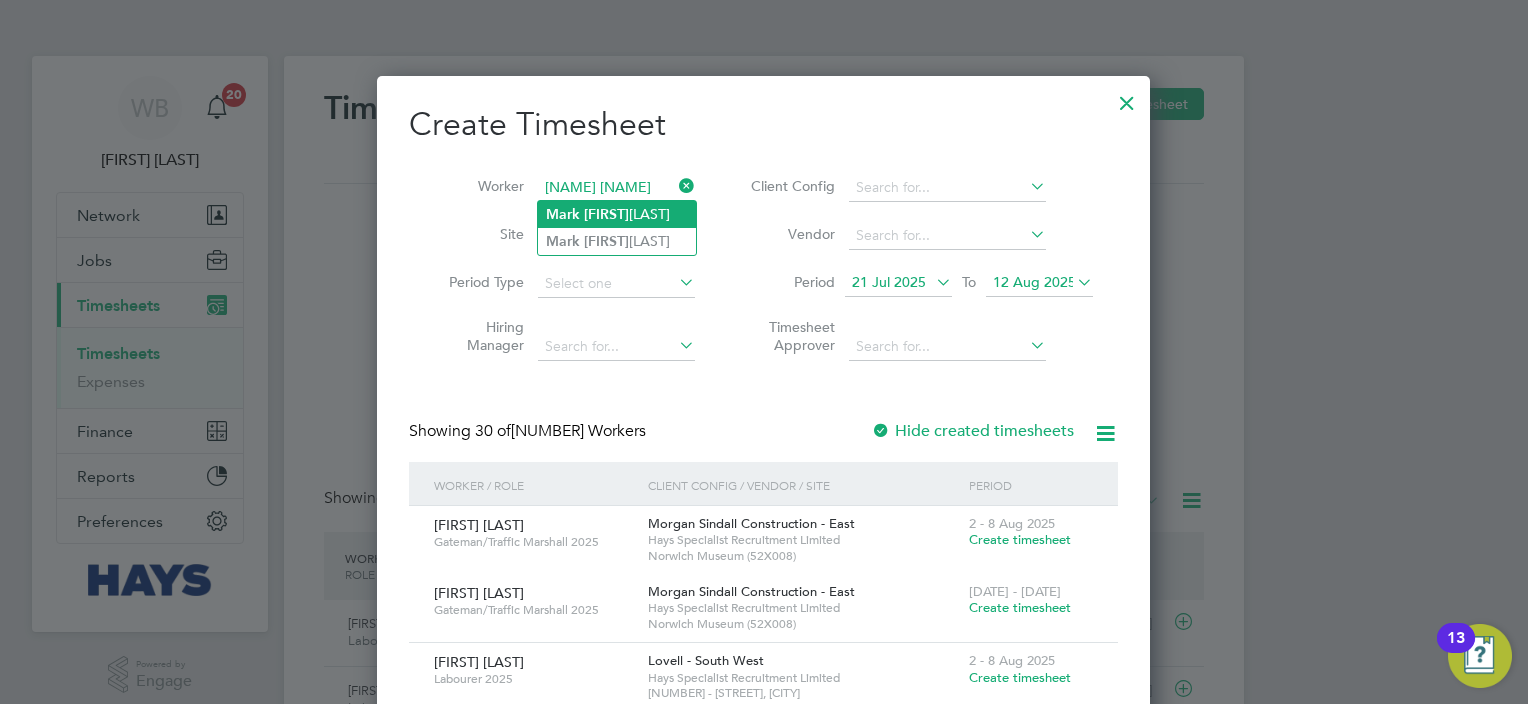 click on "[FIRST] [MIDDLE] [LAST]" 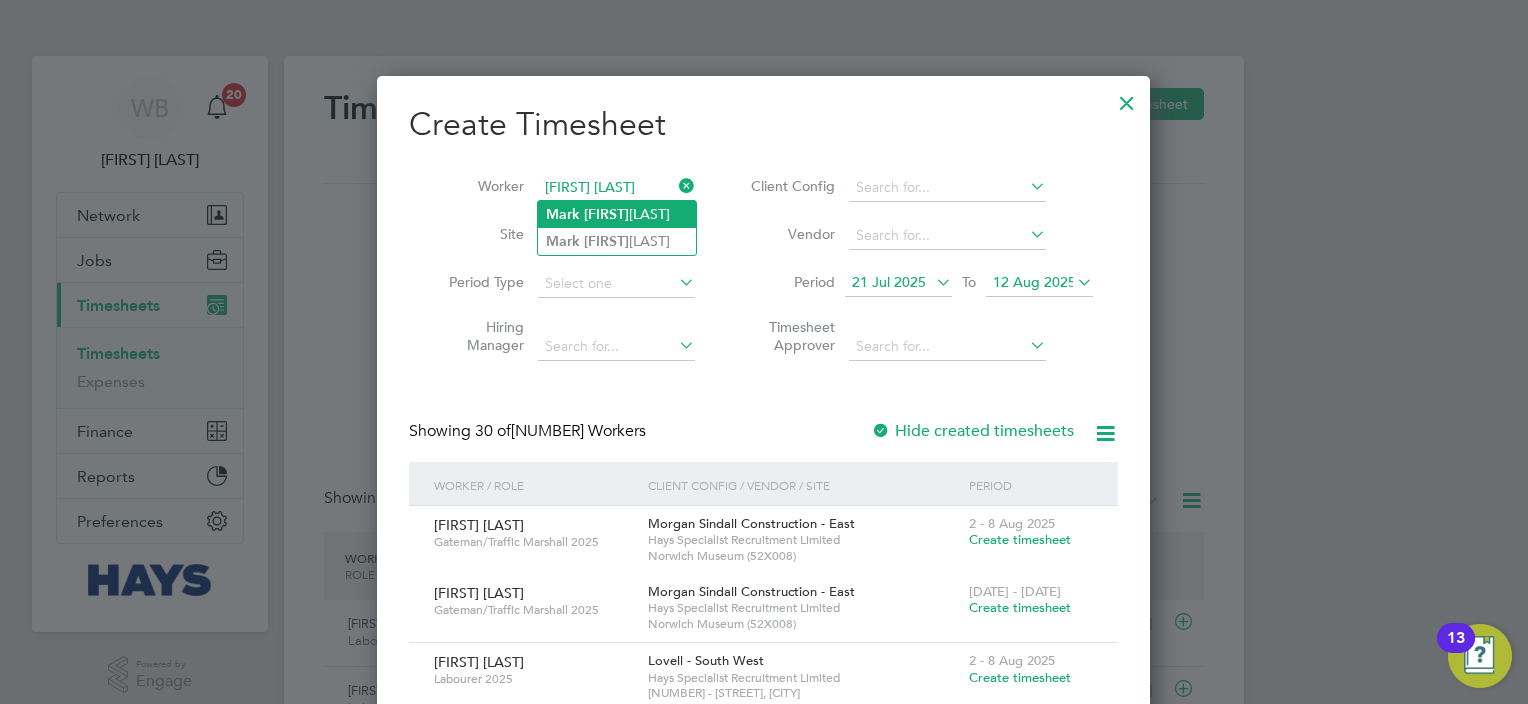 scroll, scrollTop: 10, scrollLeft: 10, axis: both 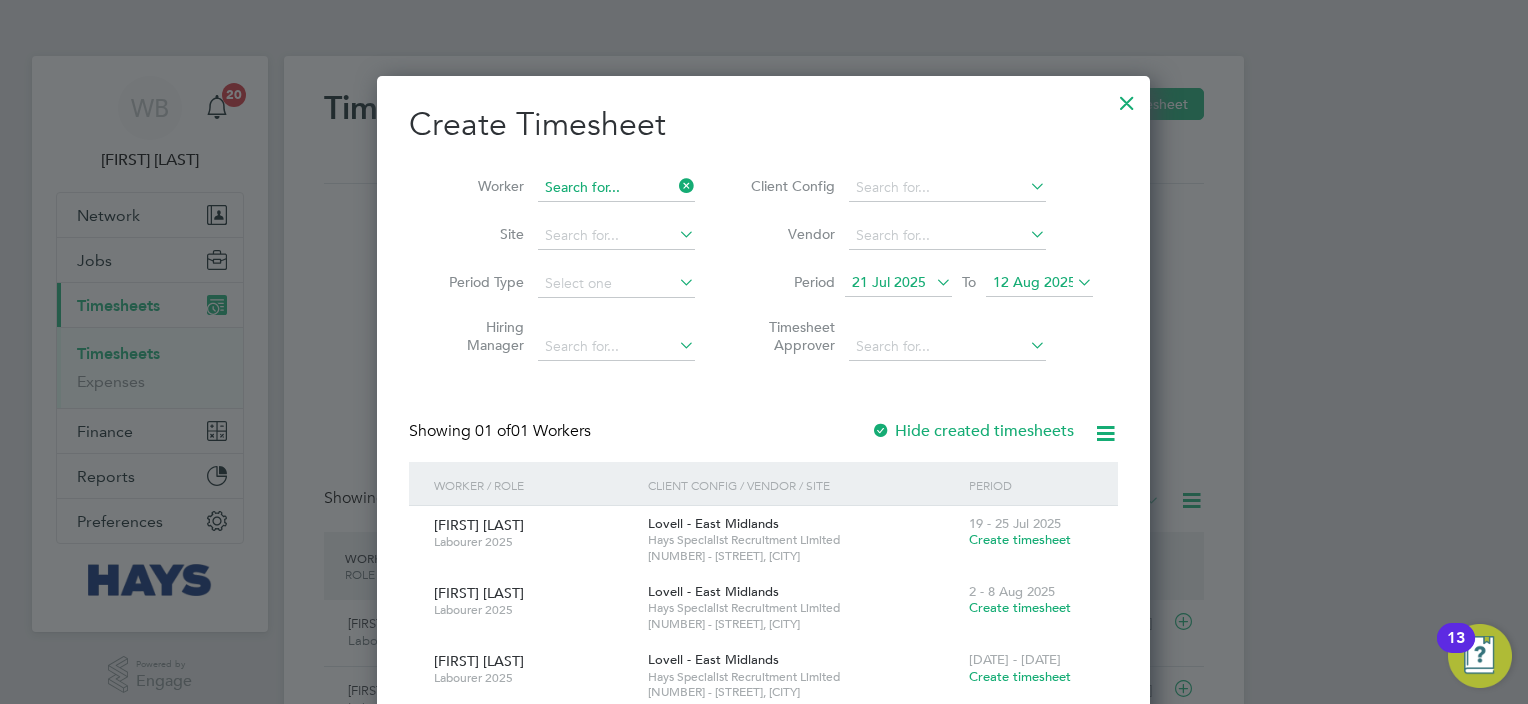 click at bounding box center [616, 188] 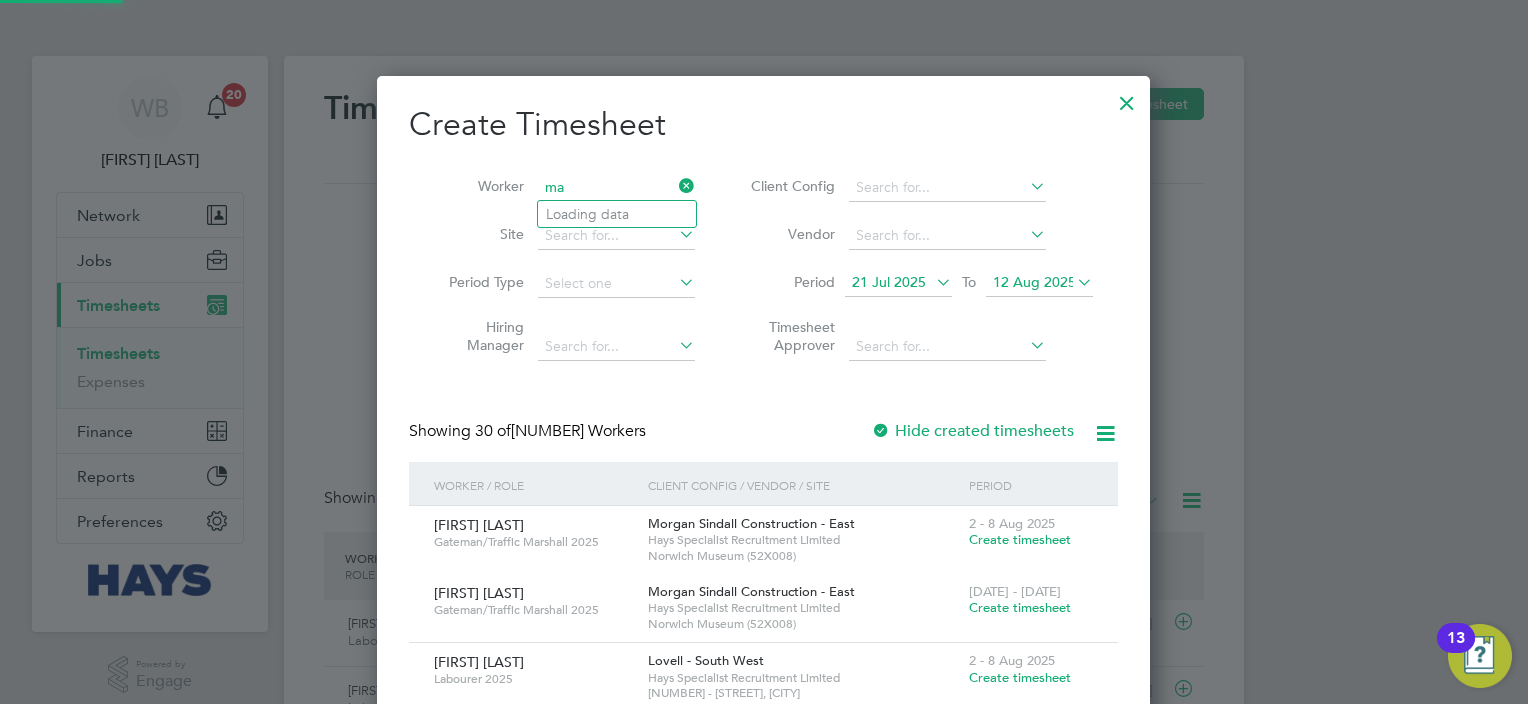 scroll, scrollTop: 10, scrollLeft: 10, axis: both 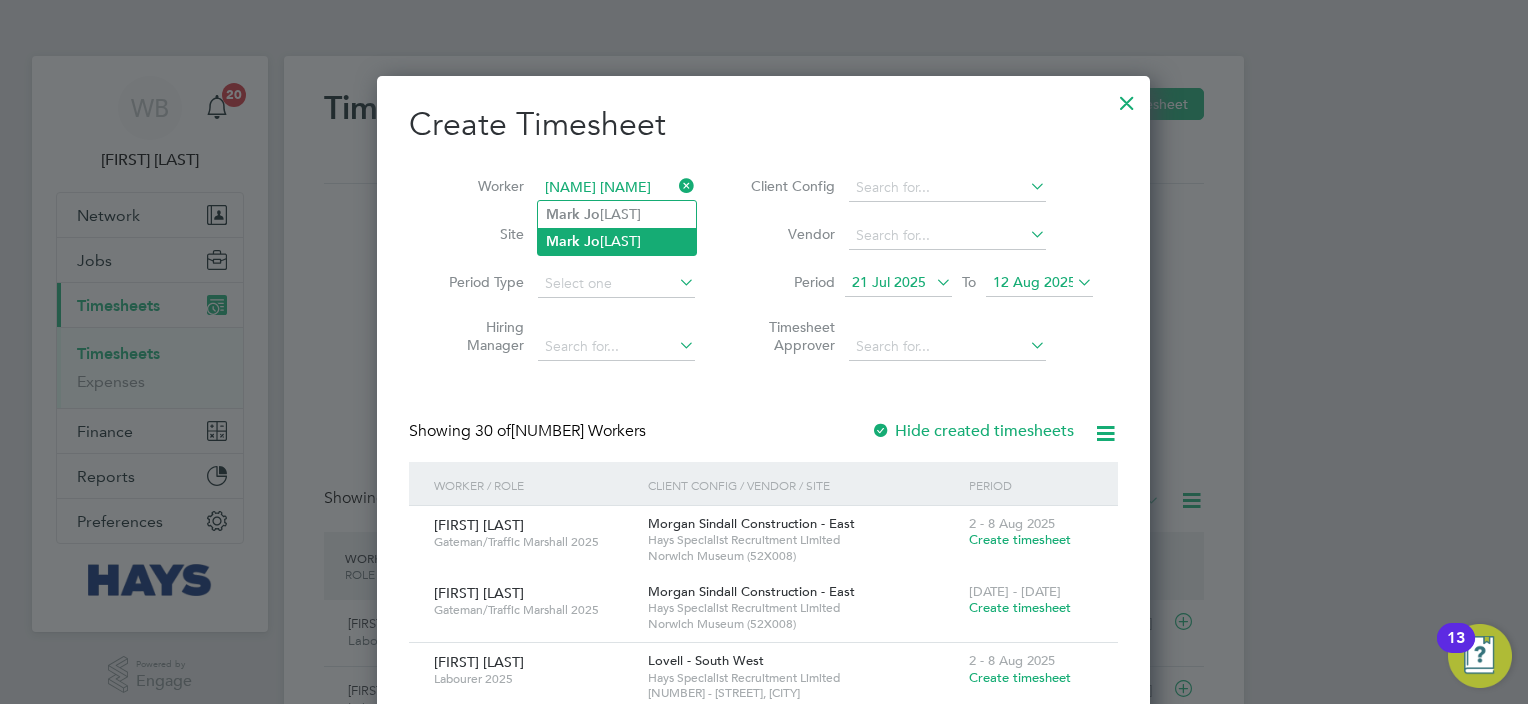 click on "[FIRST] [MIDDLE] [LAST]" 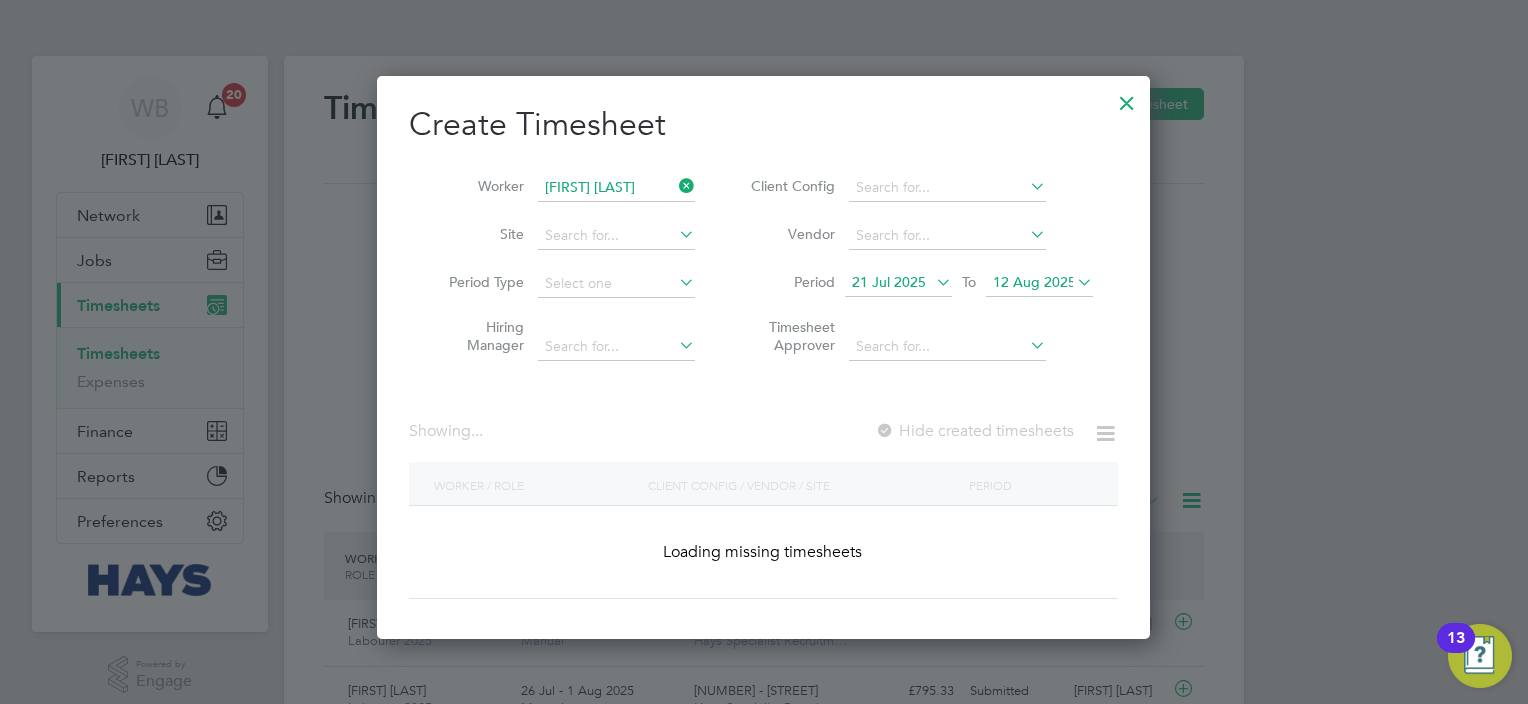 scroll, scrollTop: 10, scrollLeft: 10, axis: both 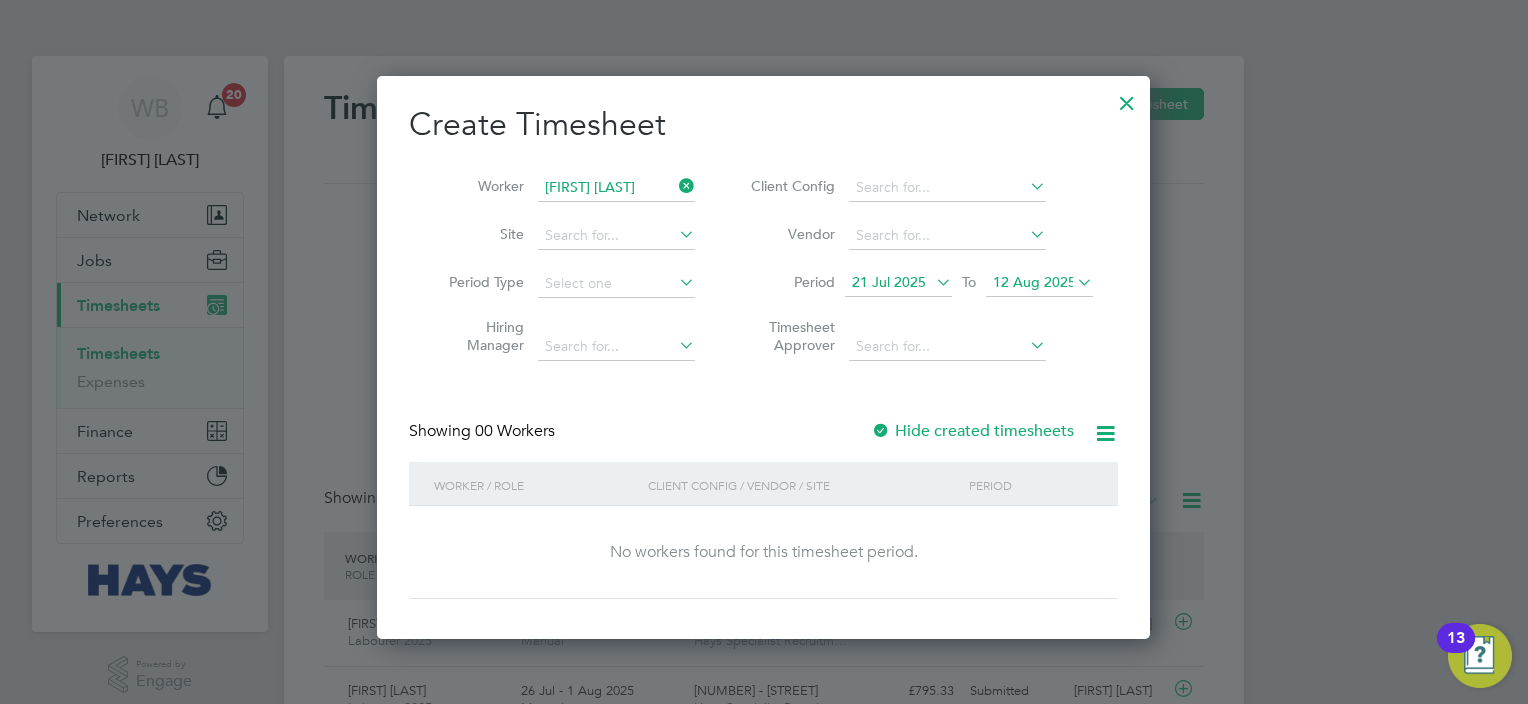 click on "Hide created timesheets" at bounding box center [972, 431] 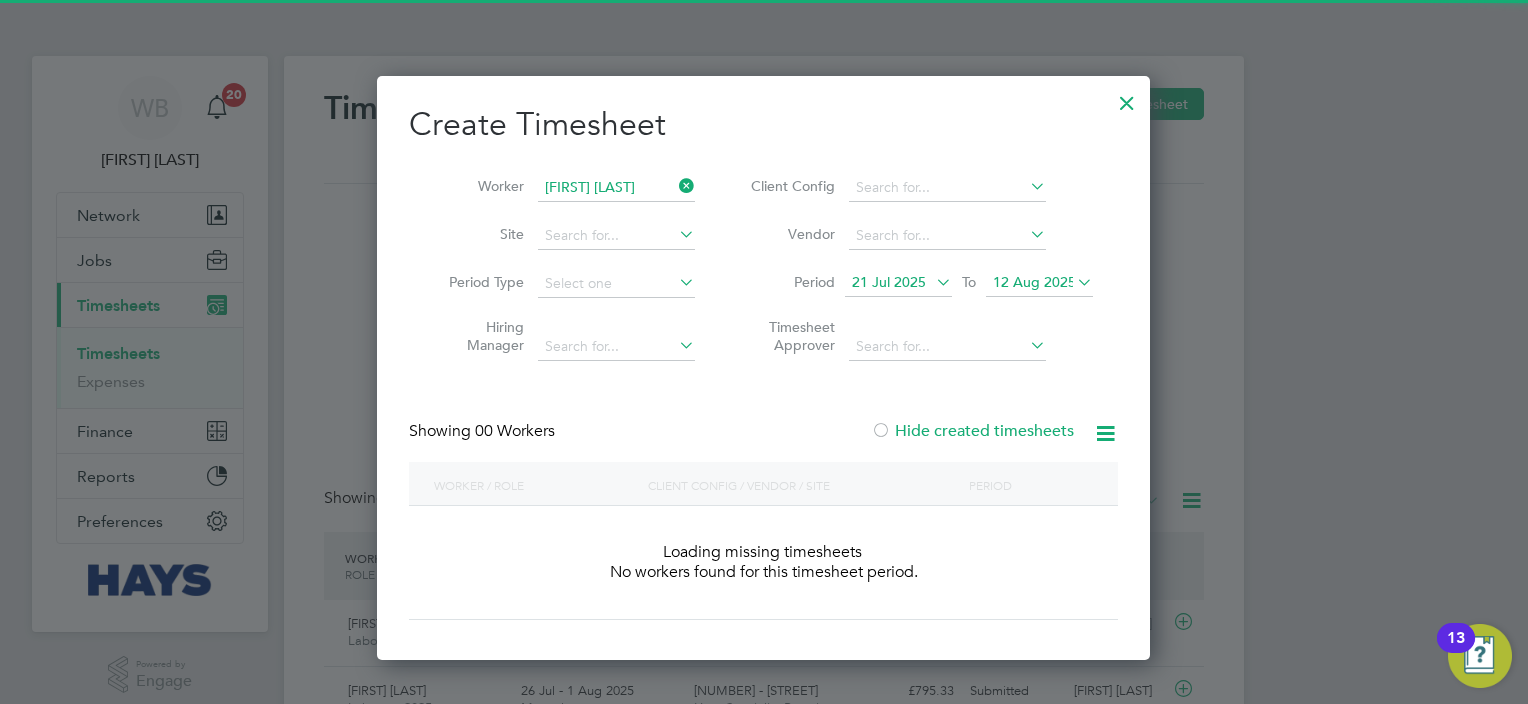 scroll, scrollTop: 10, scrollLeft: 10, axis: both 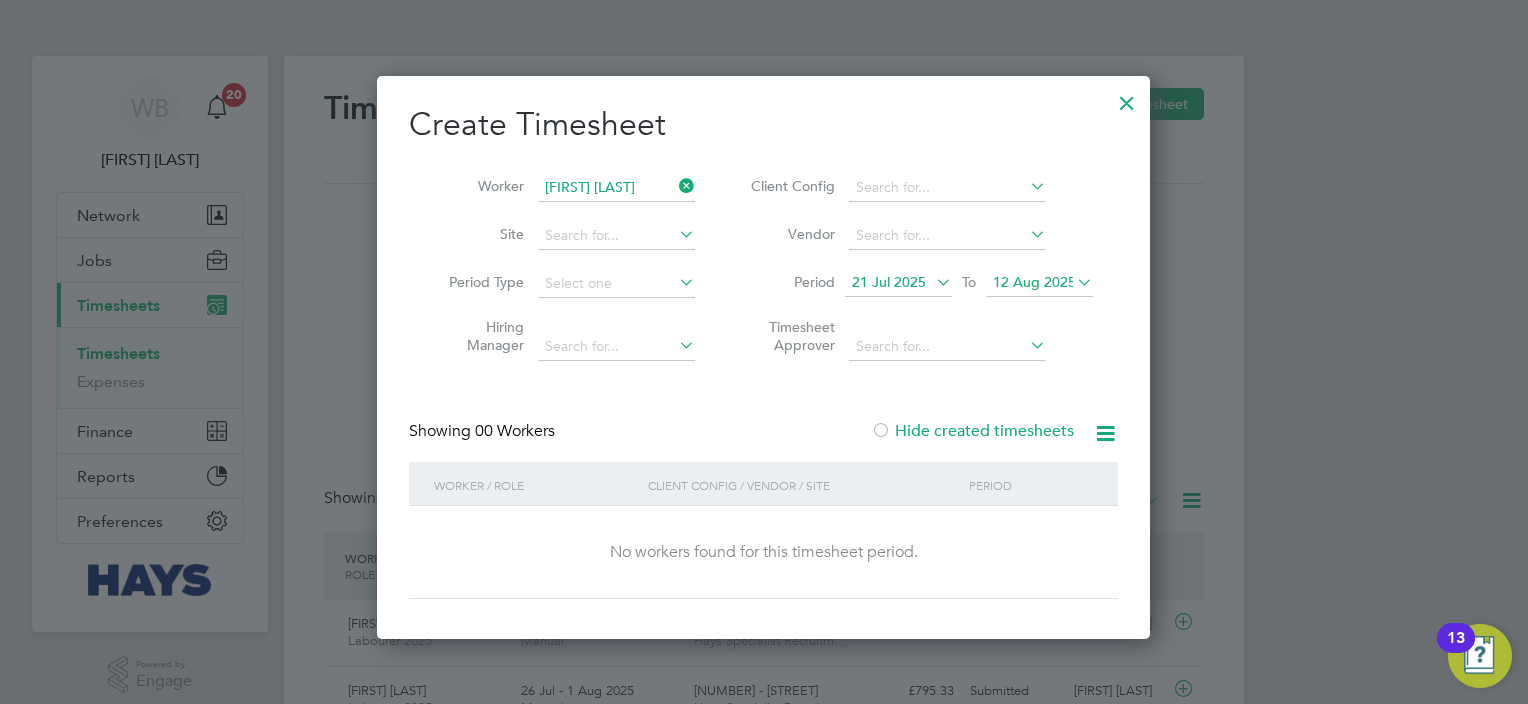 click on "Hide created timesheets" at bounding box center (972, 431) 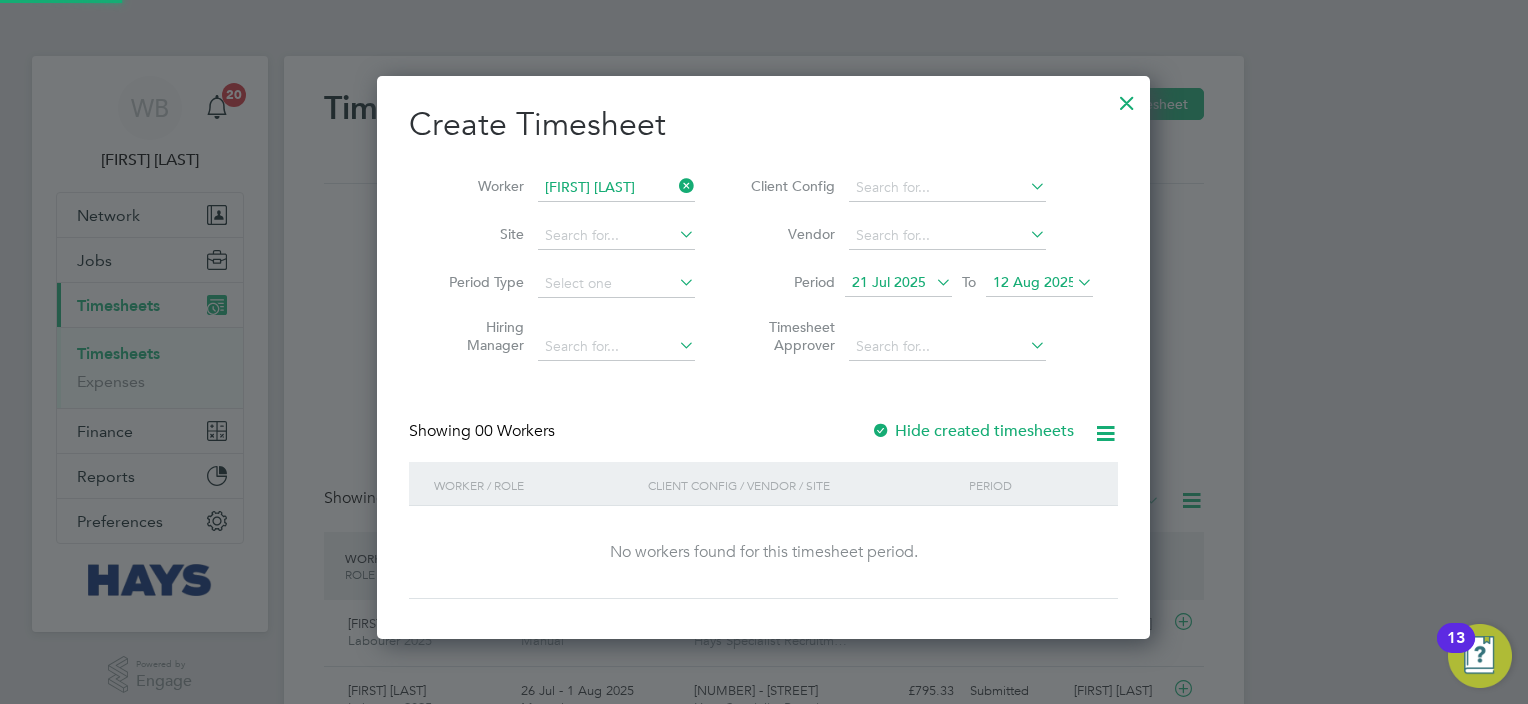 scroll, scrollTop: 10, scrollLeft: 10, axis: both 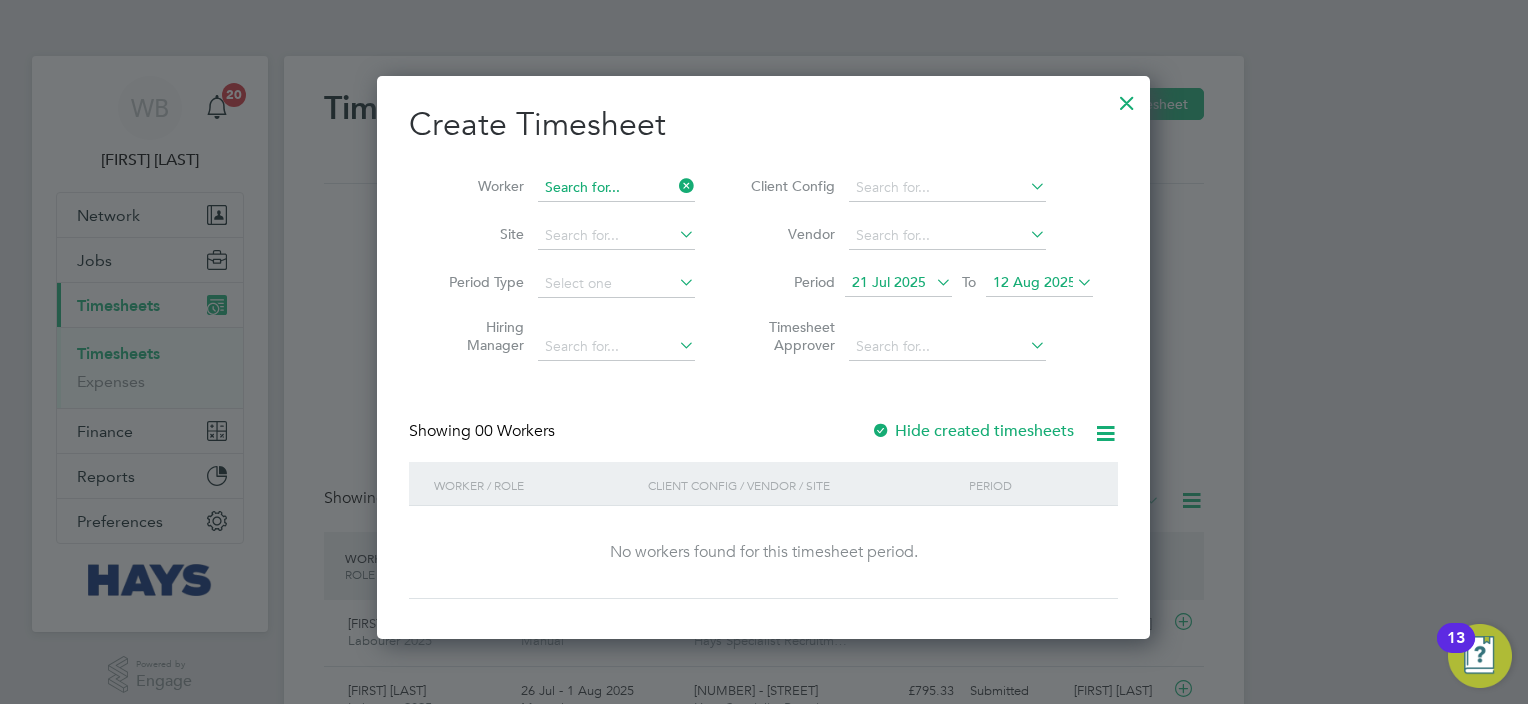 click at bounding box center (616, 188) 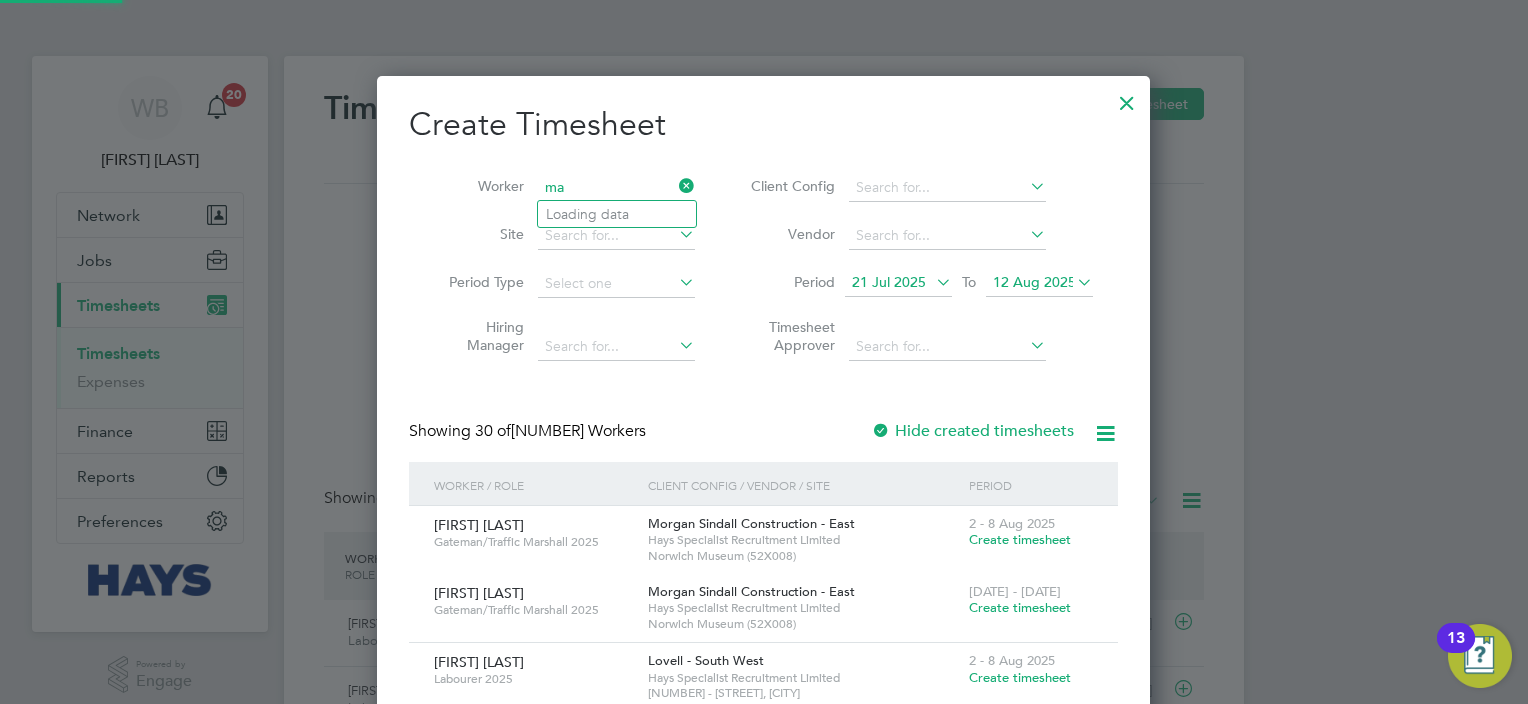 scroll, scrollTop: 10, scrollLeft: 10, axis: both 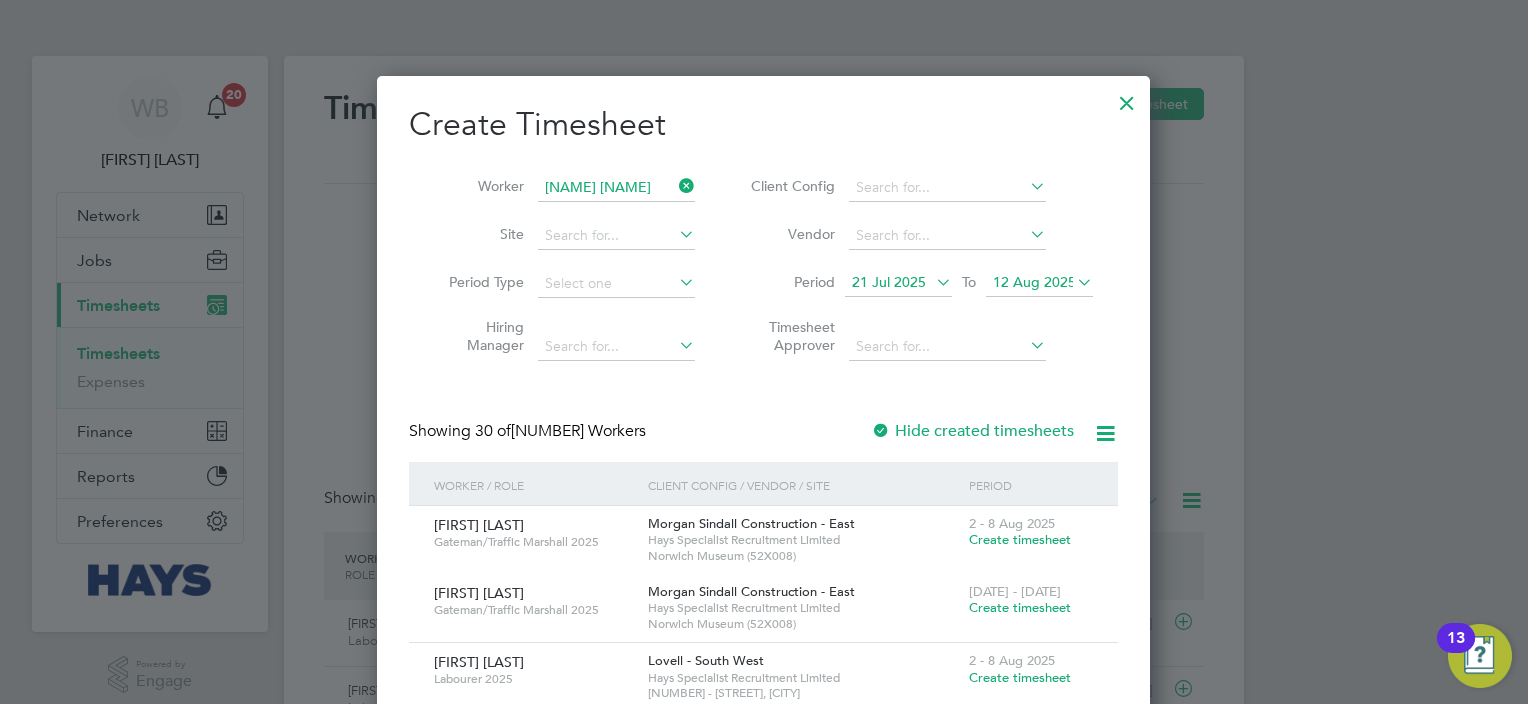 click on "[FIRST] [MIDDLE] [LAST]" 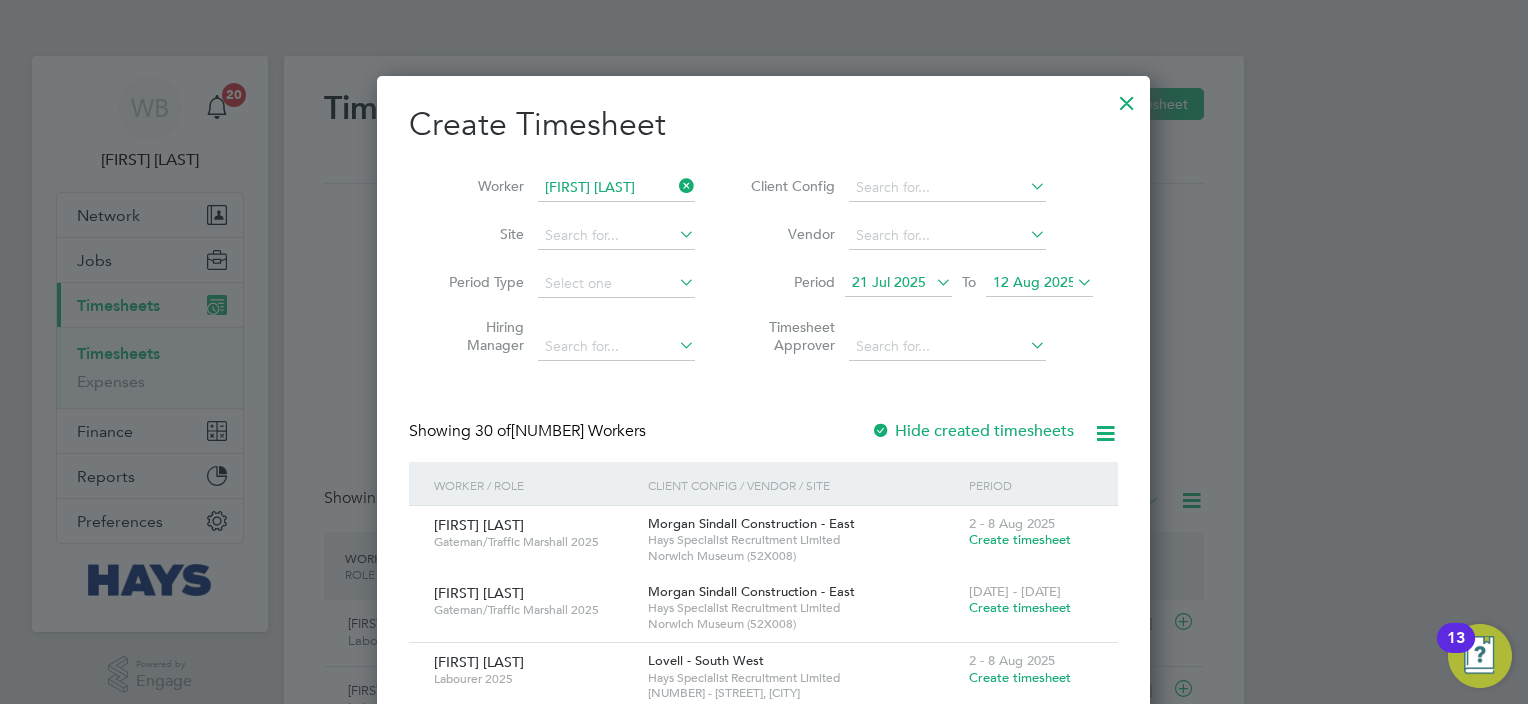scroll, scrollTop: 10, scrollLeft: 10, axis: both 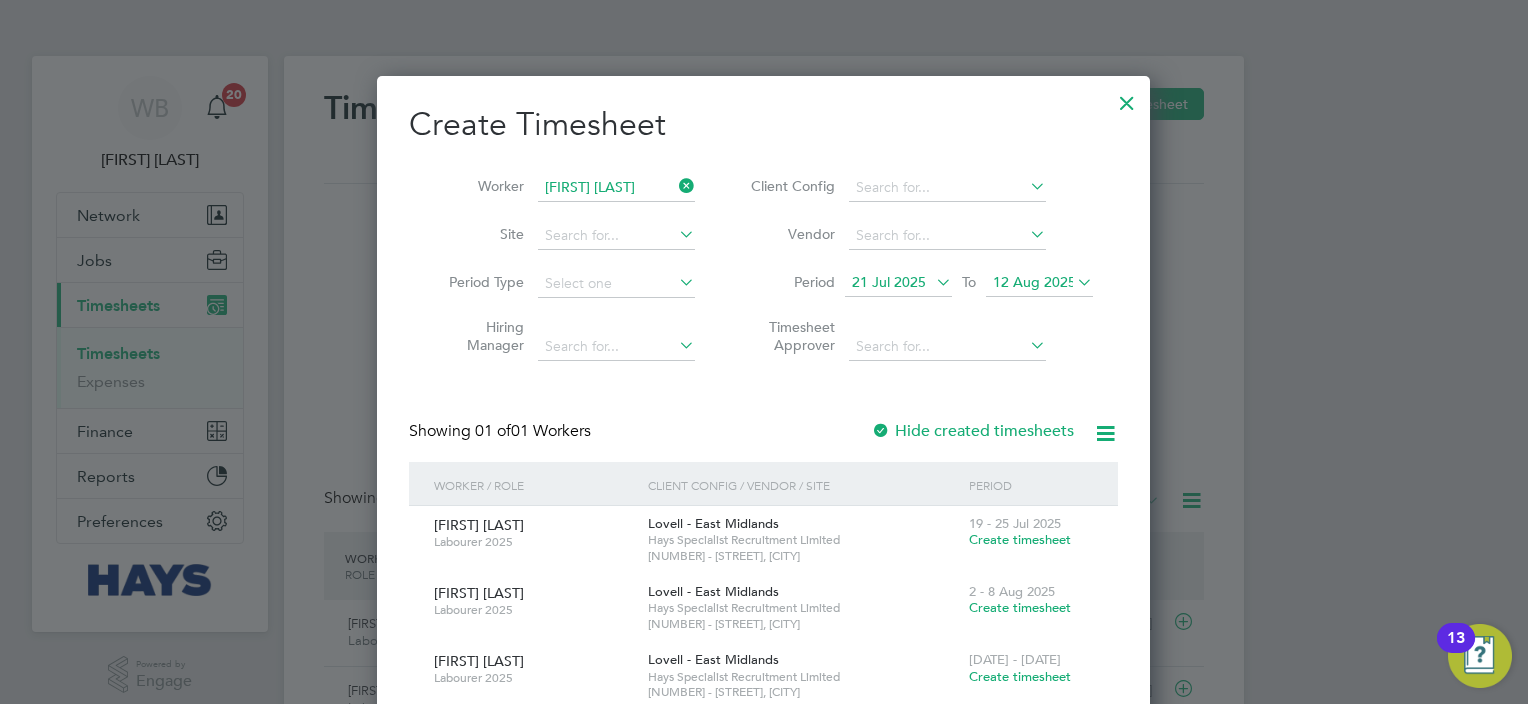 click on "Hide created timesheets" at bounding box center [972, 431] 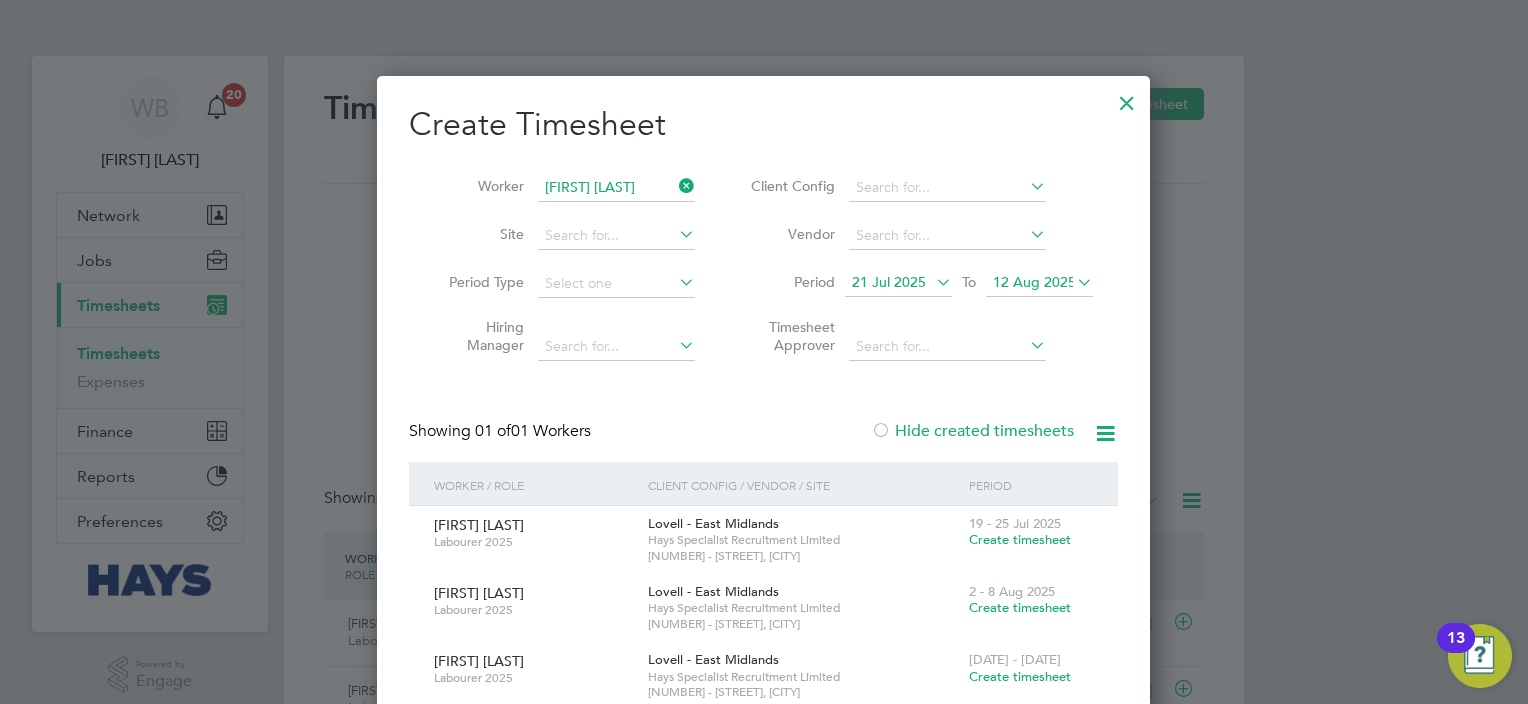 drag, startPoint x: 1011, startPoint y: 438, endPoint x: 1004, endPoint y: 430, distance: 10.630146 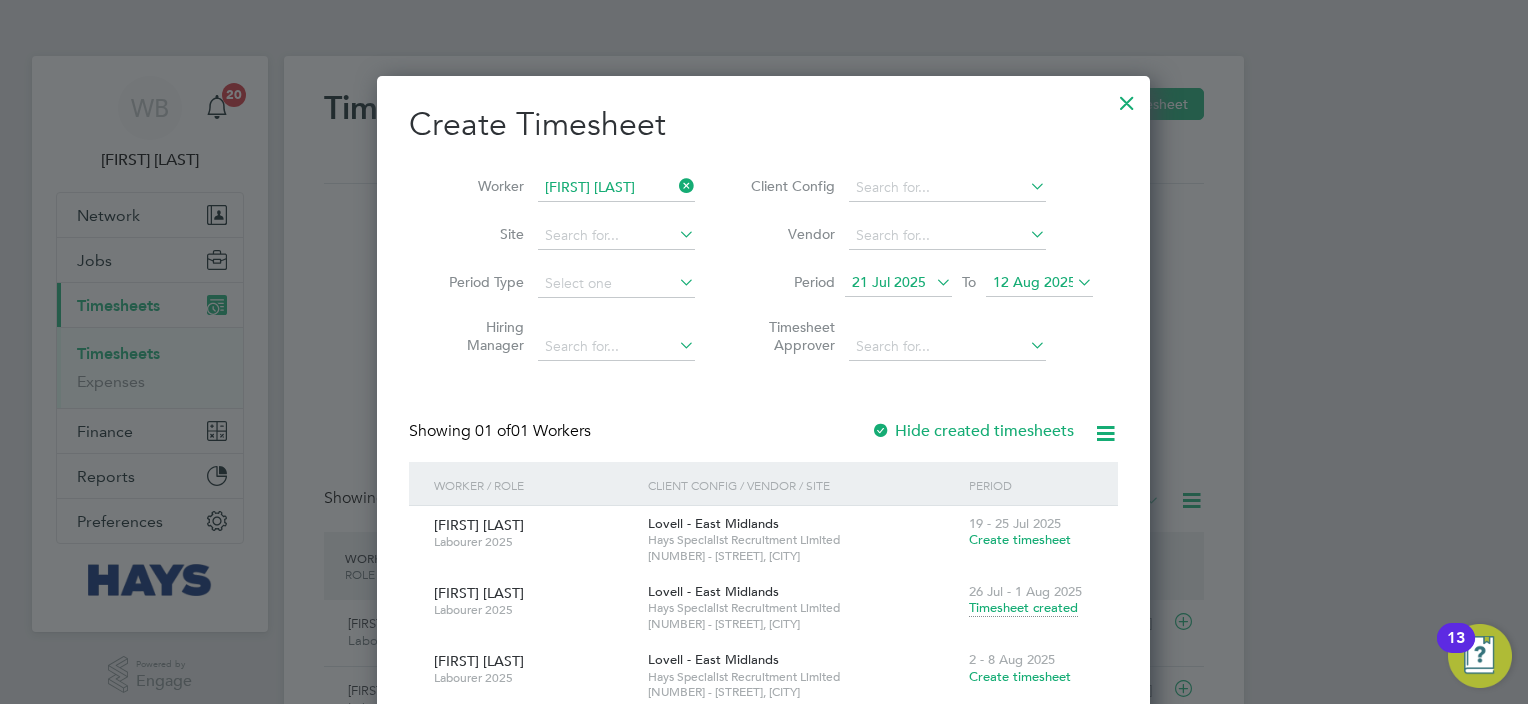 click on "Hide created timesheets" at bounding box center [972, 431] 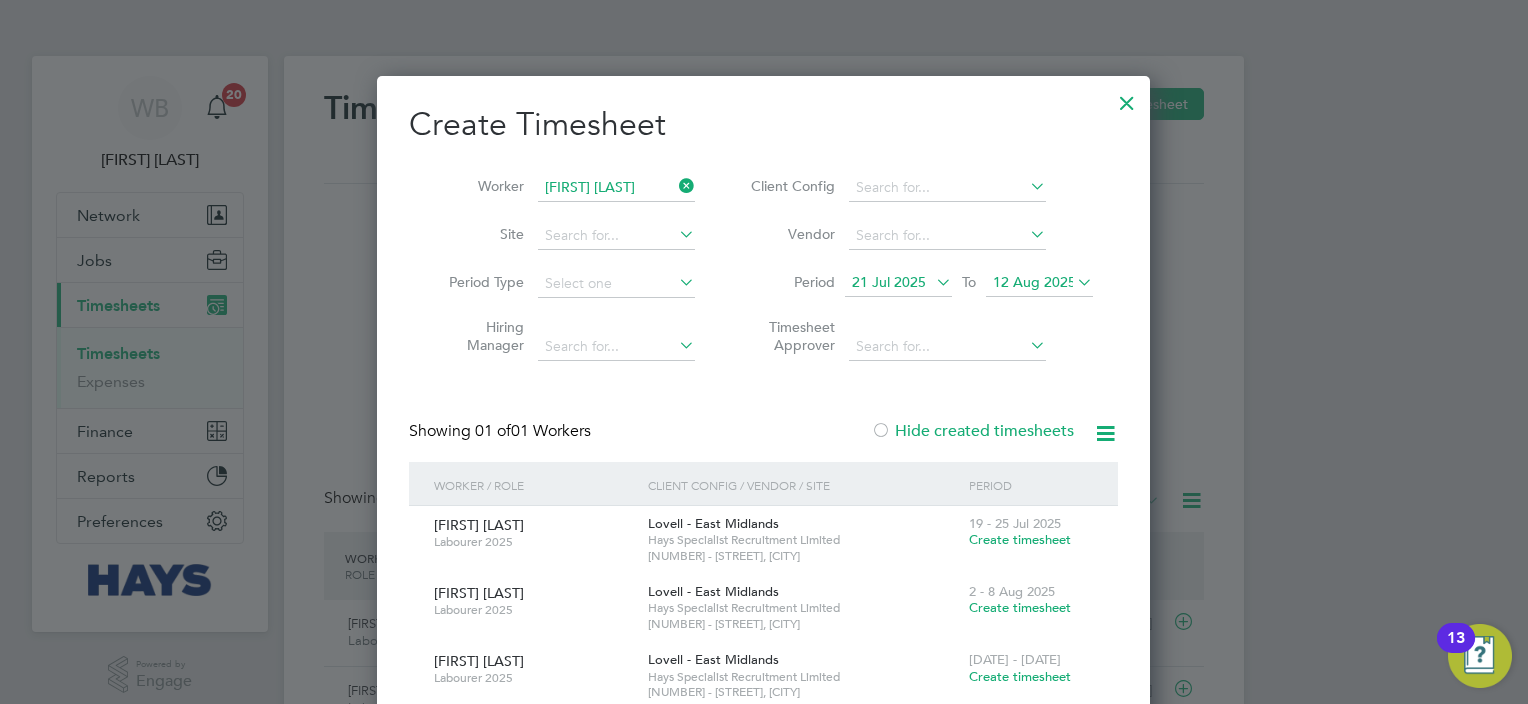 click on "Hide created timesheets" at bounding box center [972, 431] 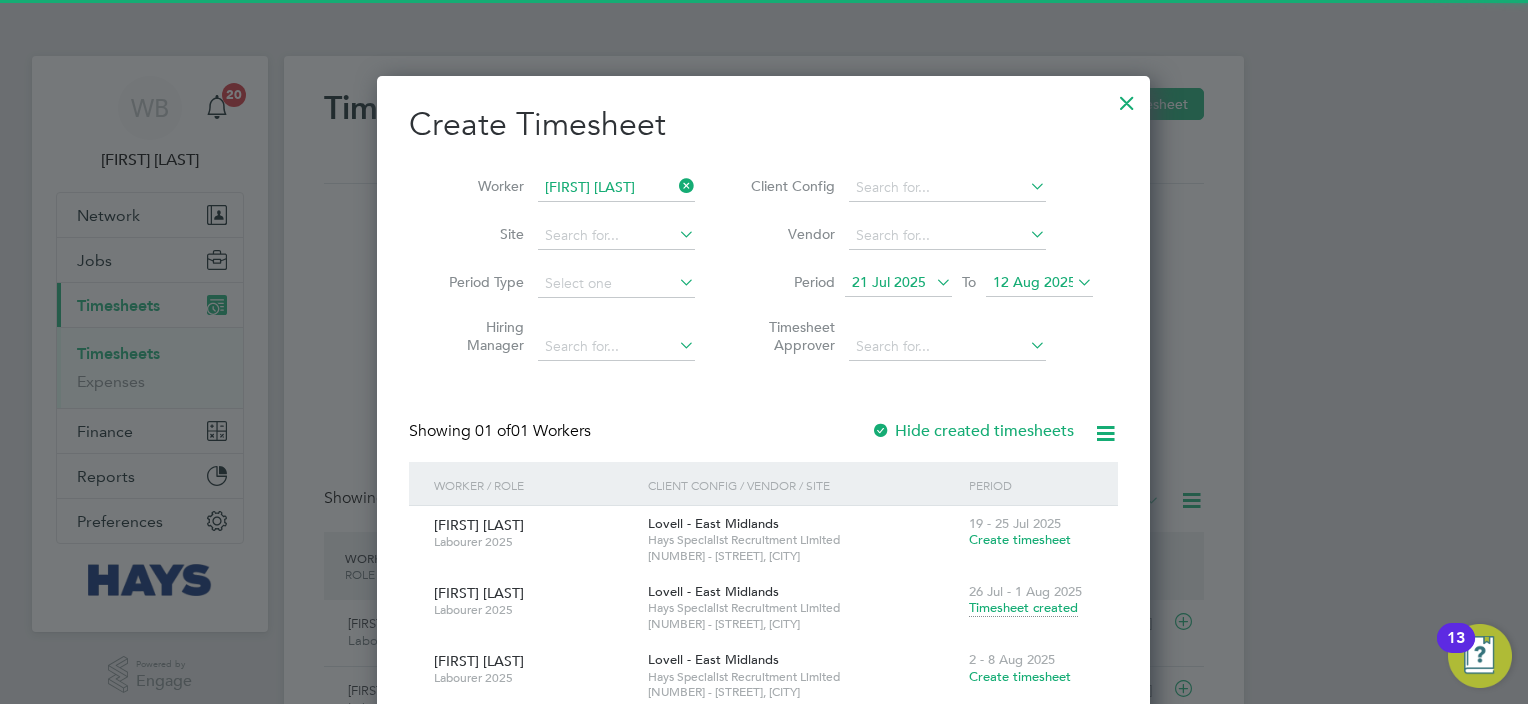 click on "Hide created timesheets" at bounding box center (972, 431) 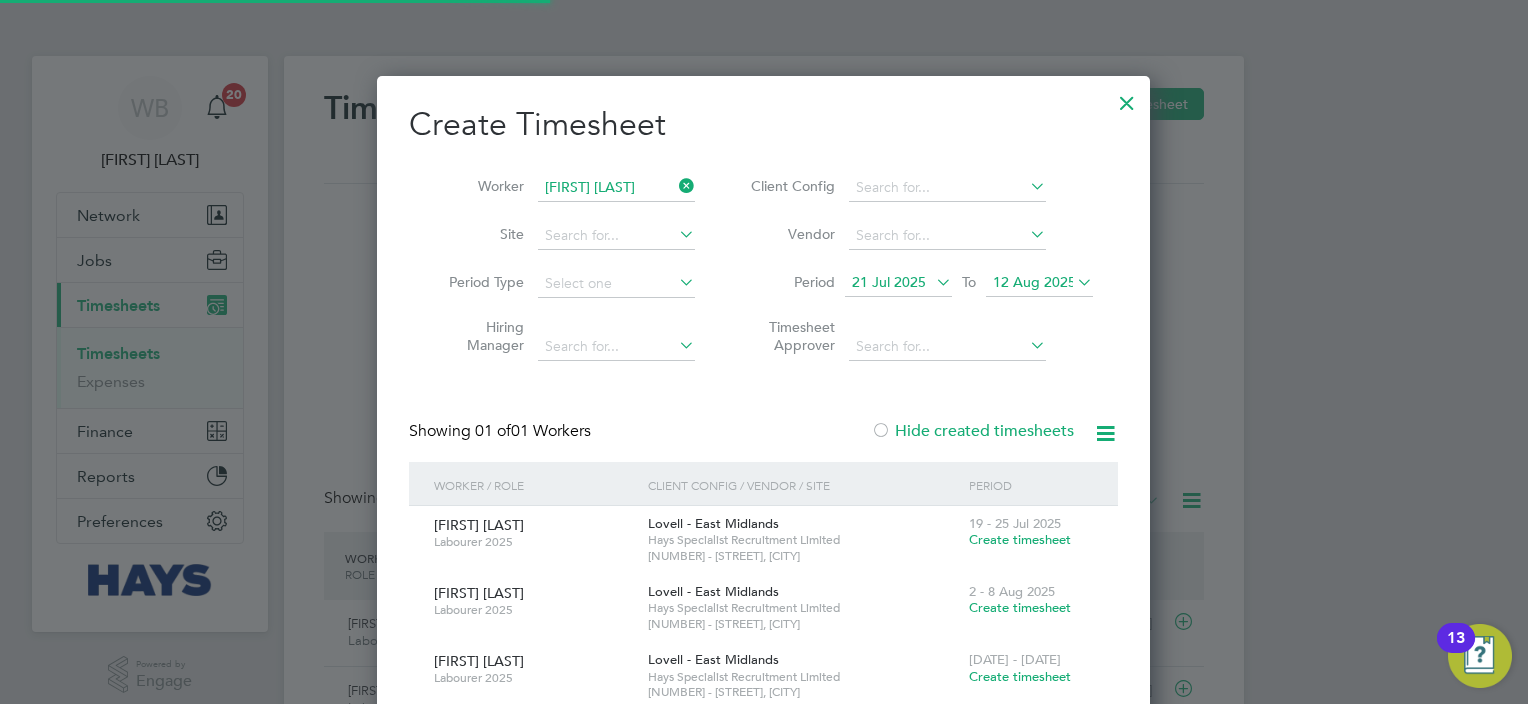 click on "Hide created timesheets" at bounding box center (972, 431) 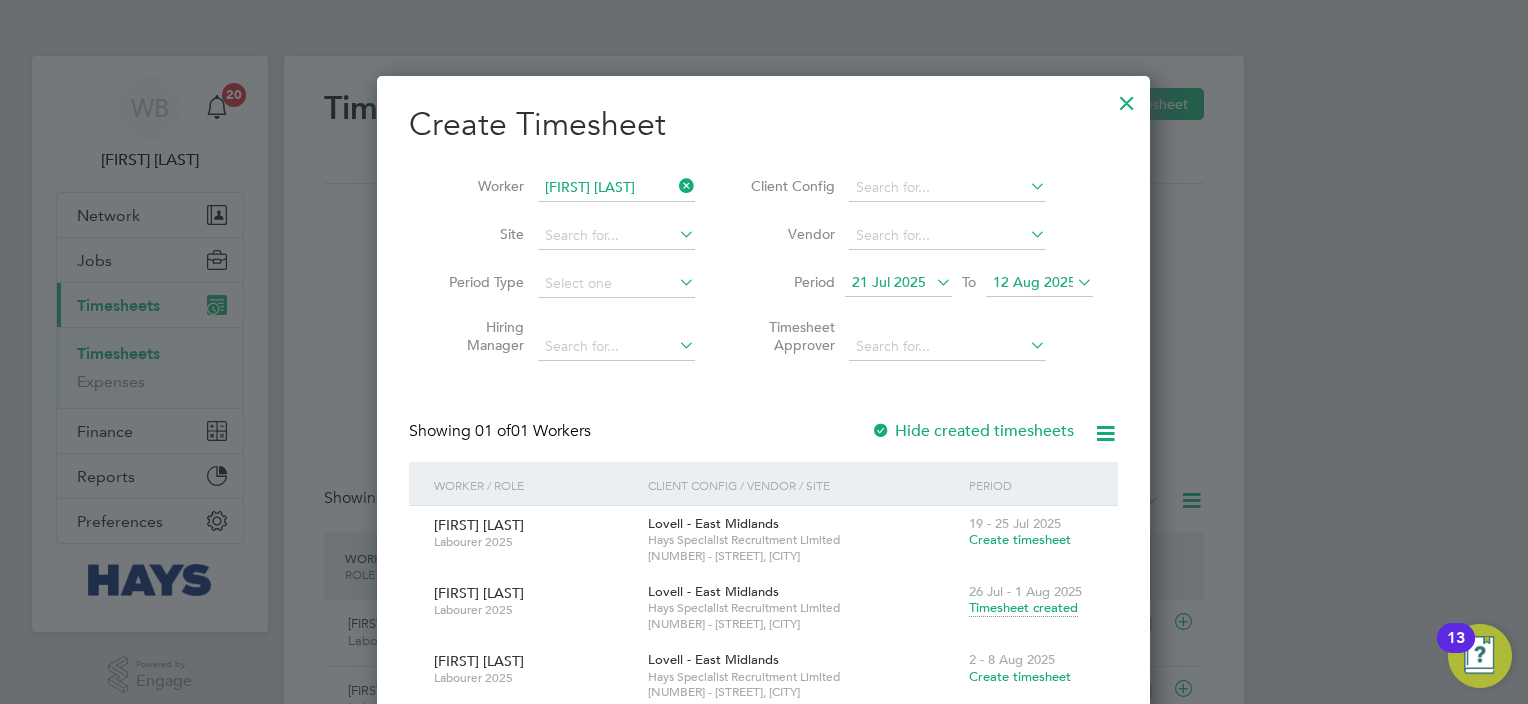 click on "Timesheet created" at bounding box center (1023, 608) 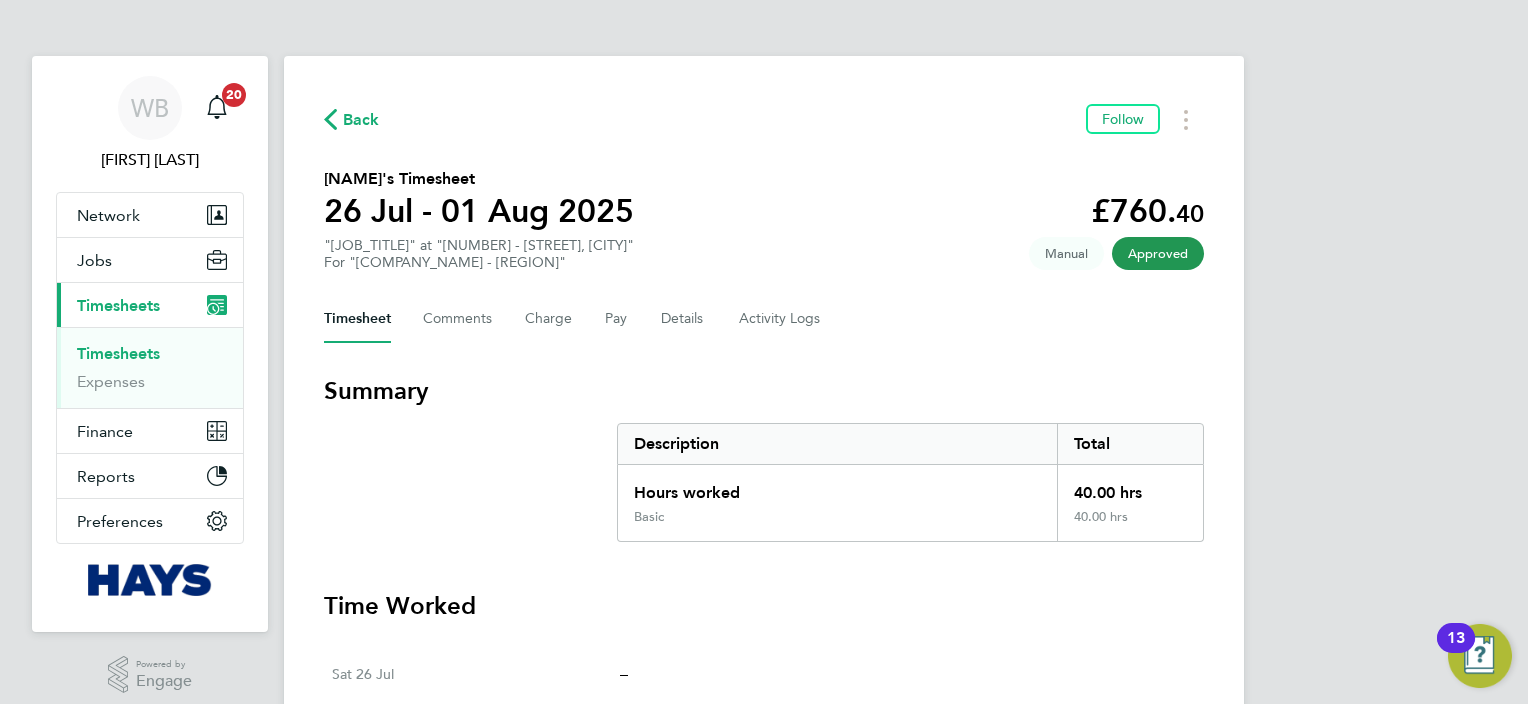 drag, startPoint x: 148, startPoint y: 350, endPoint x: 305, endPoint y: 278, distance: 172.72232 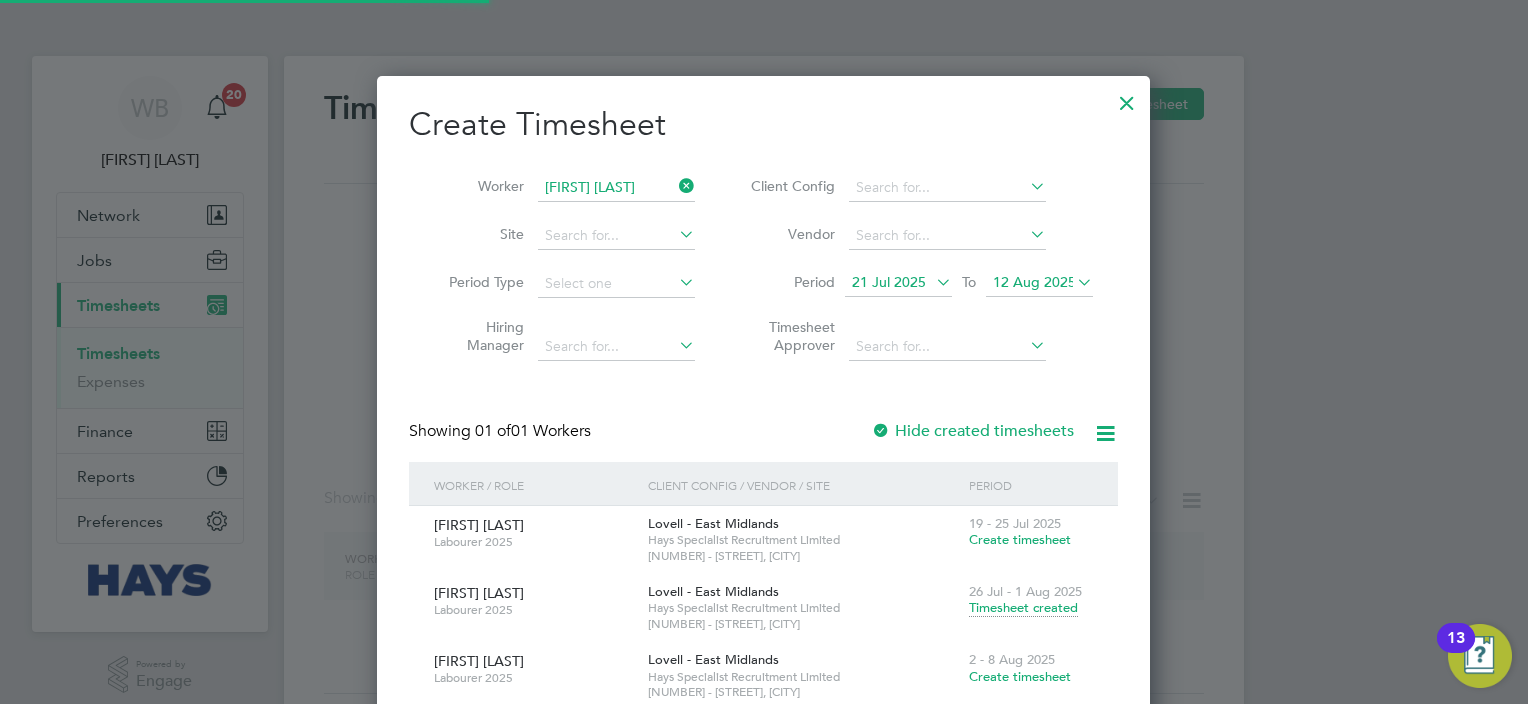 scroll, scrollTop: 9, scrollLeft: 10, axis: both 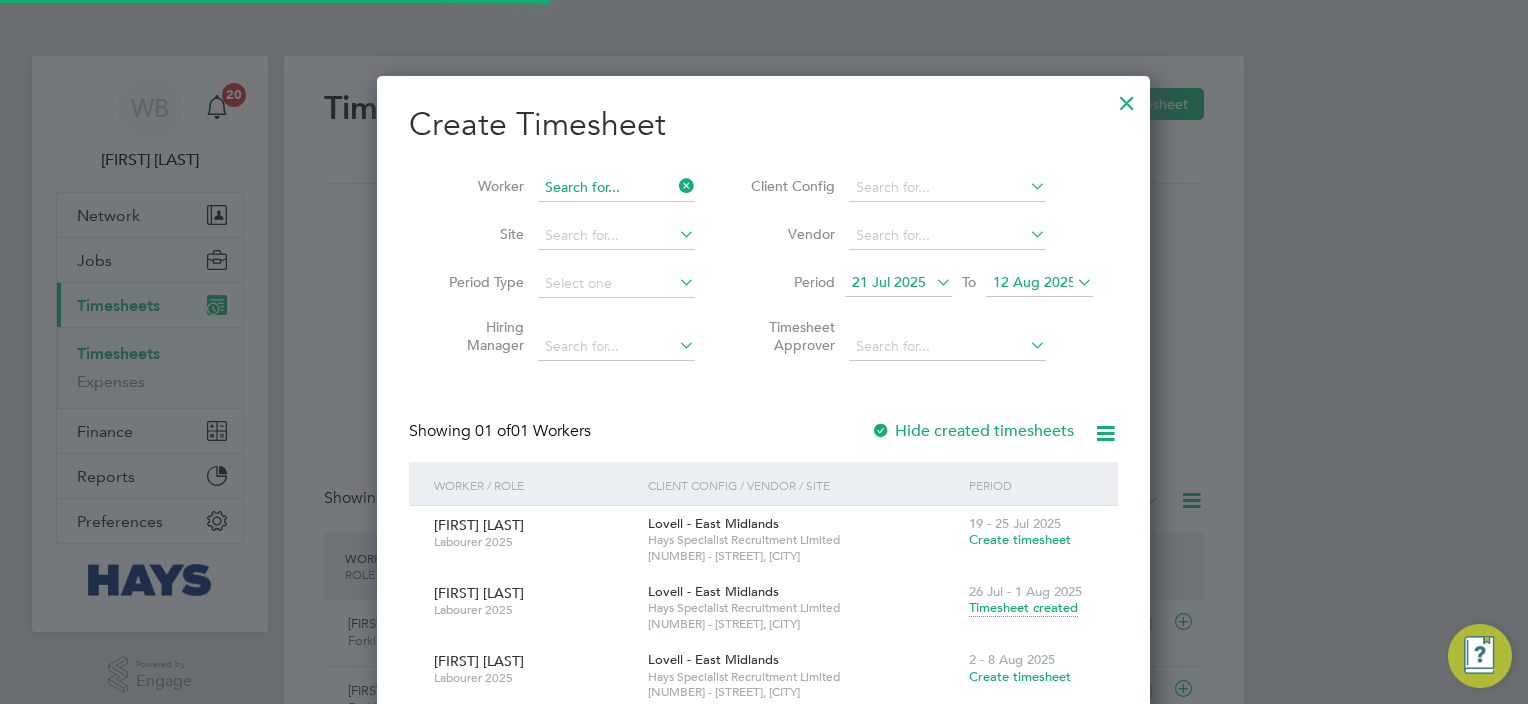 click at bounding box center [616, 188] 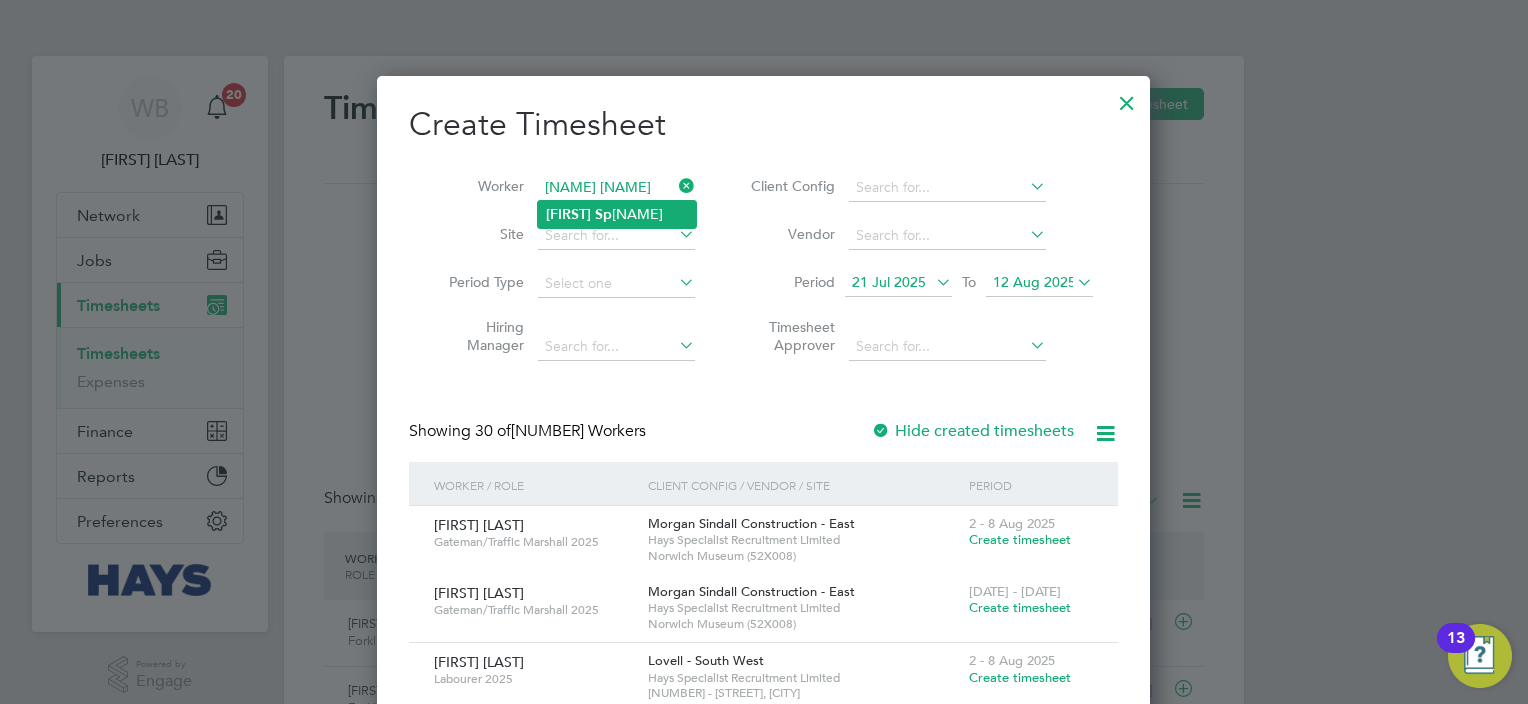 click on "[FIRST] [MIDDLE] [LAST]" 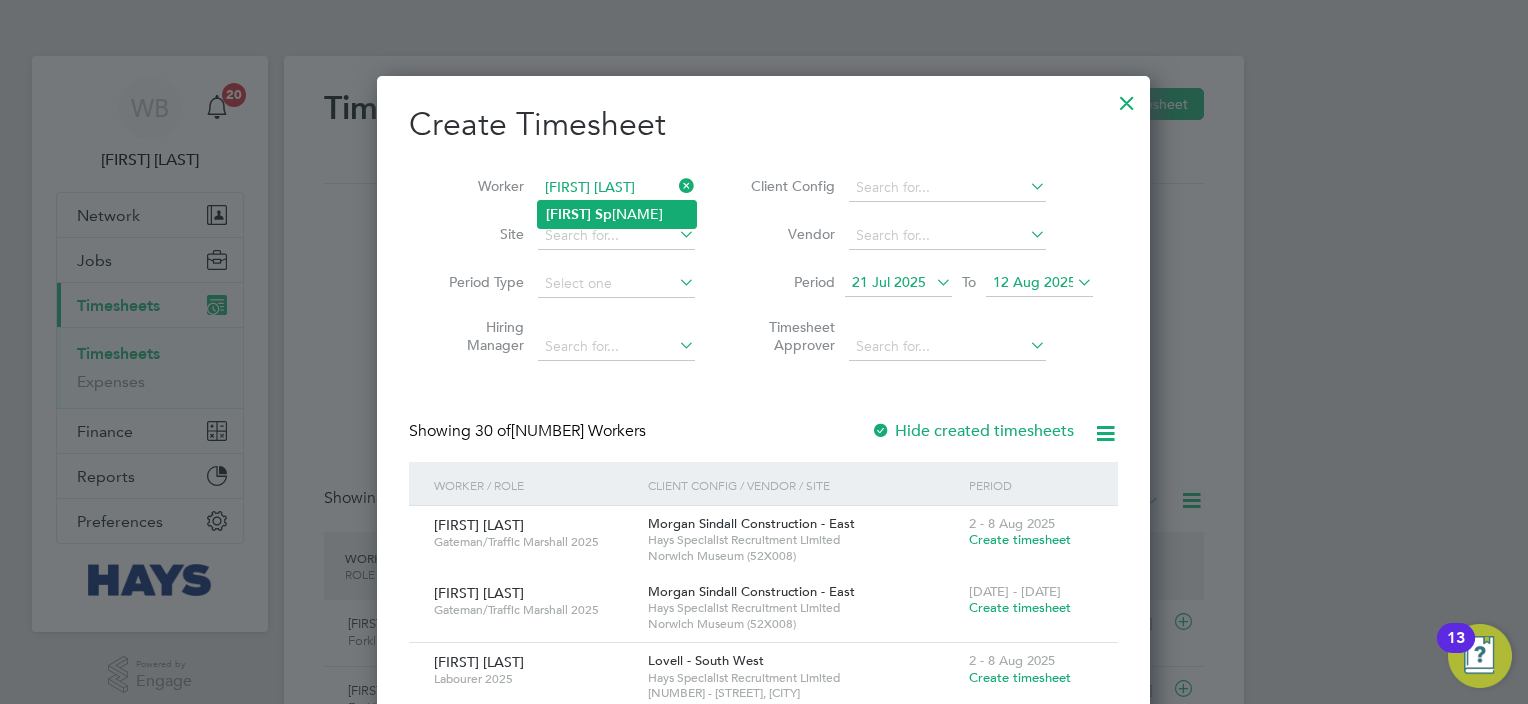 scroll, scrollTop: 10, scrollLeft: 10, axis: both 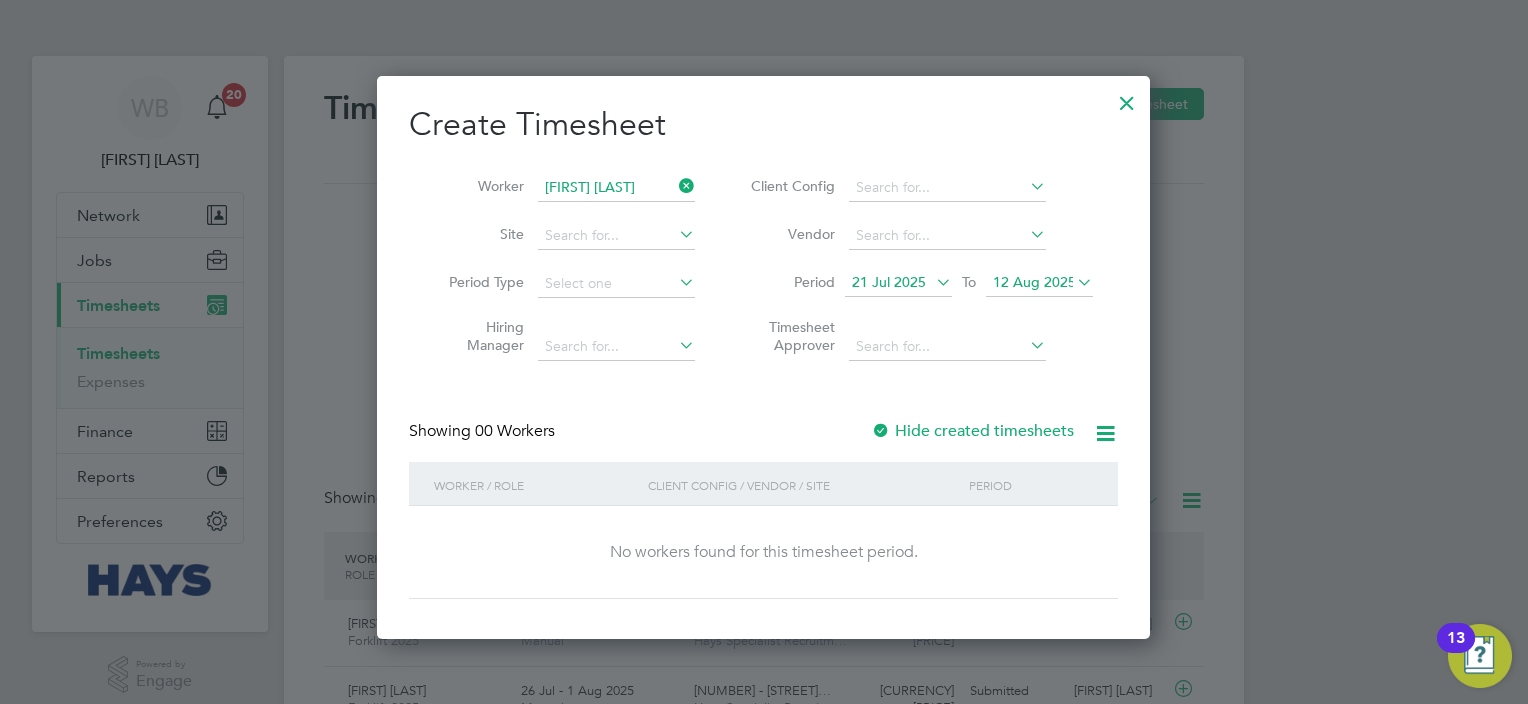 click on "Hide created timesheets" at bounding box center (972, 431) 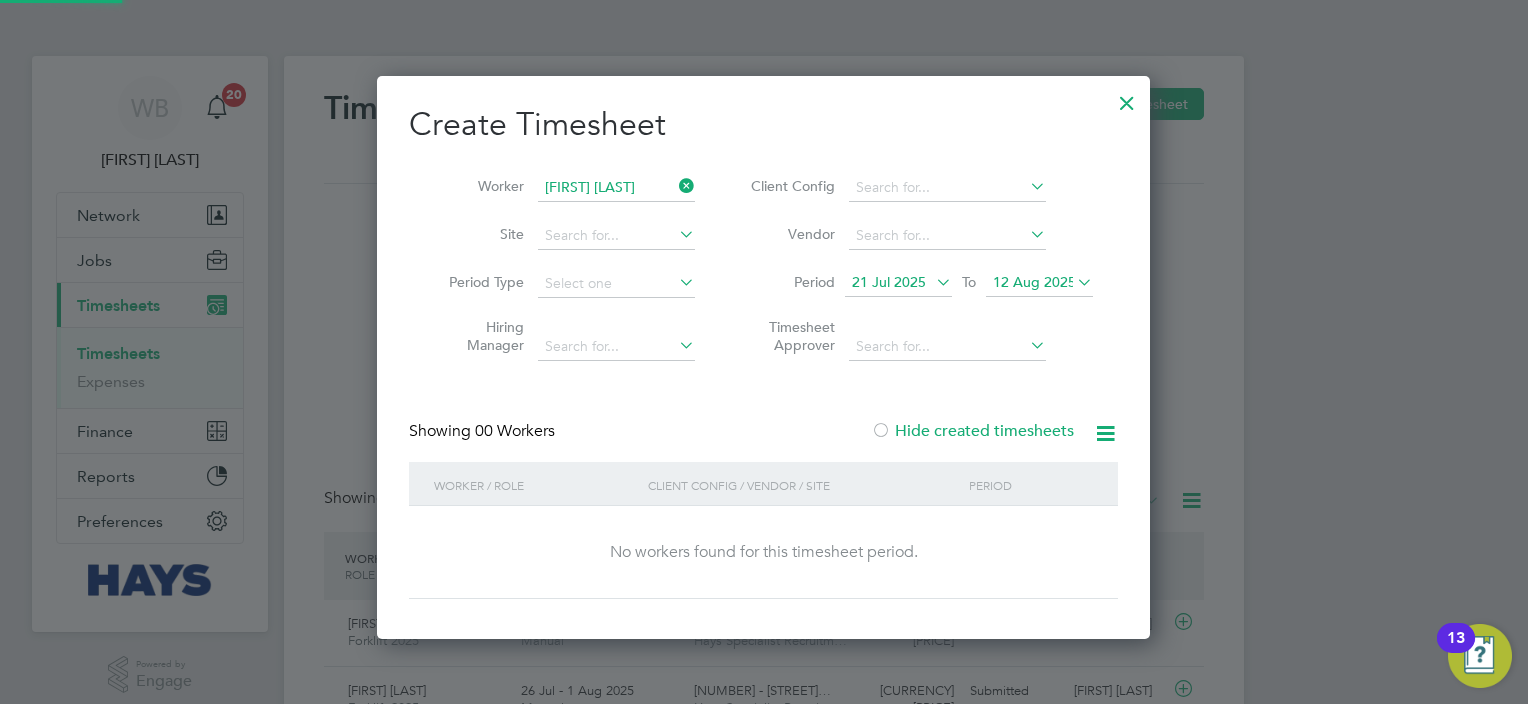 click on "Hide created timesheets" at bounding box center (972, 431) 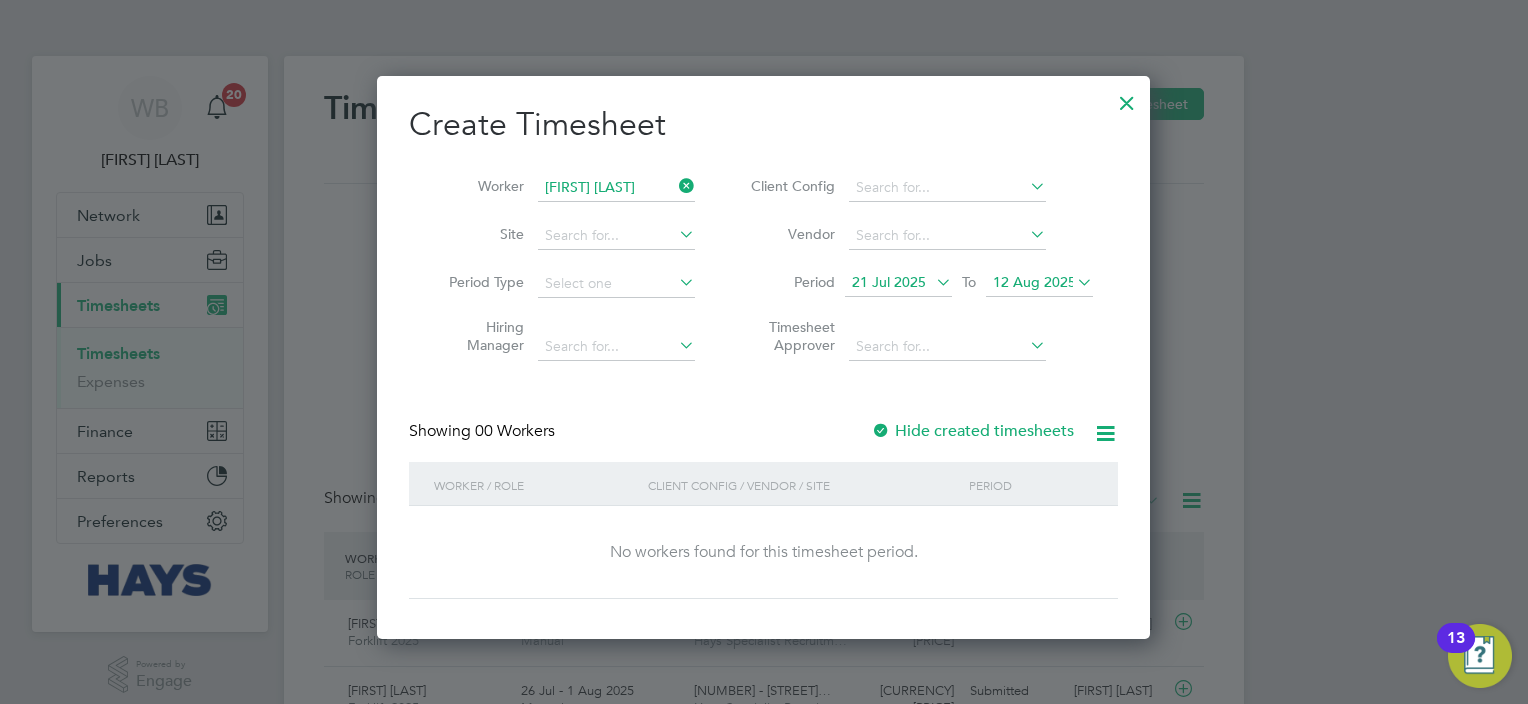 click on "Hide created timesheets" at bounding box center [972, 431] 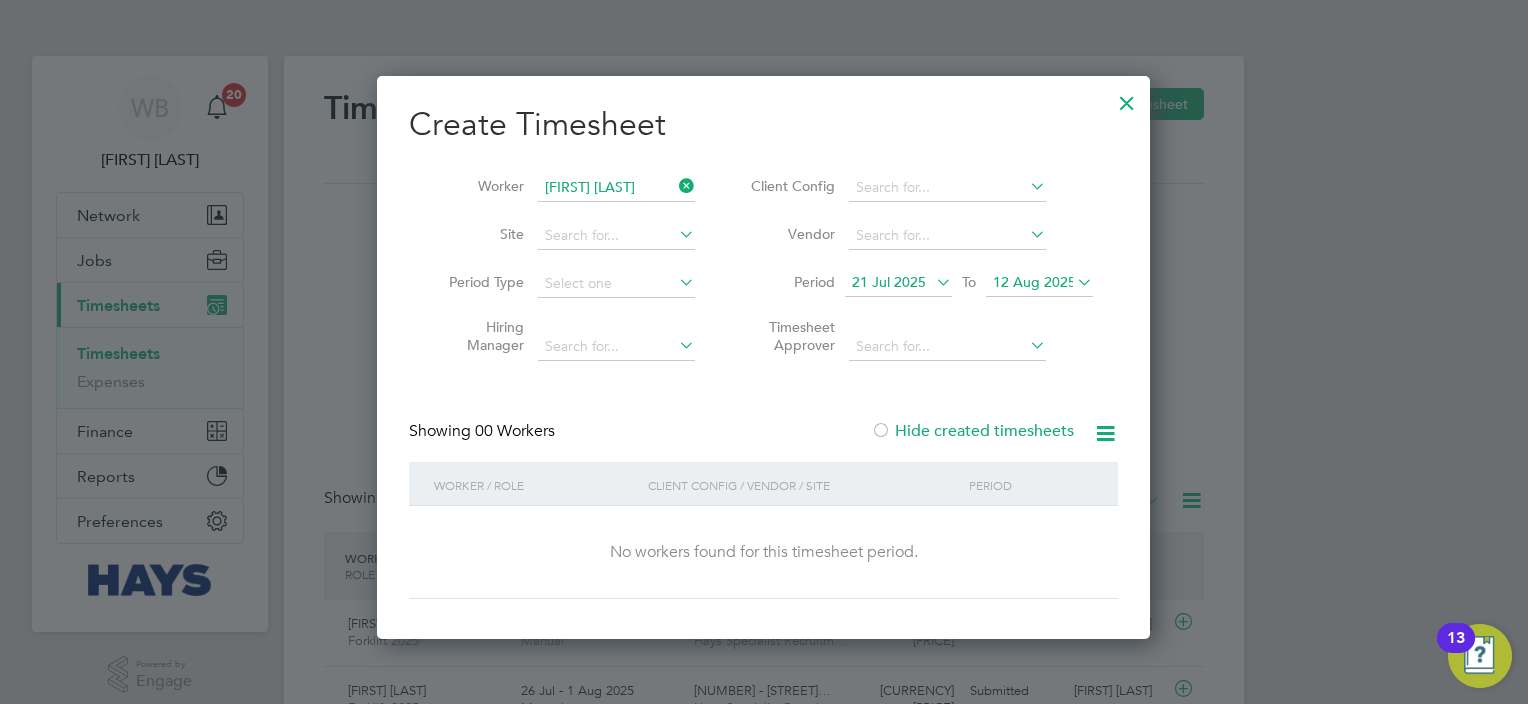 click on "Hide created timesheets" at bounding box center [972, 431] 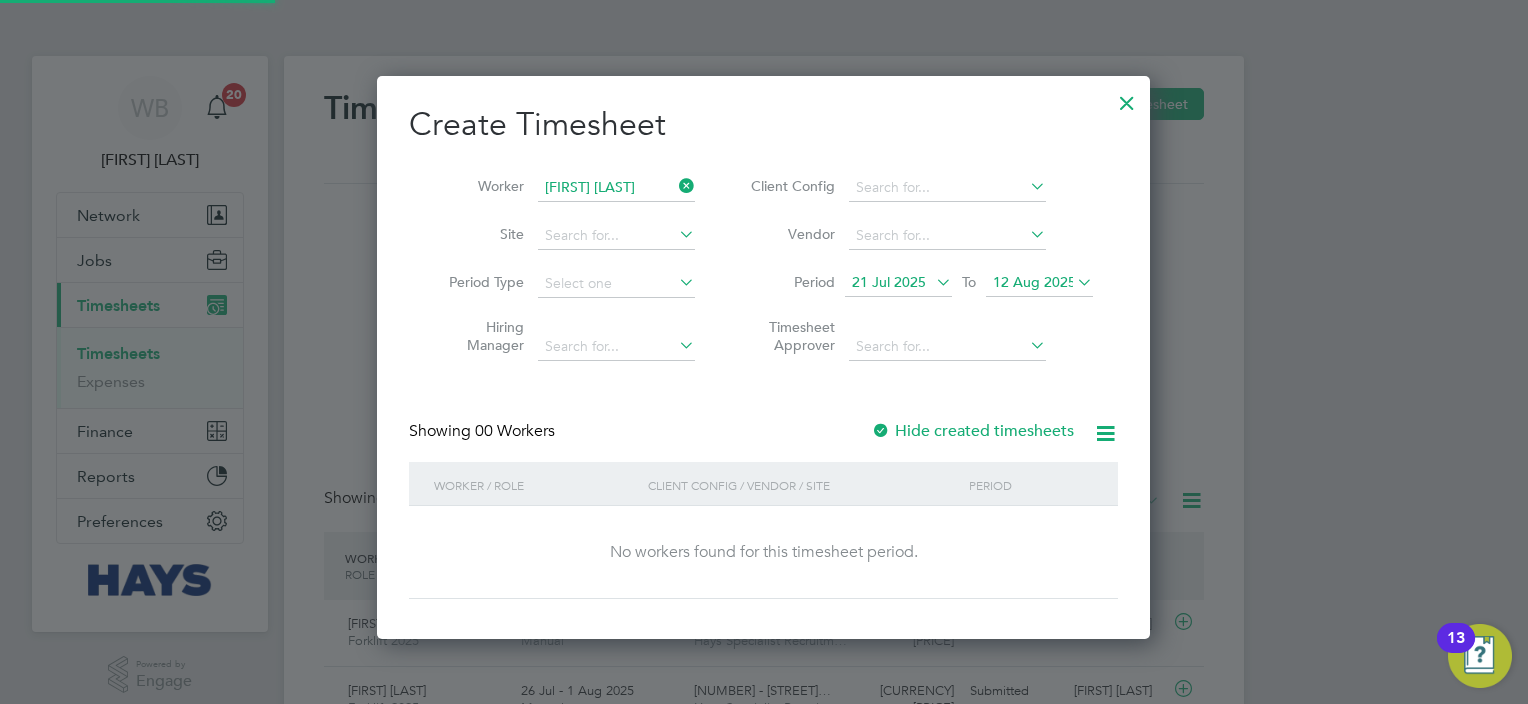 click on "Hide created timesheets" at bounding box center [972, 431] 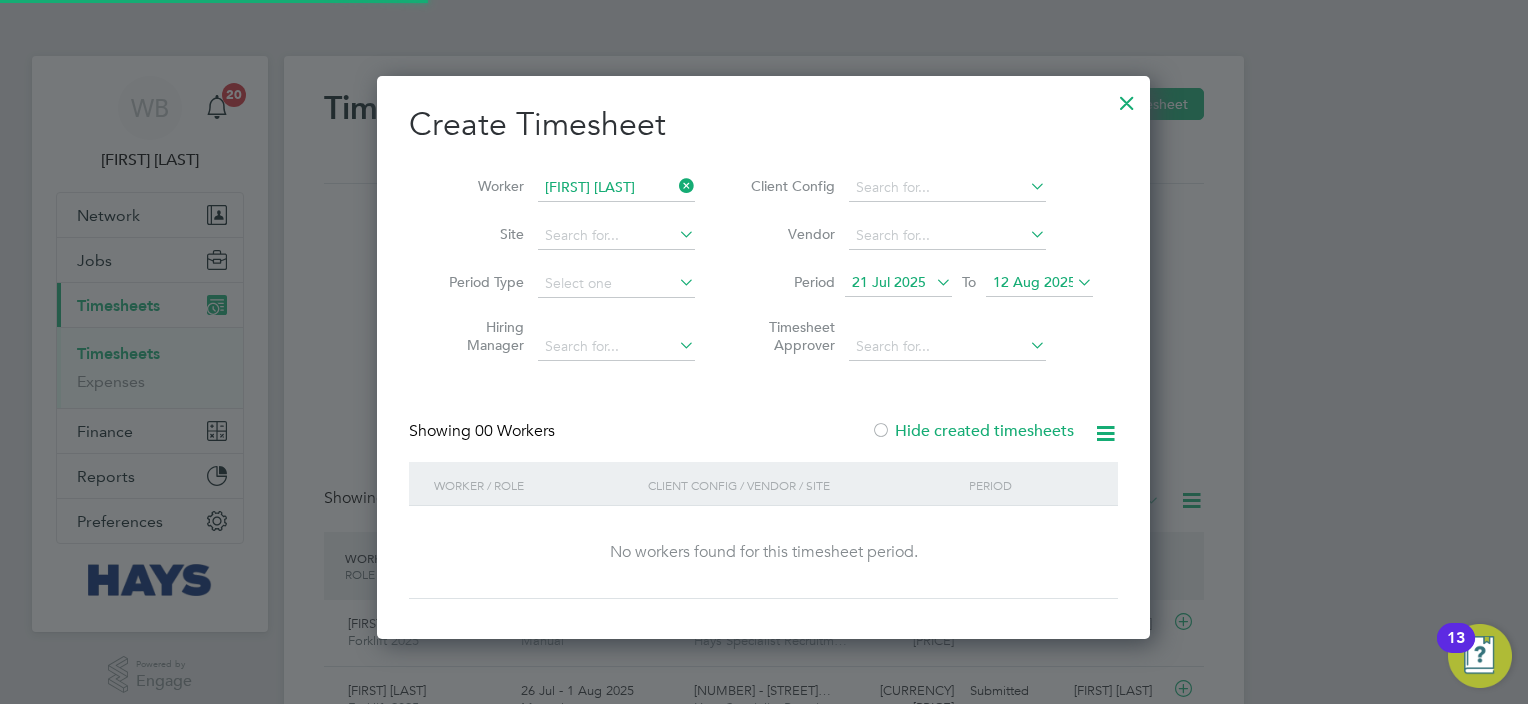 click on "12 Aug 2025" at bounding box center [1034, 282] 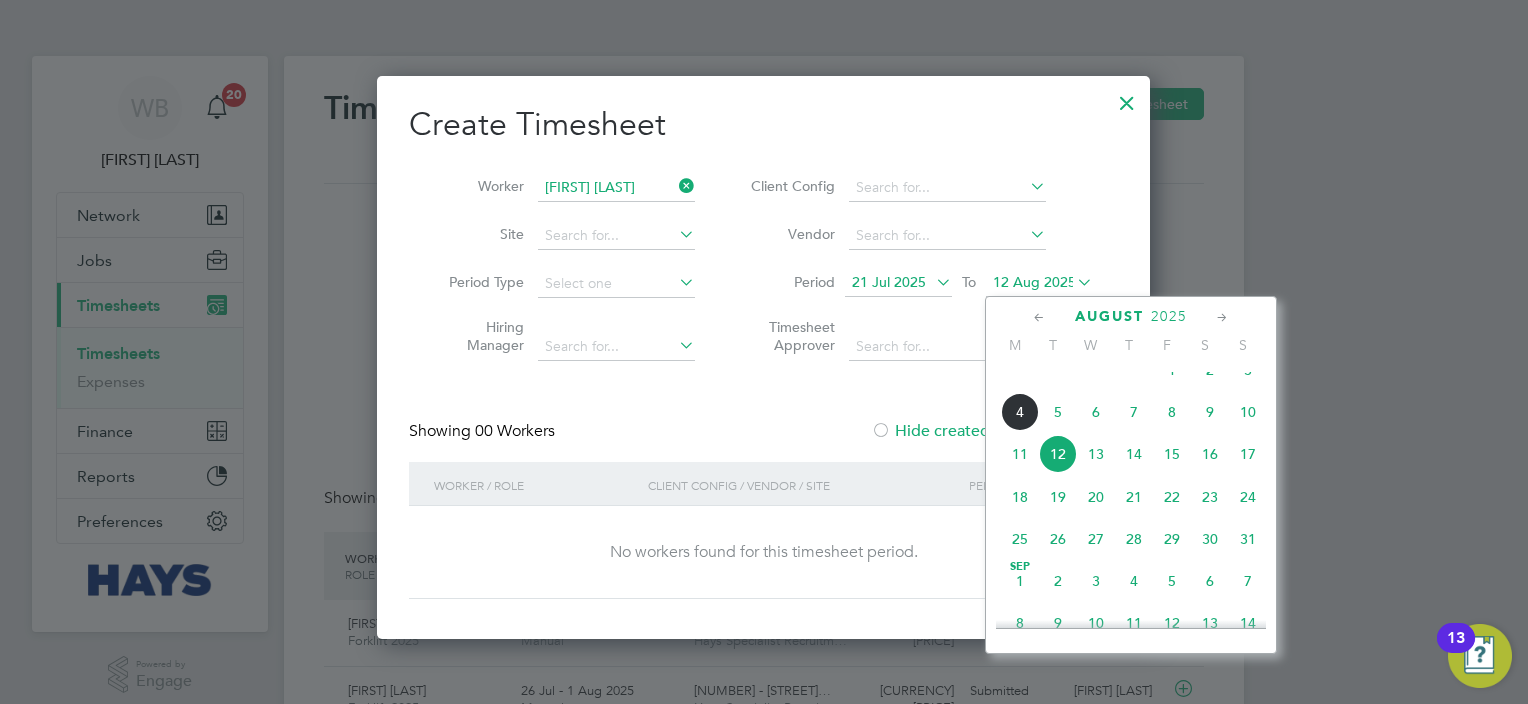 click on "12" 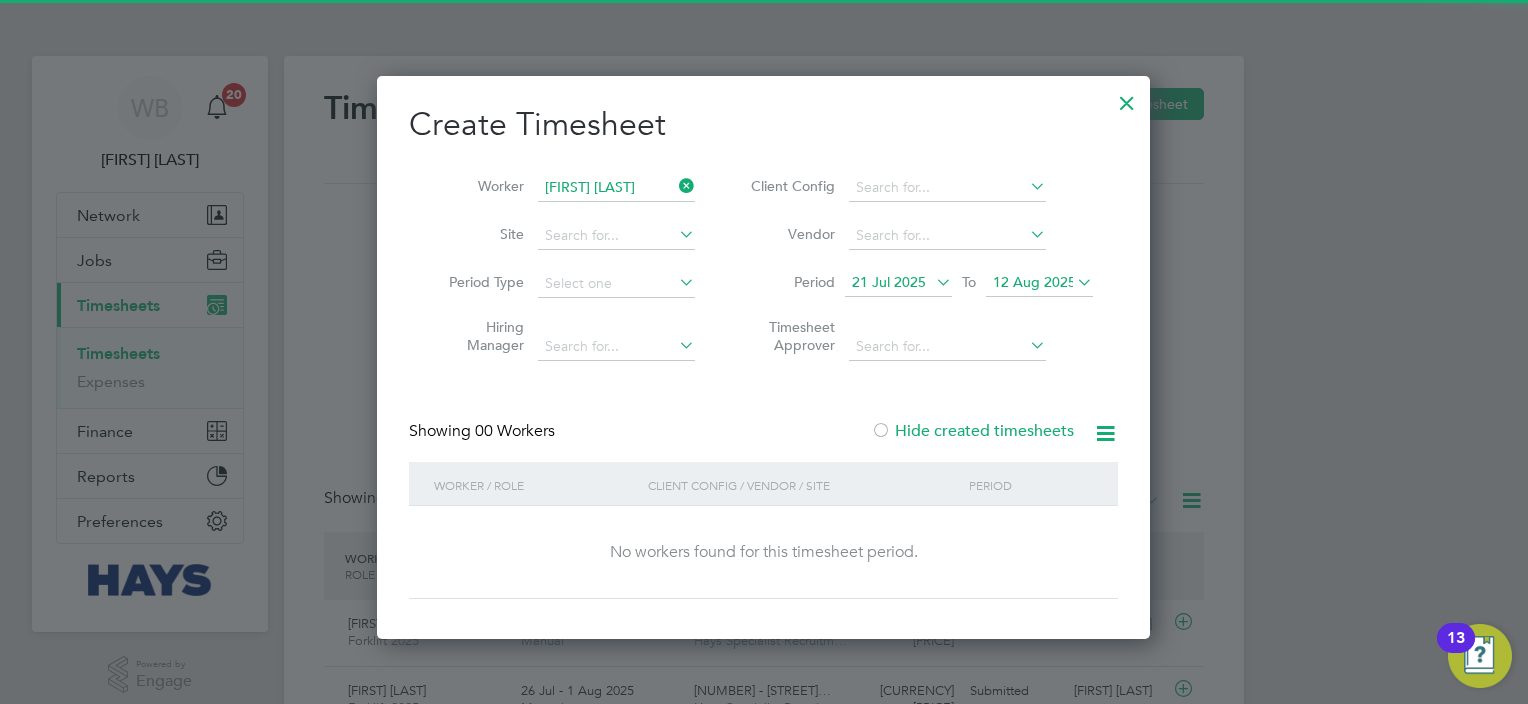 click on "Hide created timesheets" at bounding box center [972, 431] 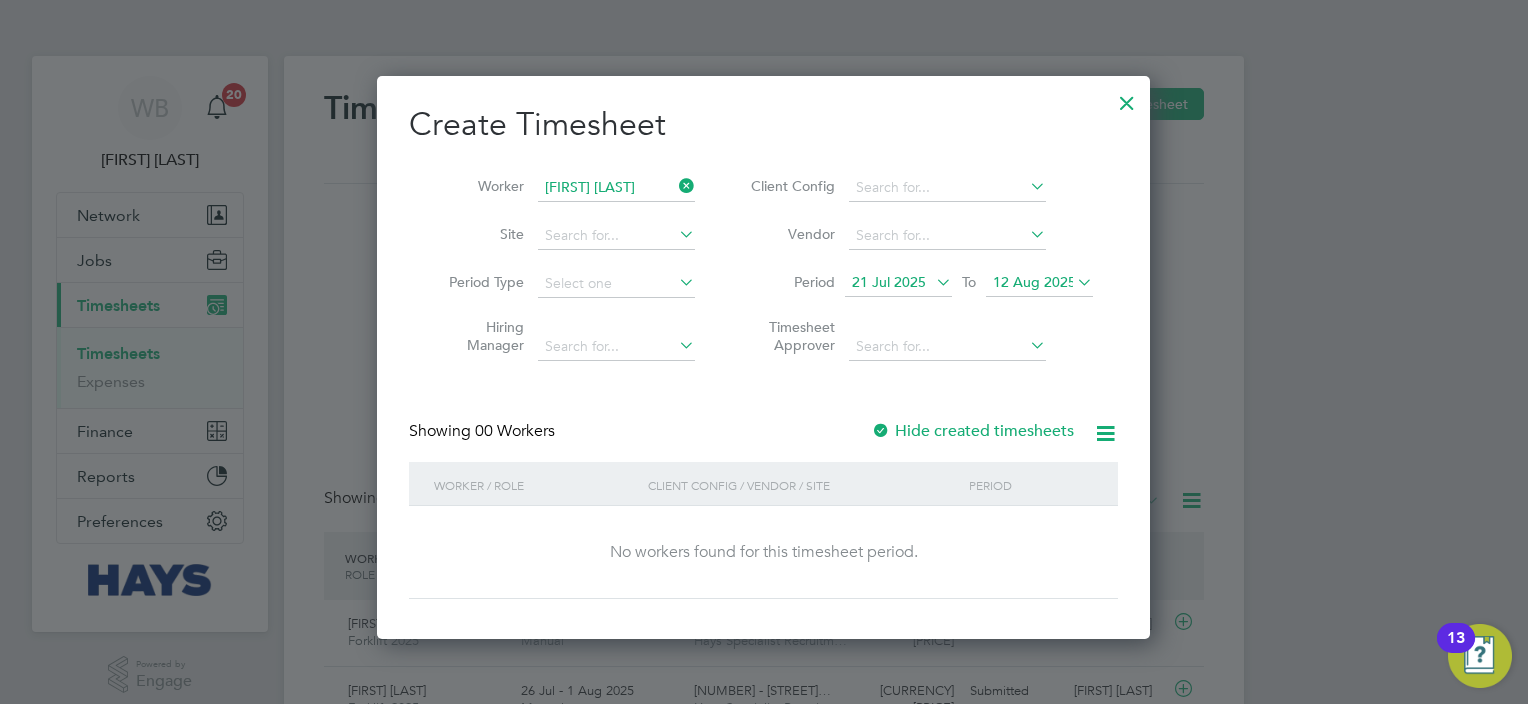 click on "Hide created timesheets" at bounding box center [972, 431] 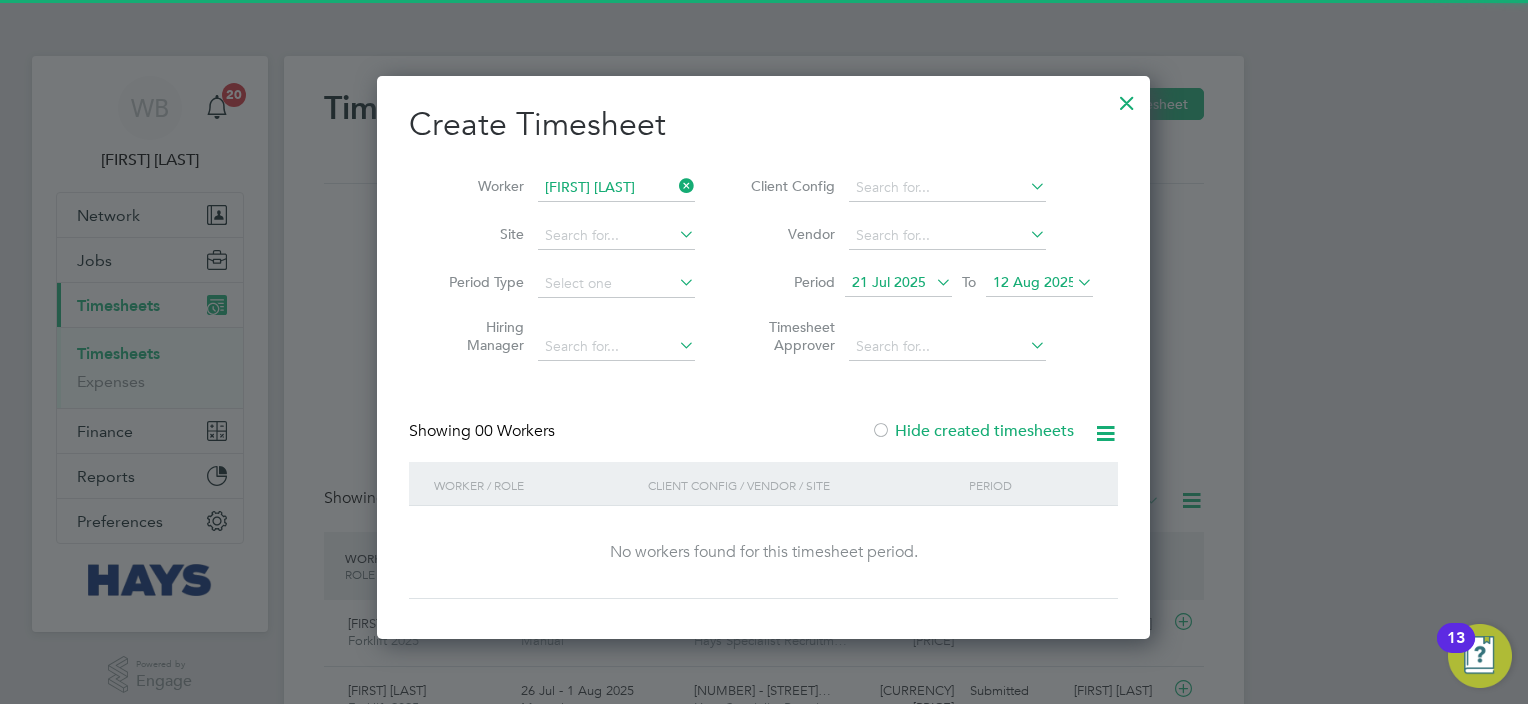 click on "Hide created timesheets" at bounding box center (972, 431) 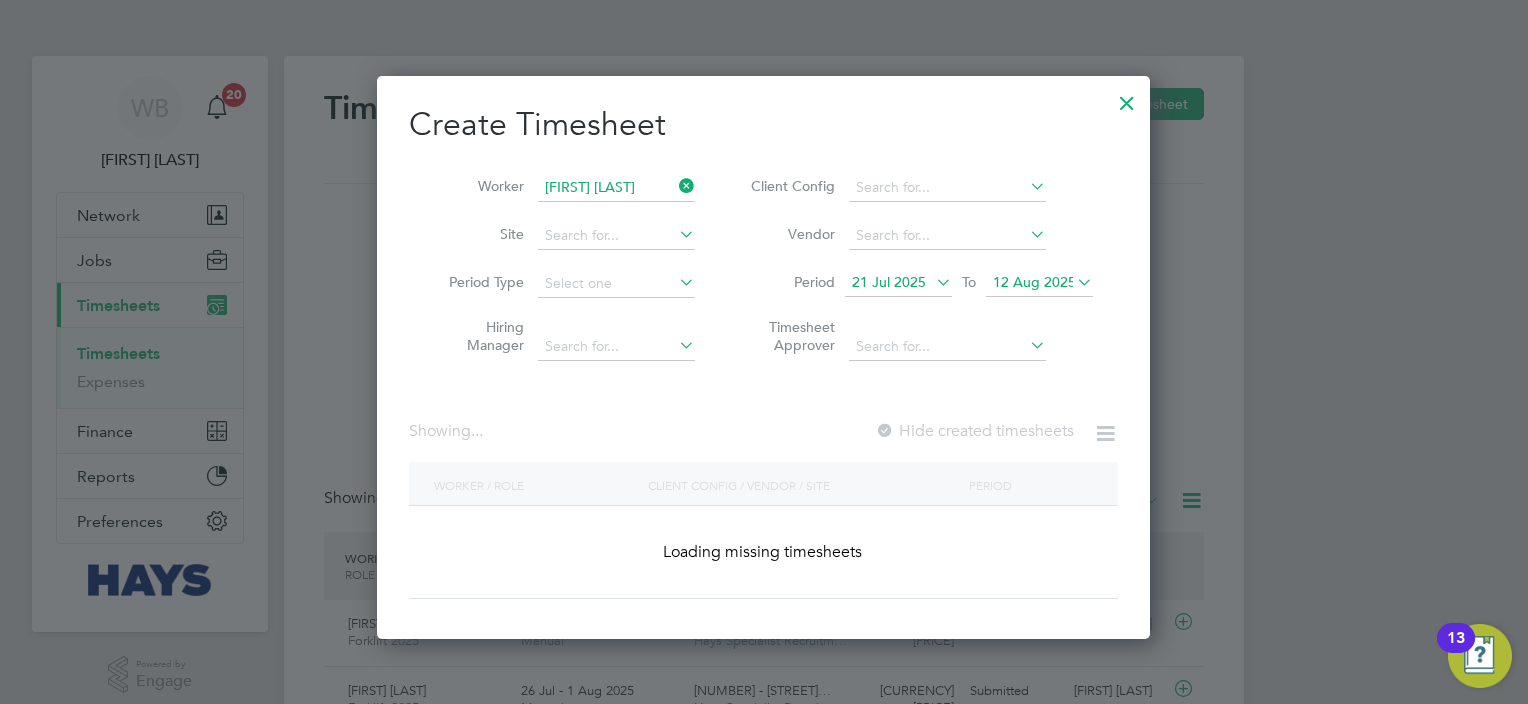click on "Hide created timesheets" at bounding box center (974, 431) 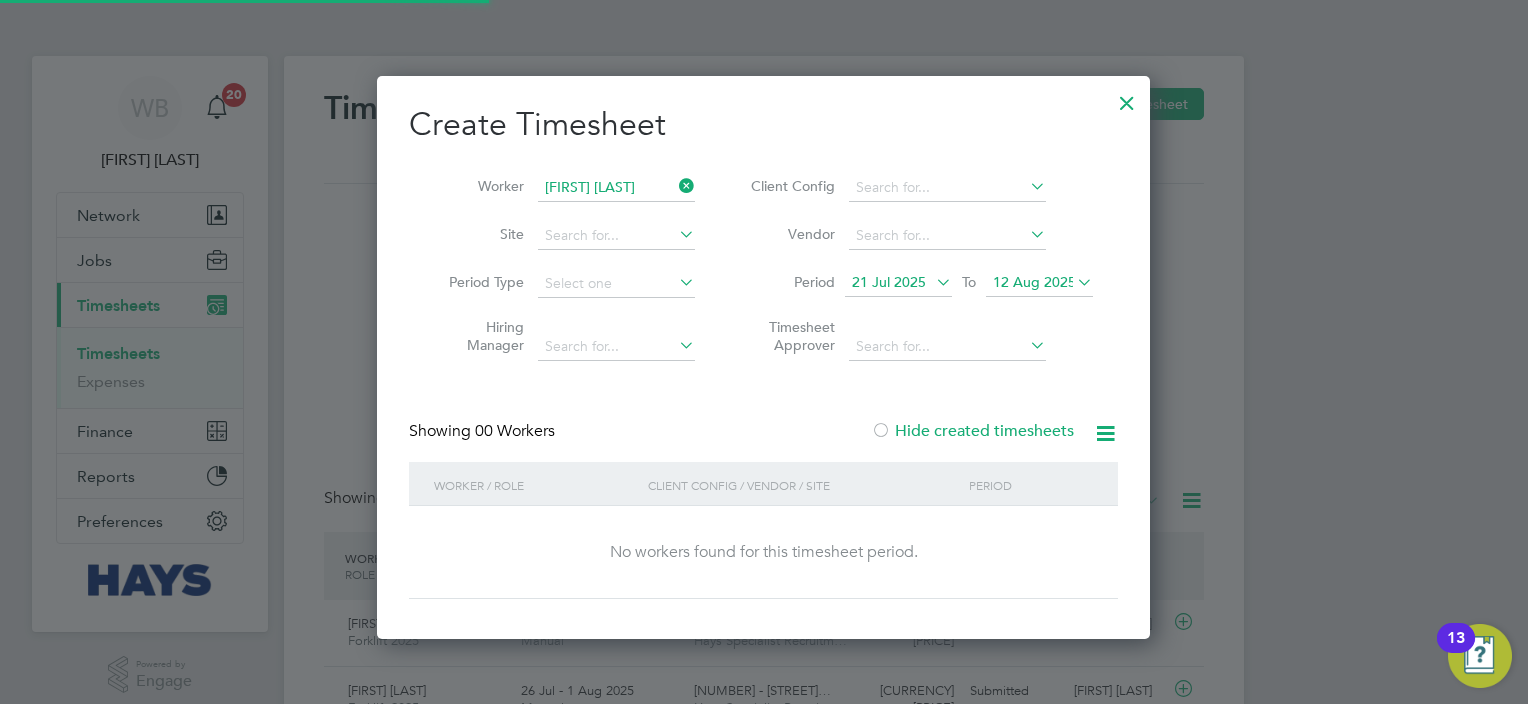 click on "Hide created timesheets" at bounding box center (972, 431) 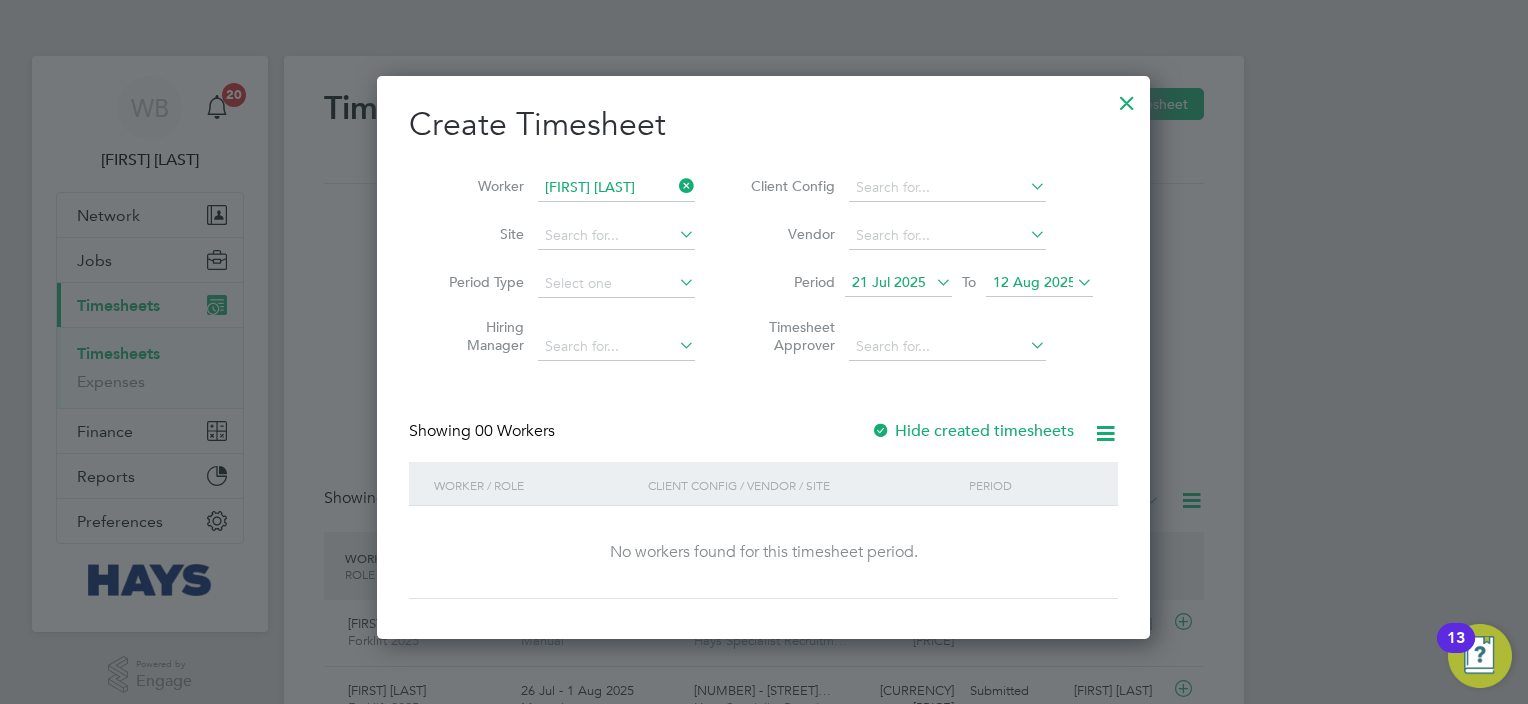 click on "Hide created timesheets" at bounding box center (972, 431) 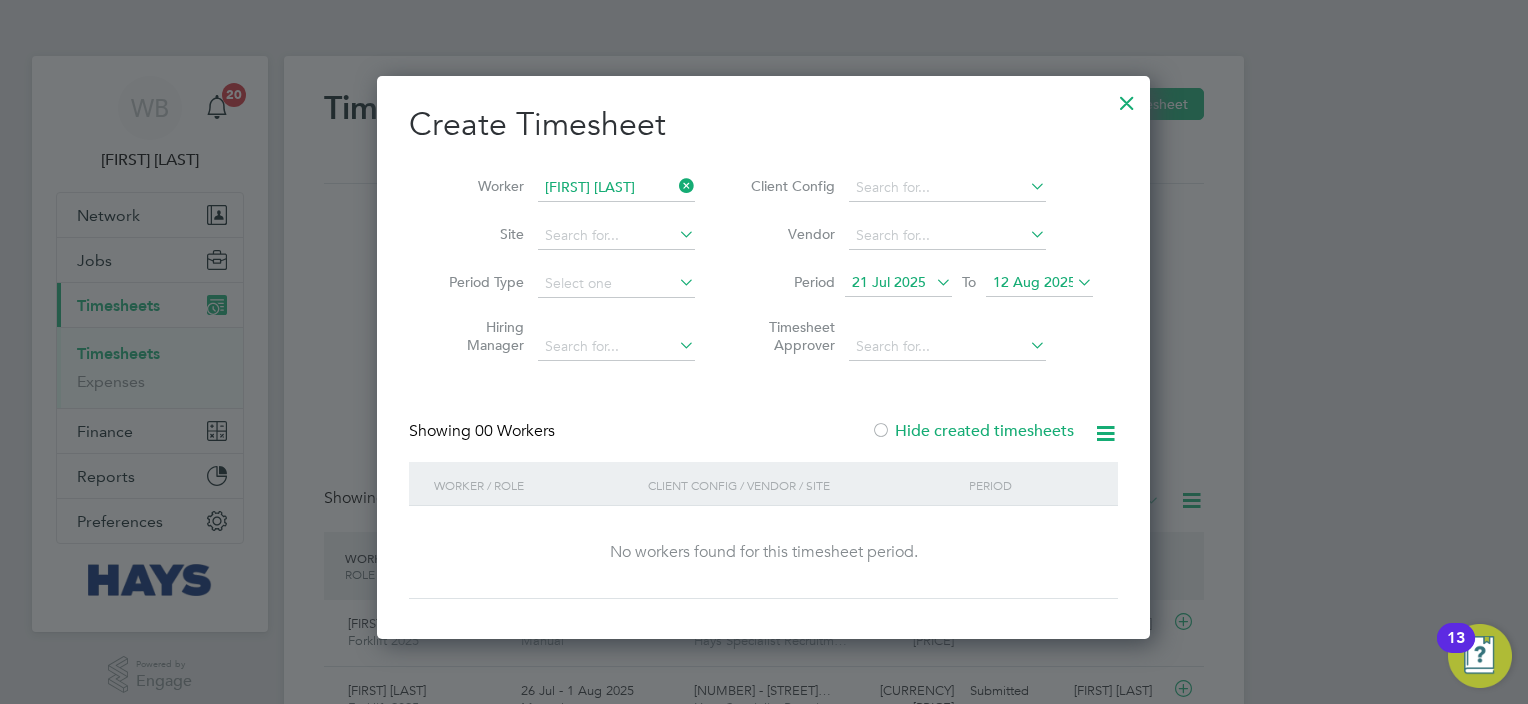 click on "Hide created timesheets" at bounding box center (972, 431) 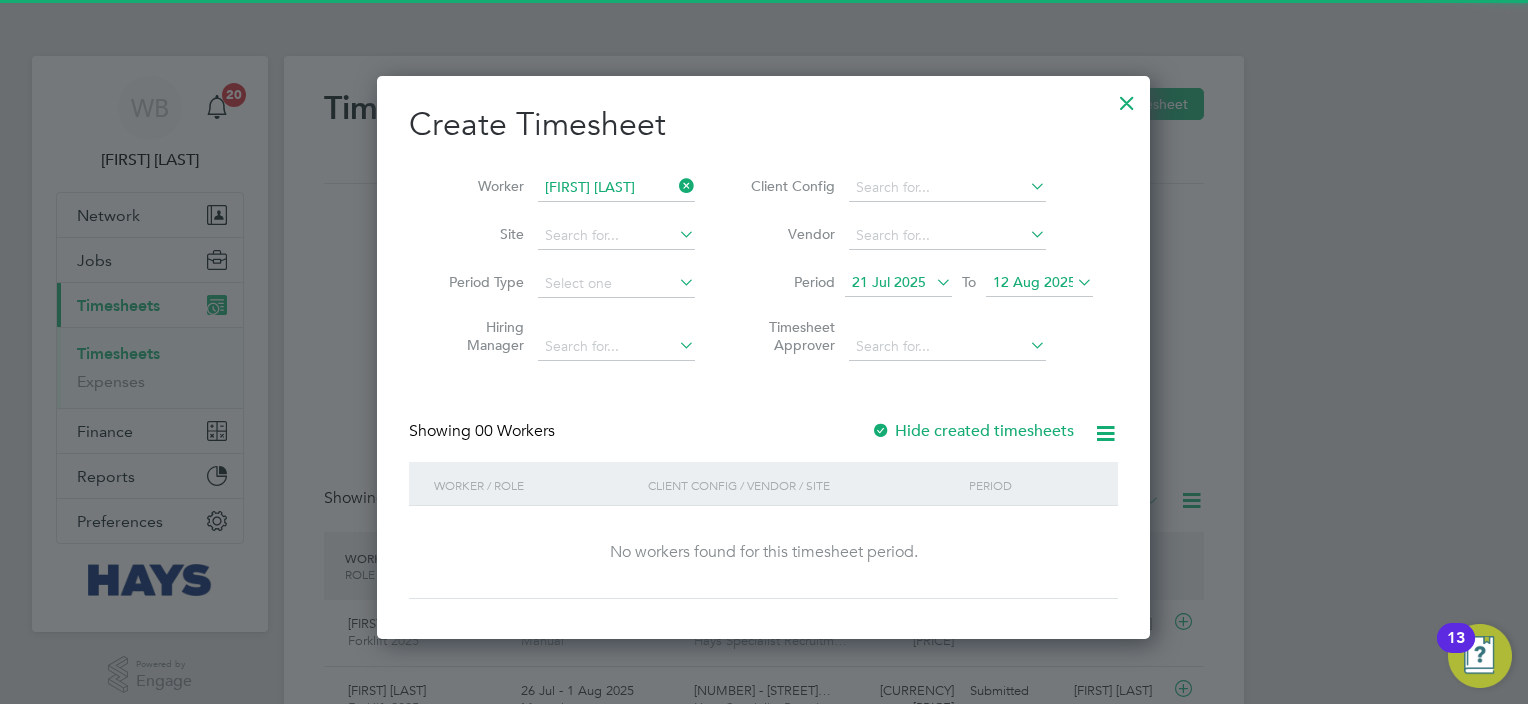 click on "21 Jul 2025" at bounding box center (889, 282) 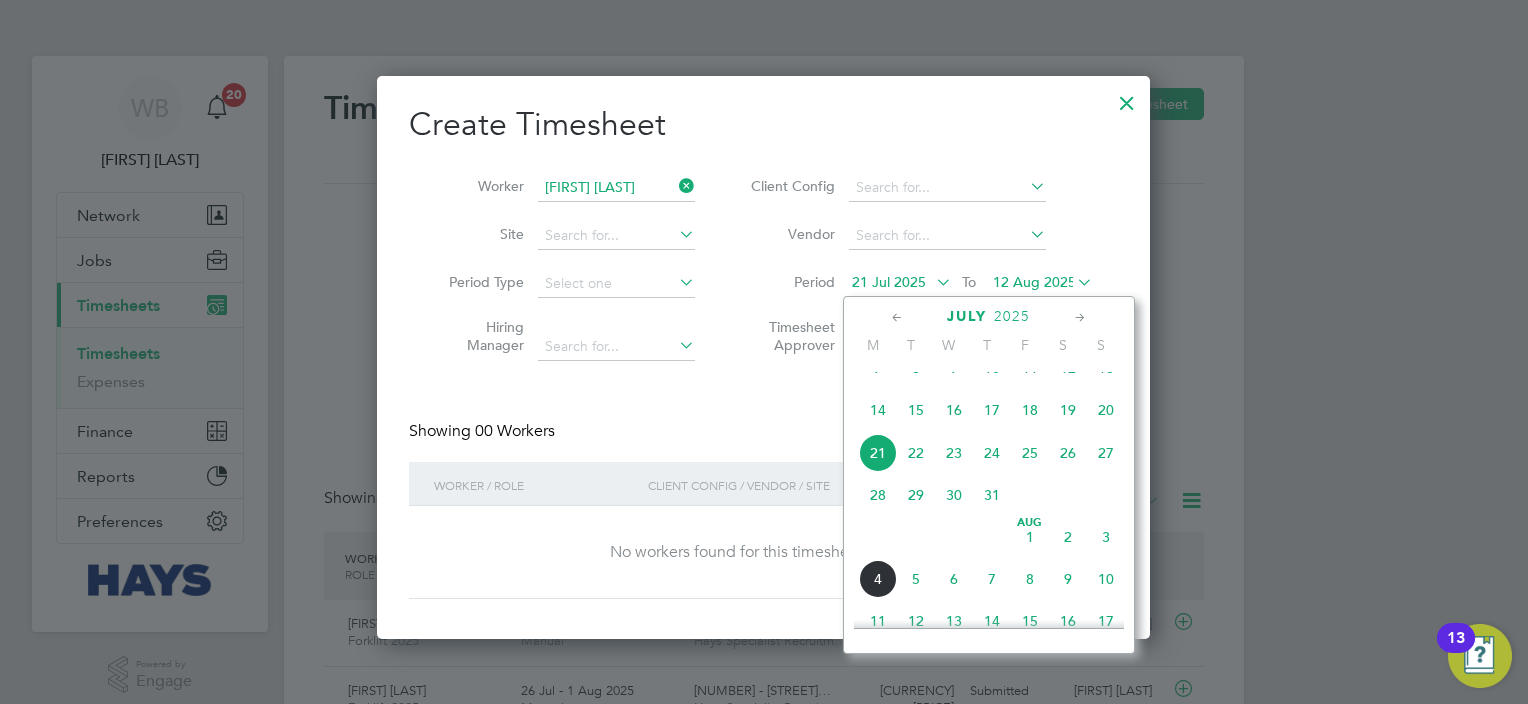 click on "15" 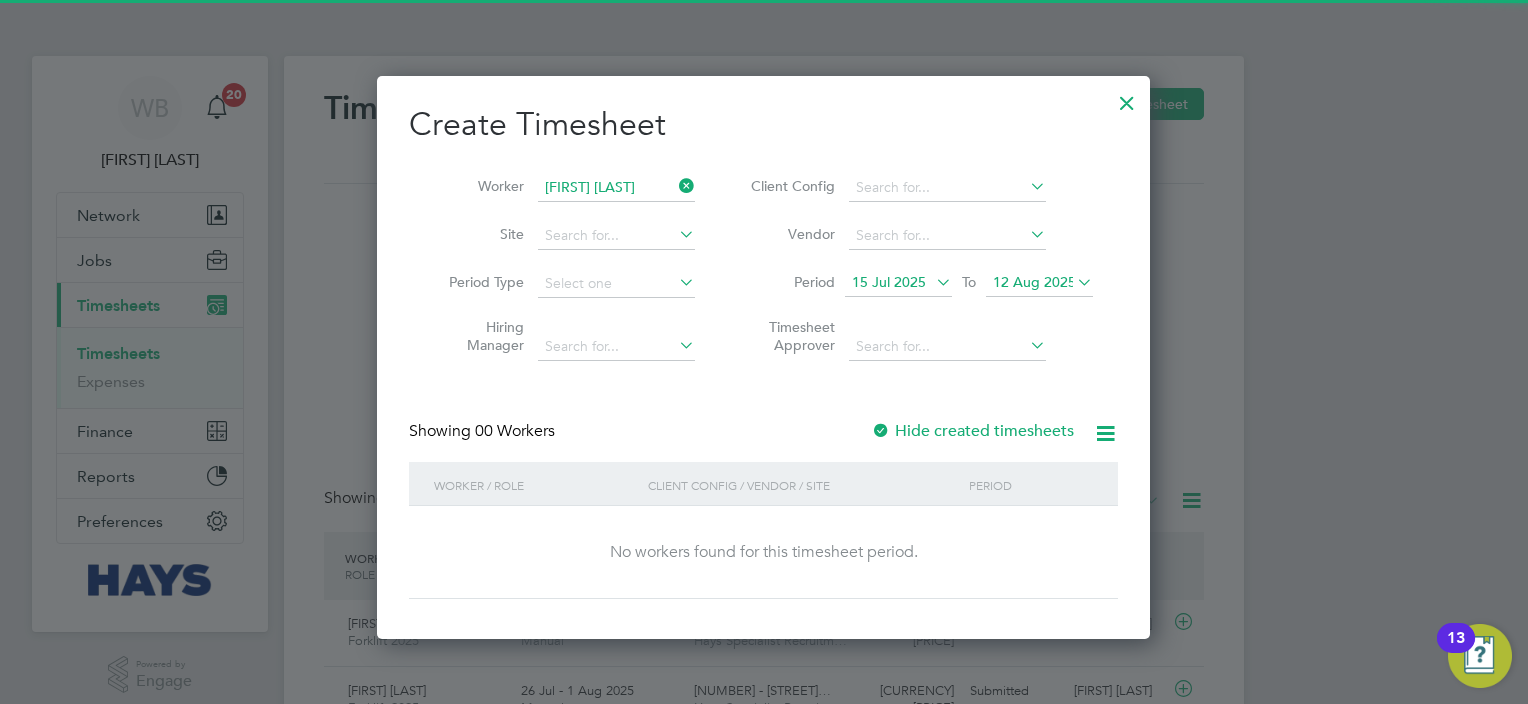 click on "Hide created timesheets" at bounding box center (972, 431) 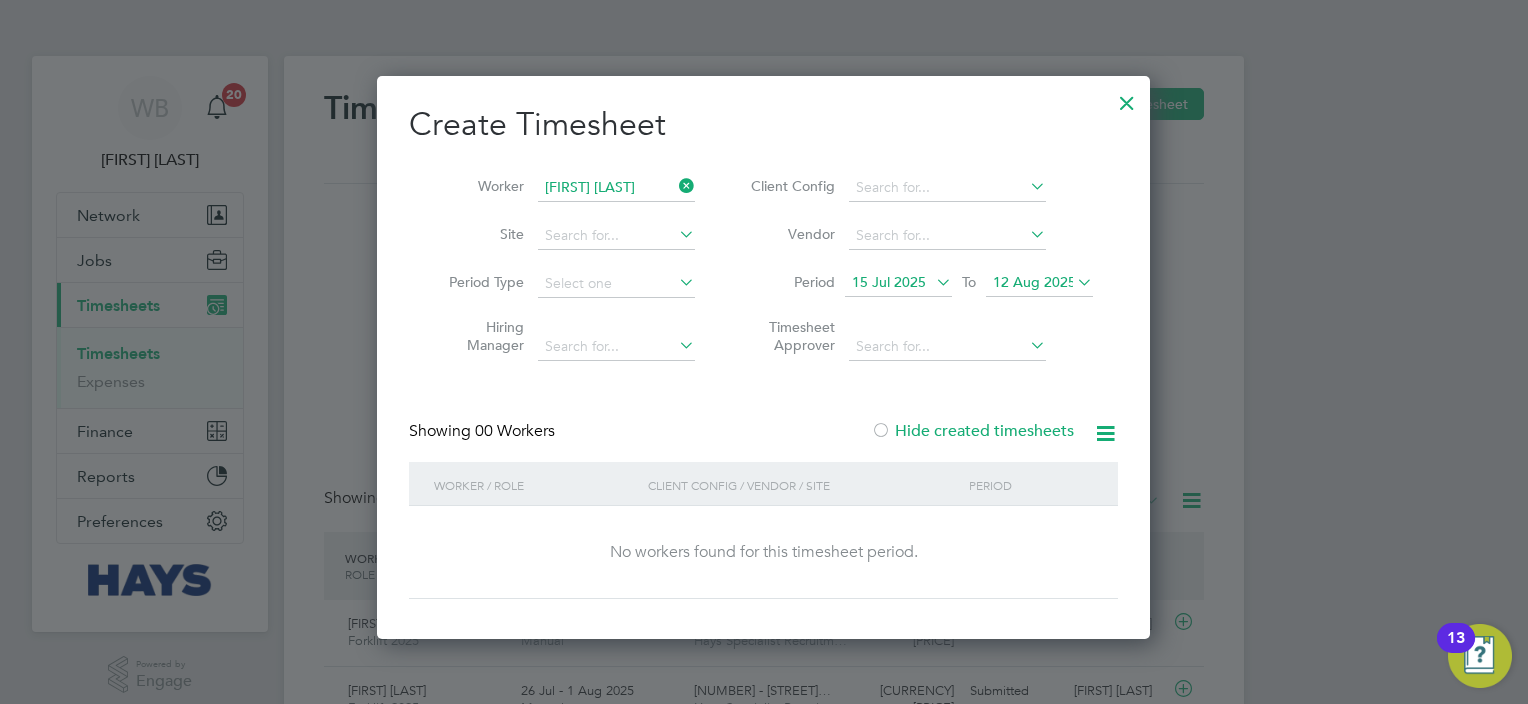 click on "Hide created timesheets" at bounding box center [972, 431] 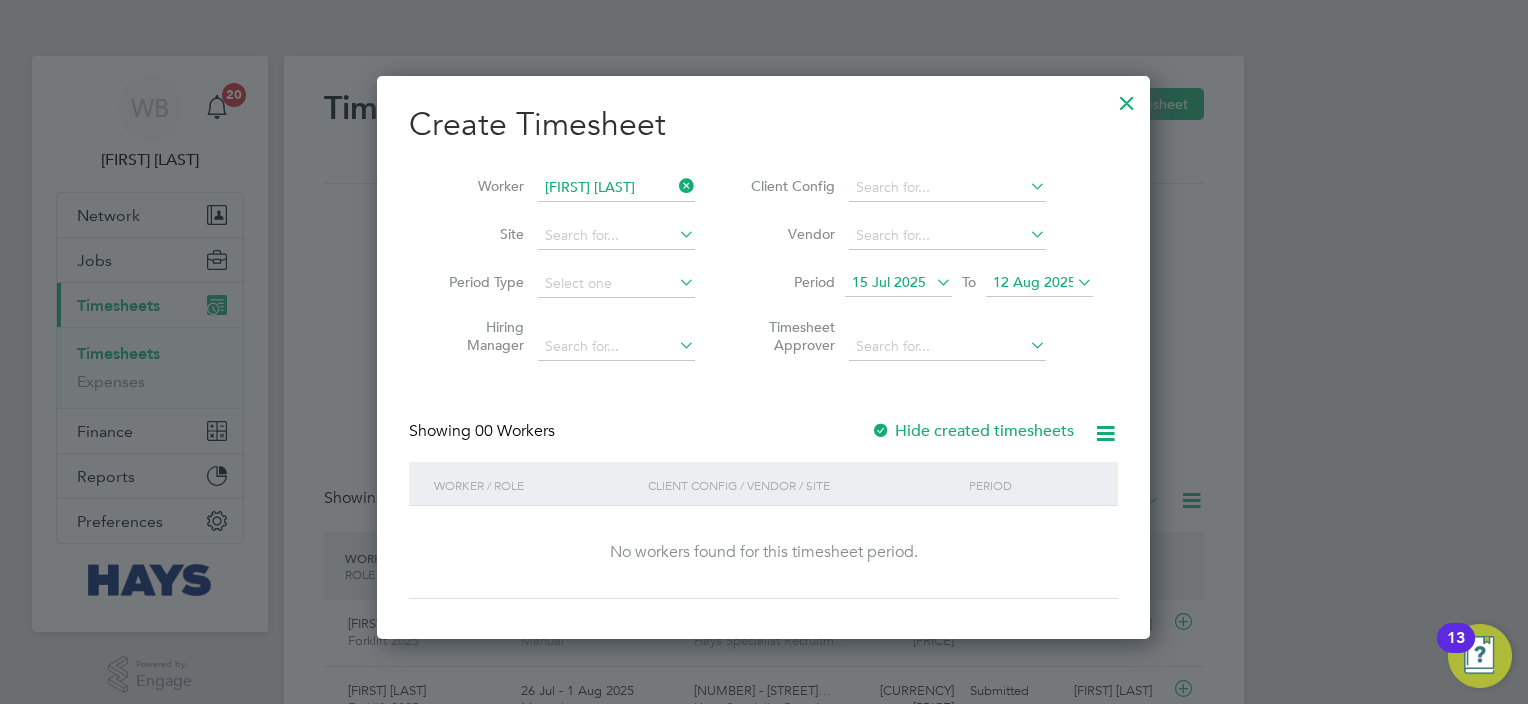 click on "Hide created timesheets" at bounding box center [972, 431] 